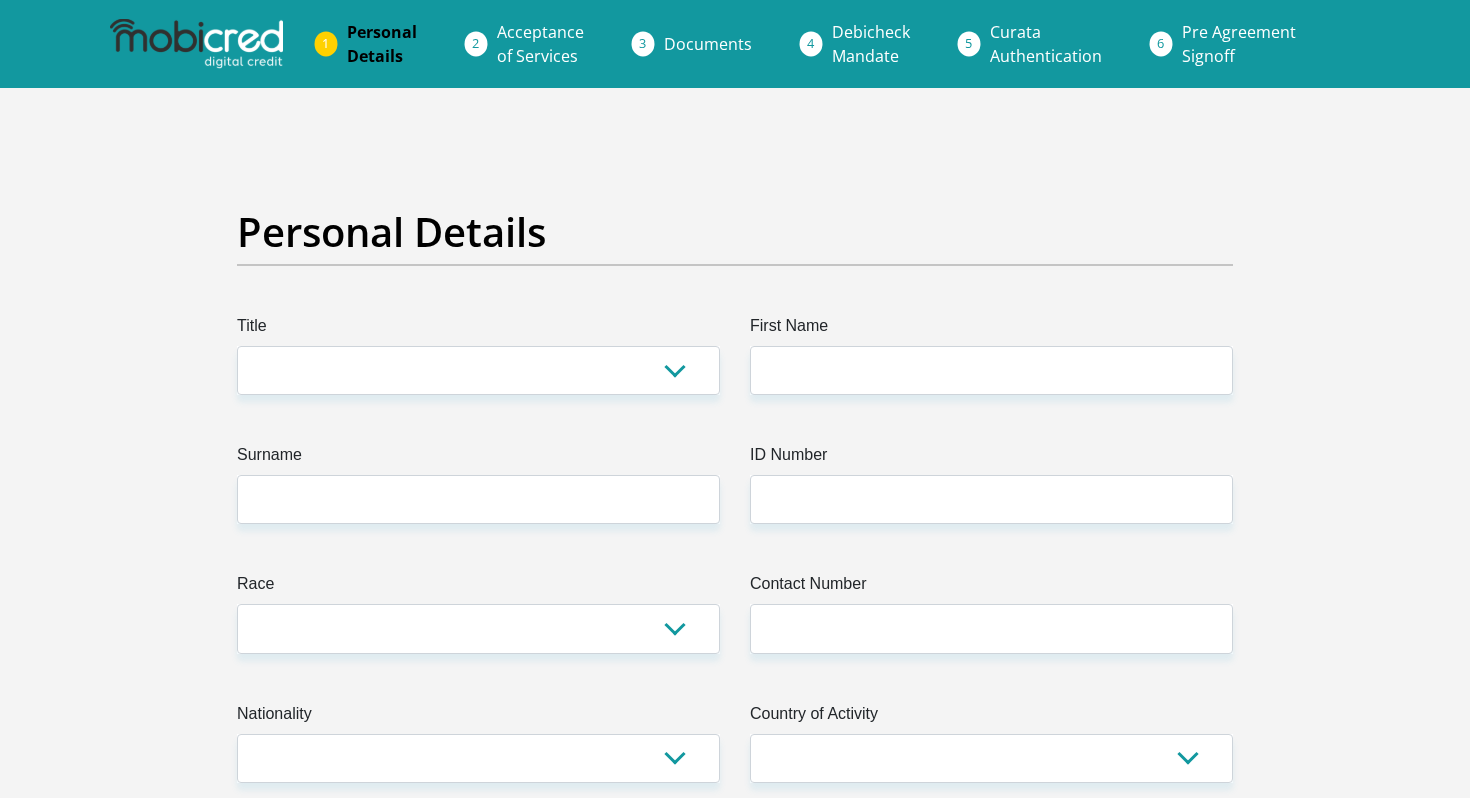 scroll, scrollTop: 0, scrollLeft: 0, axis: both 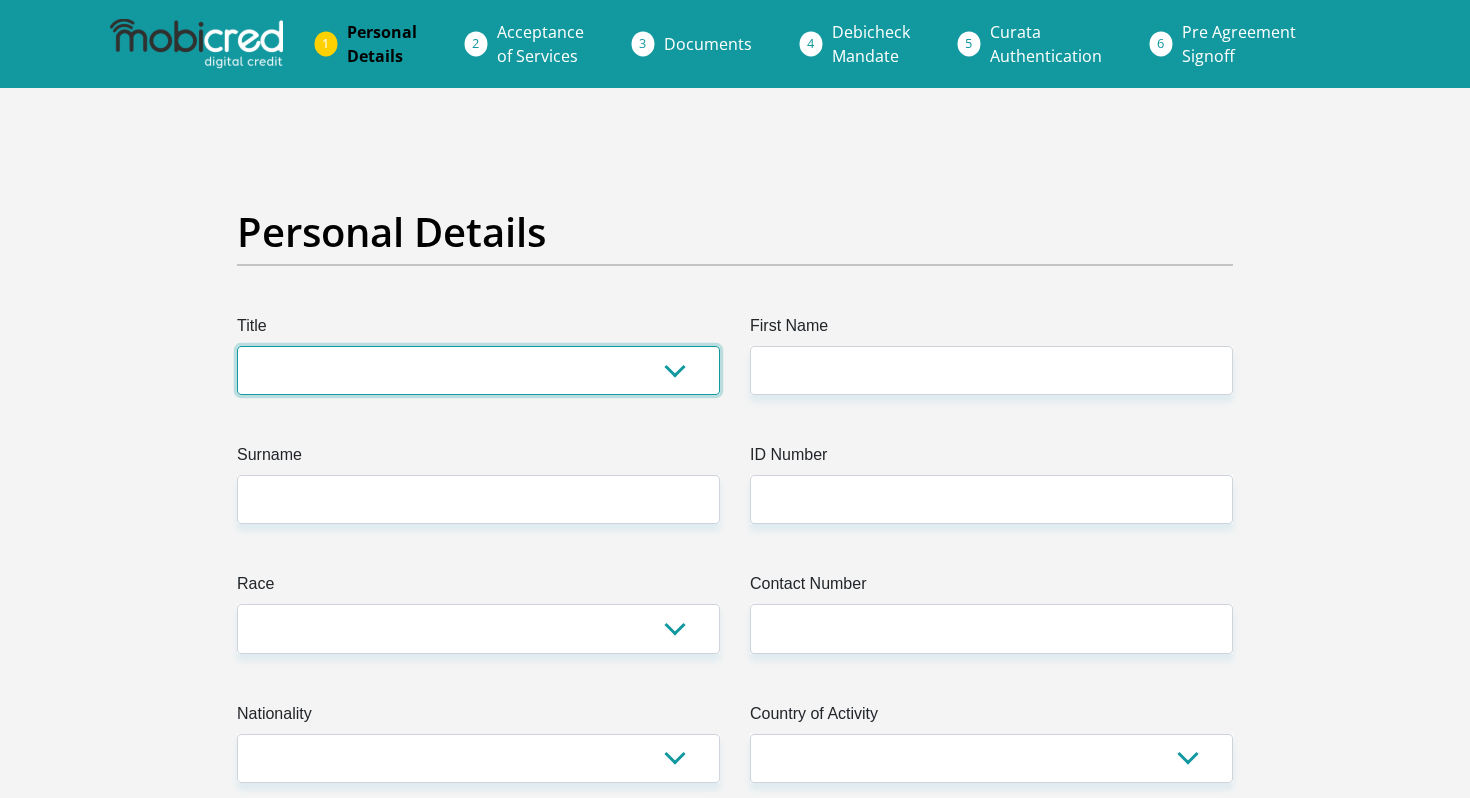 click on "Mr
Ms
Mrs
Dr
Other" at bounding box center [478, 370] 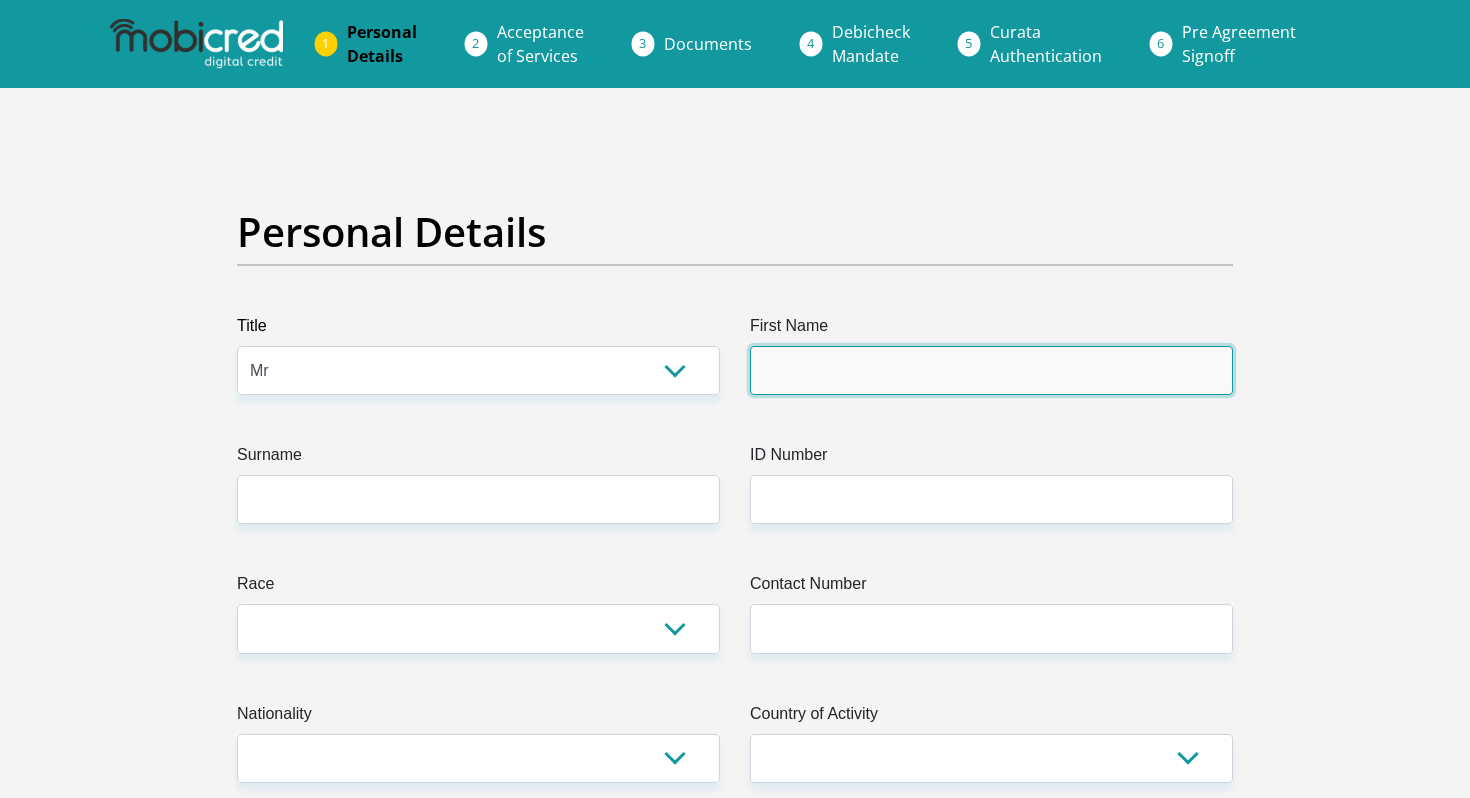 click on "First Name" at bounding box center [991, 370] 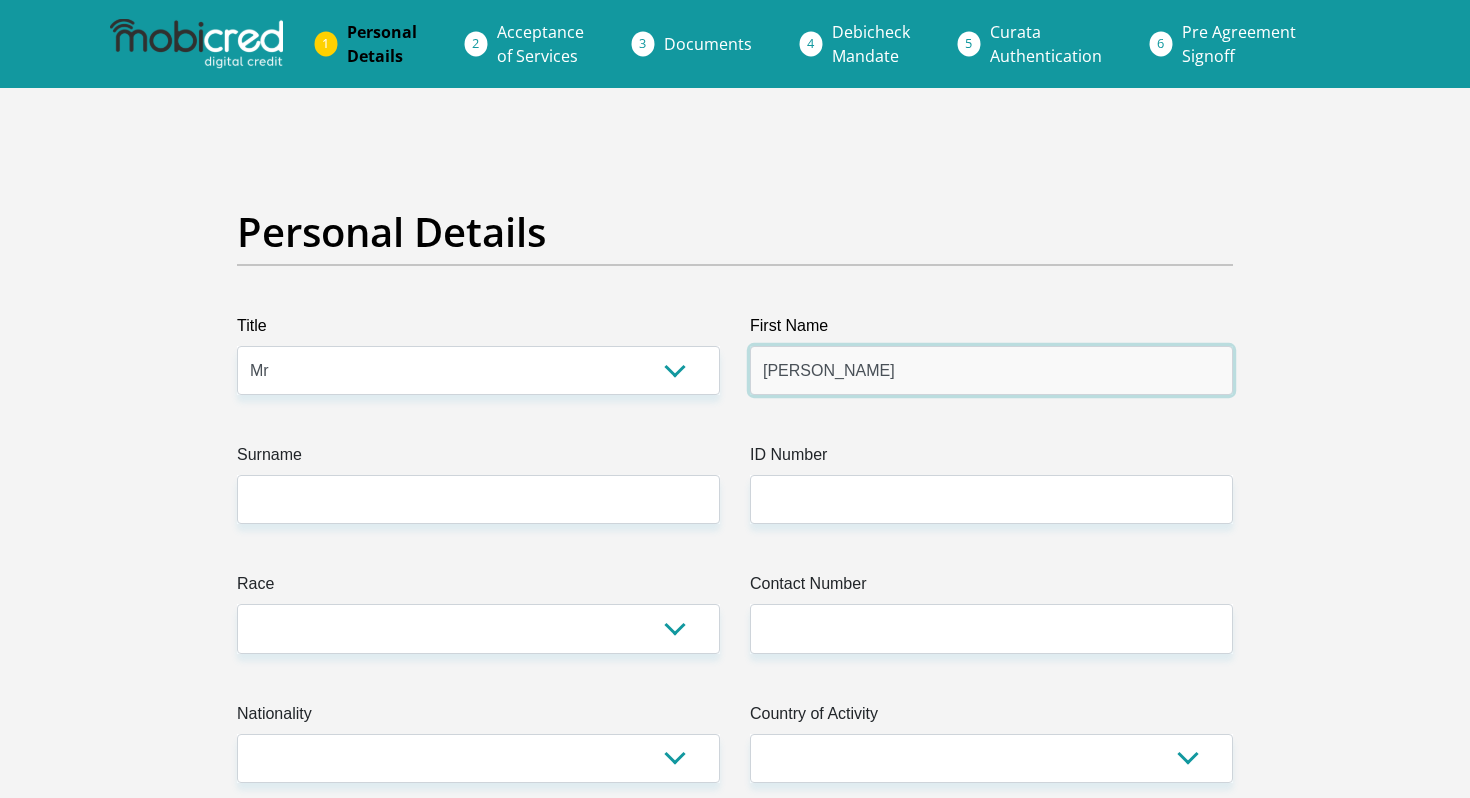 type on "Arnold" 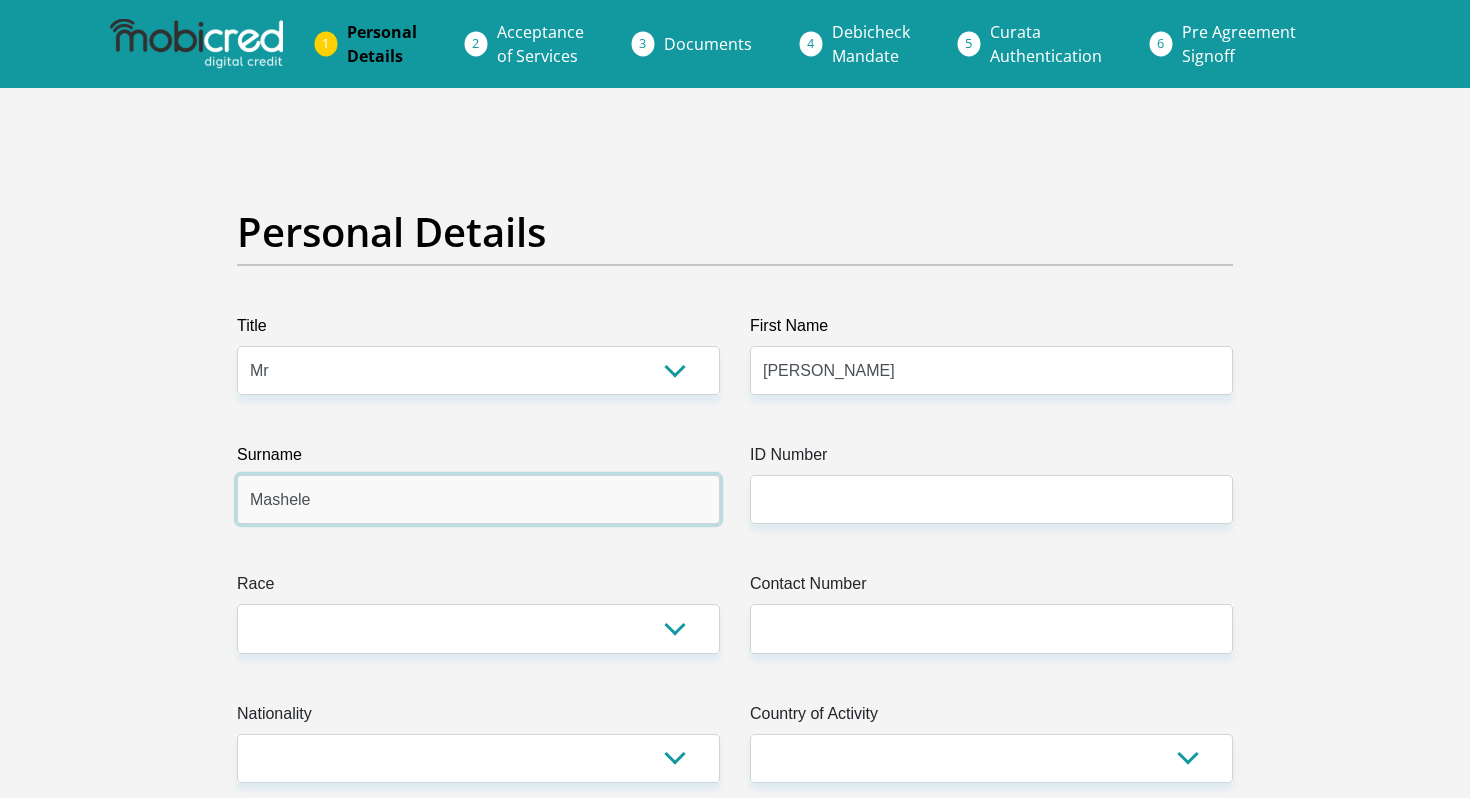 type on "Mashele" 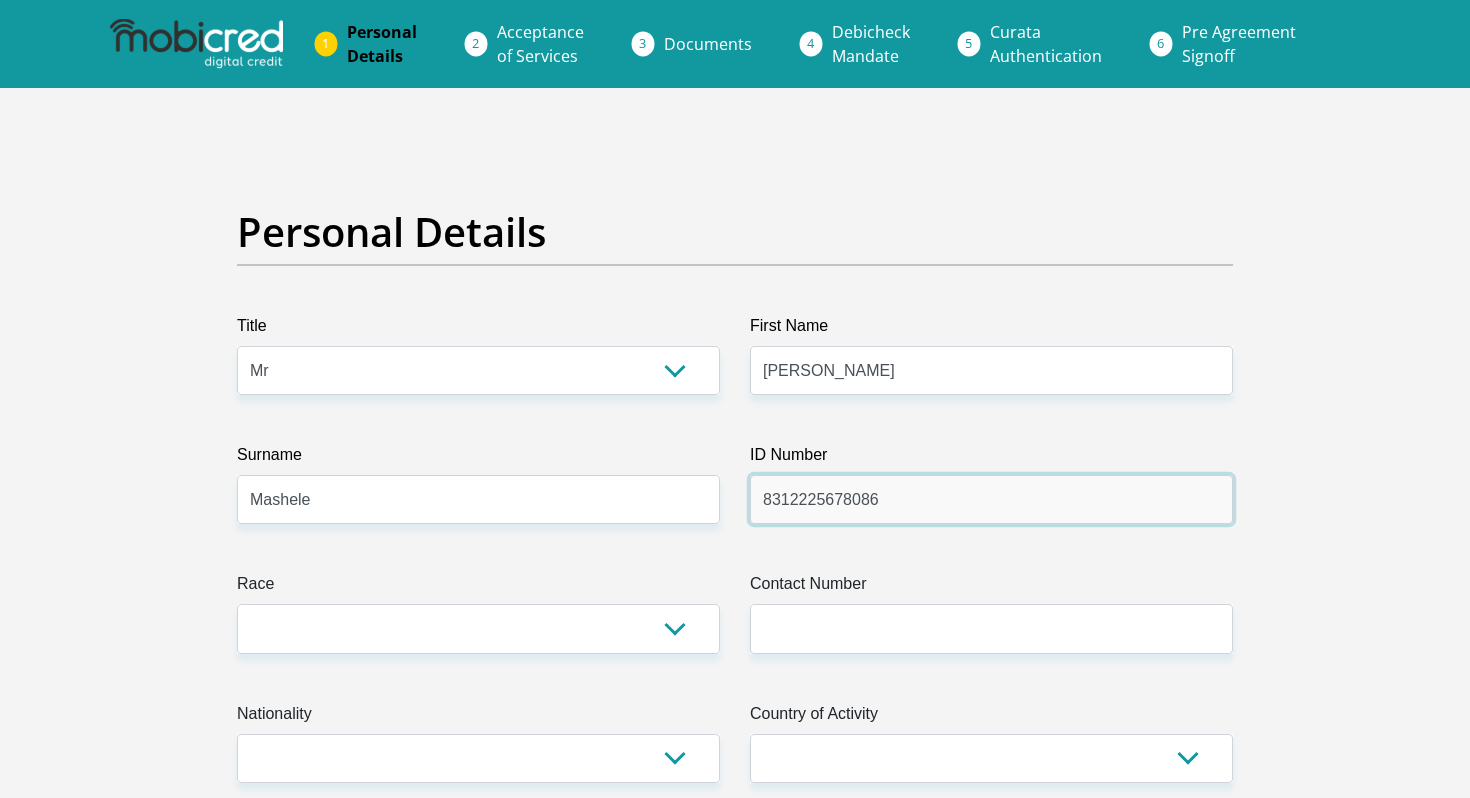 type on "8312225678086" 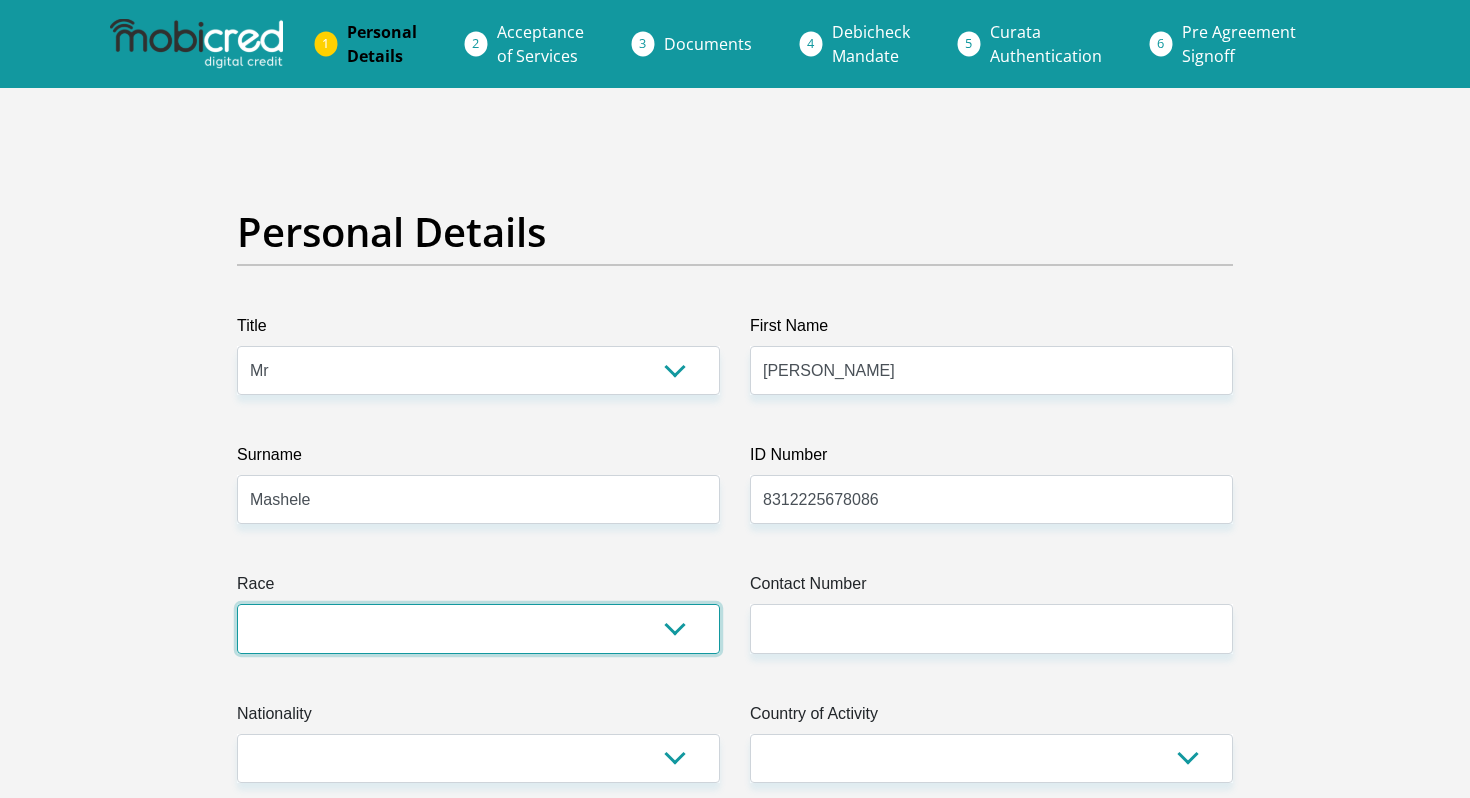 click on "Black
Coloured
Indian
White
Other" at bounding box center [478, 628] 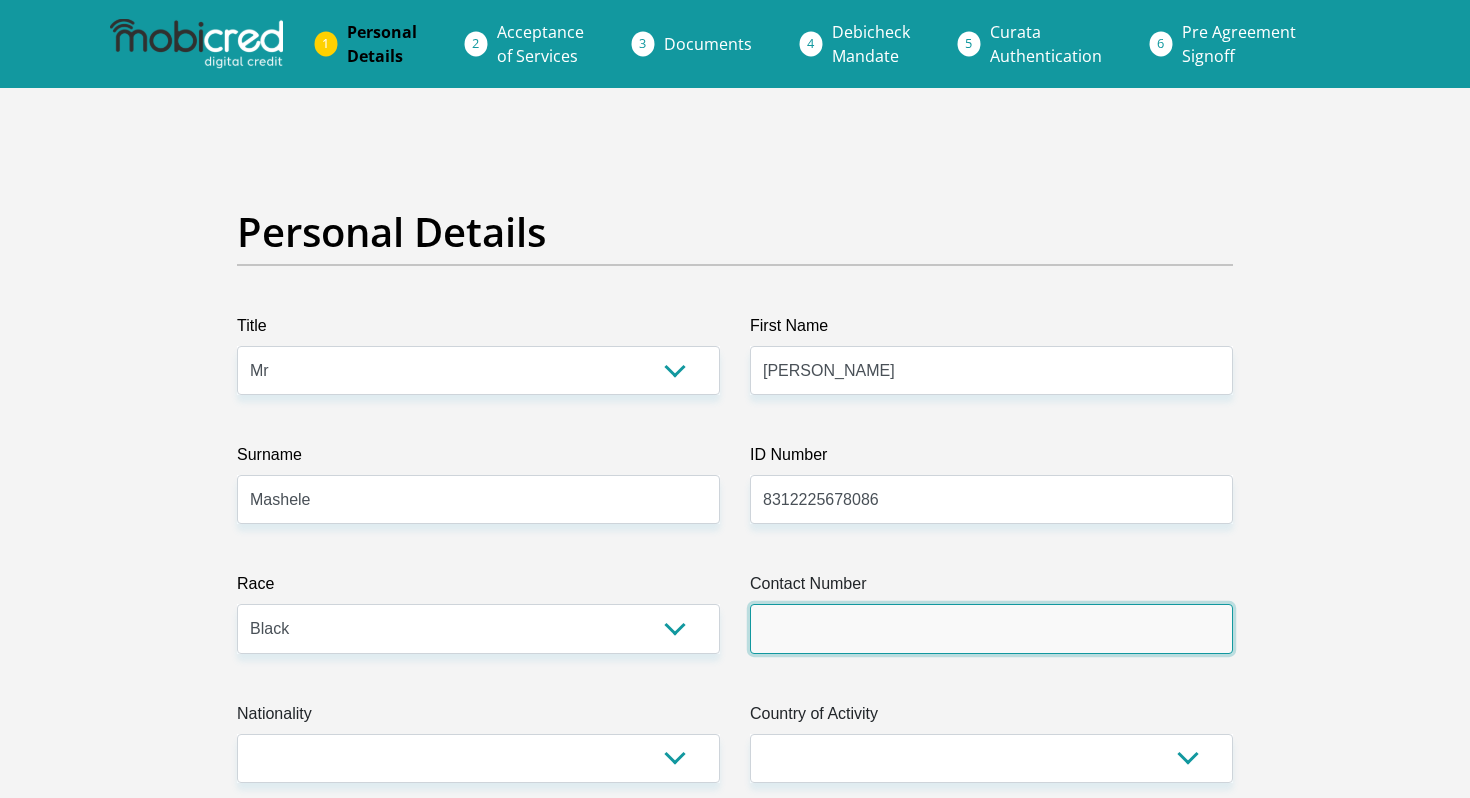 click on "Contact Number" at bounding box center [991, 628] 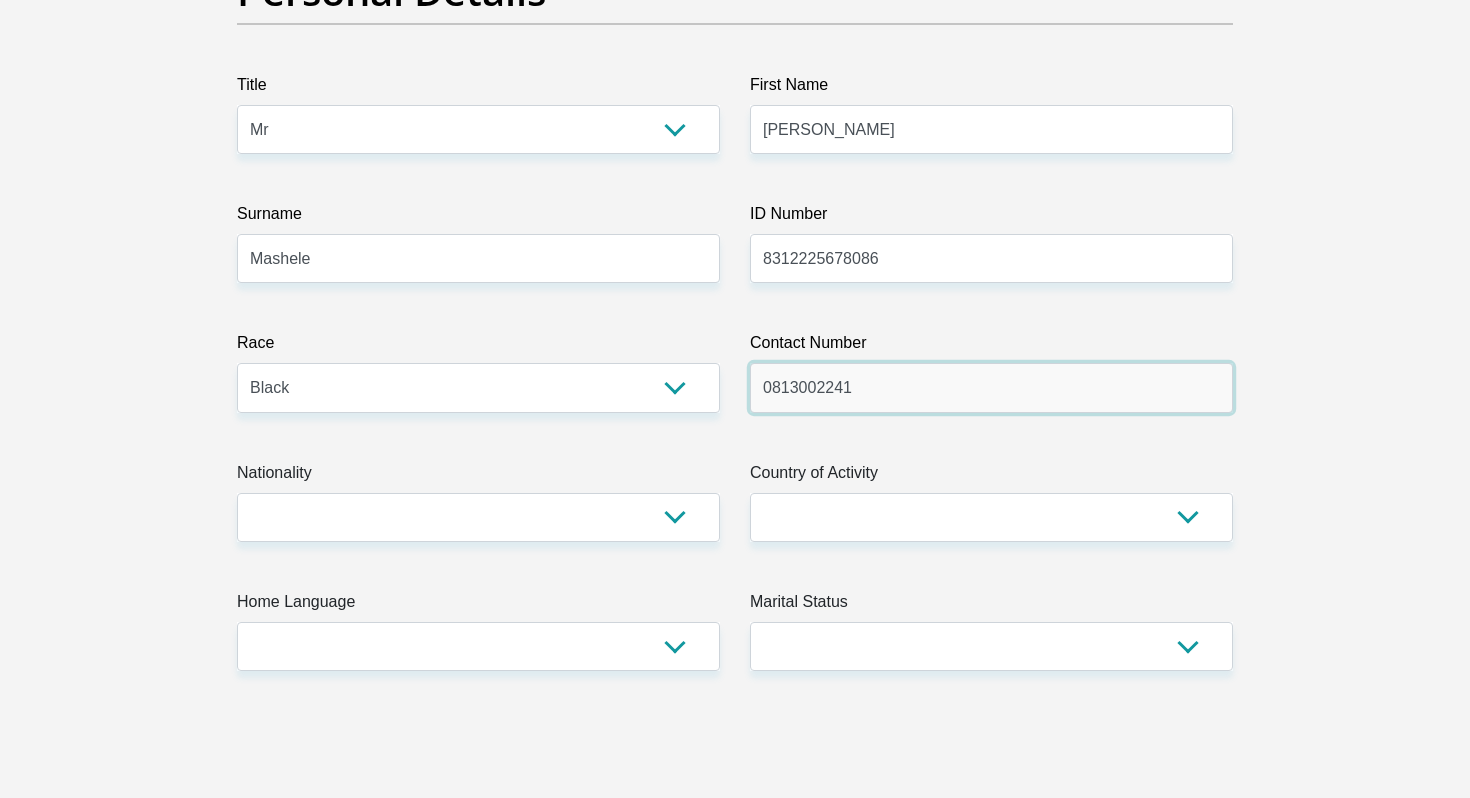 scroll, scrollTop: 242, scrollLeft: 0, axis: vertical 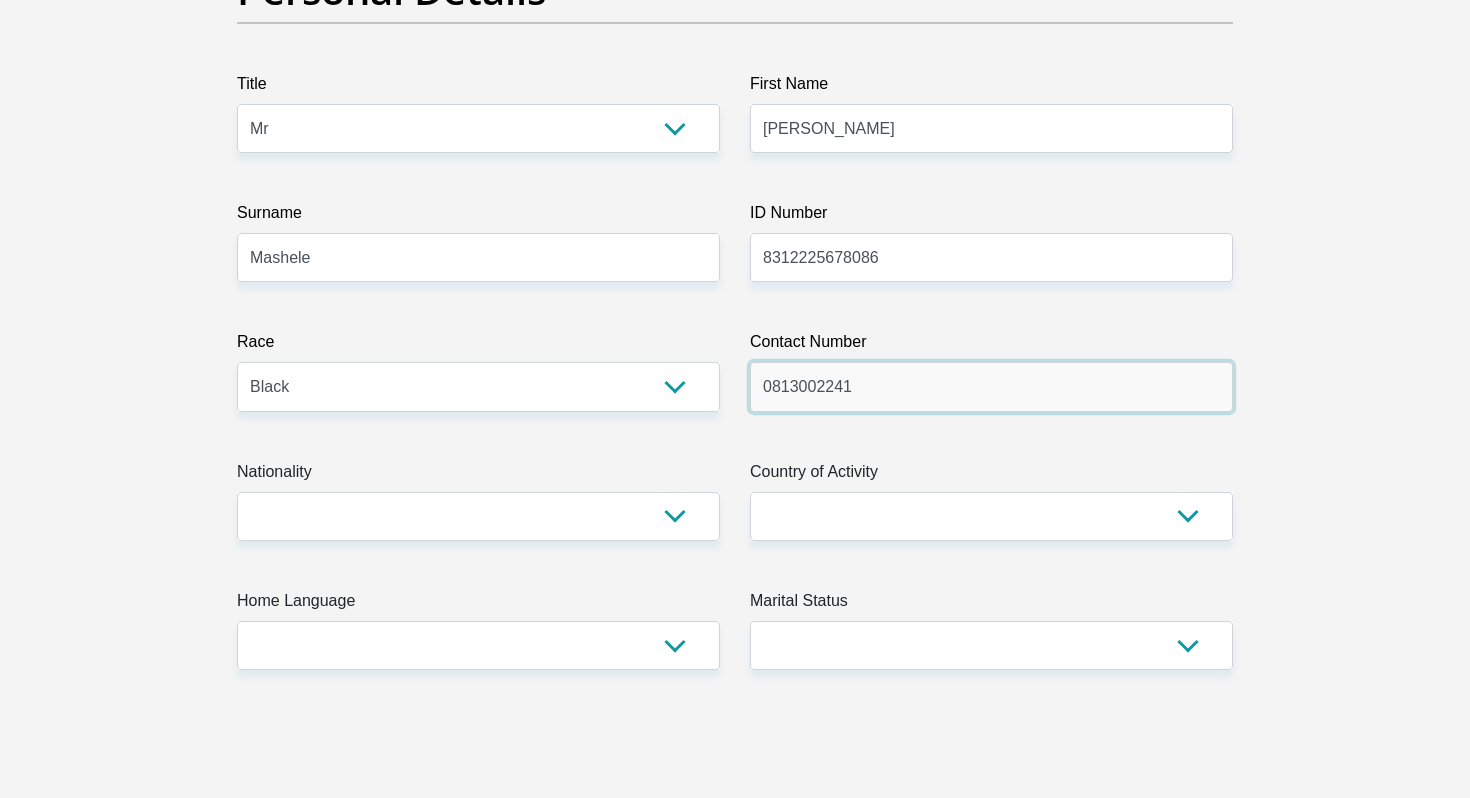 type on "0813002241" 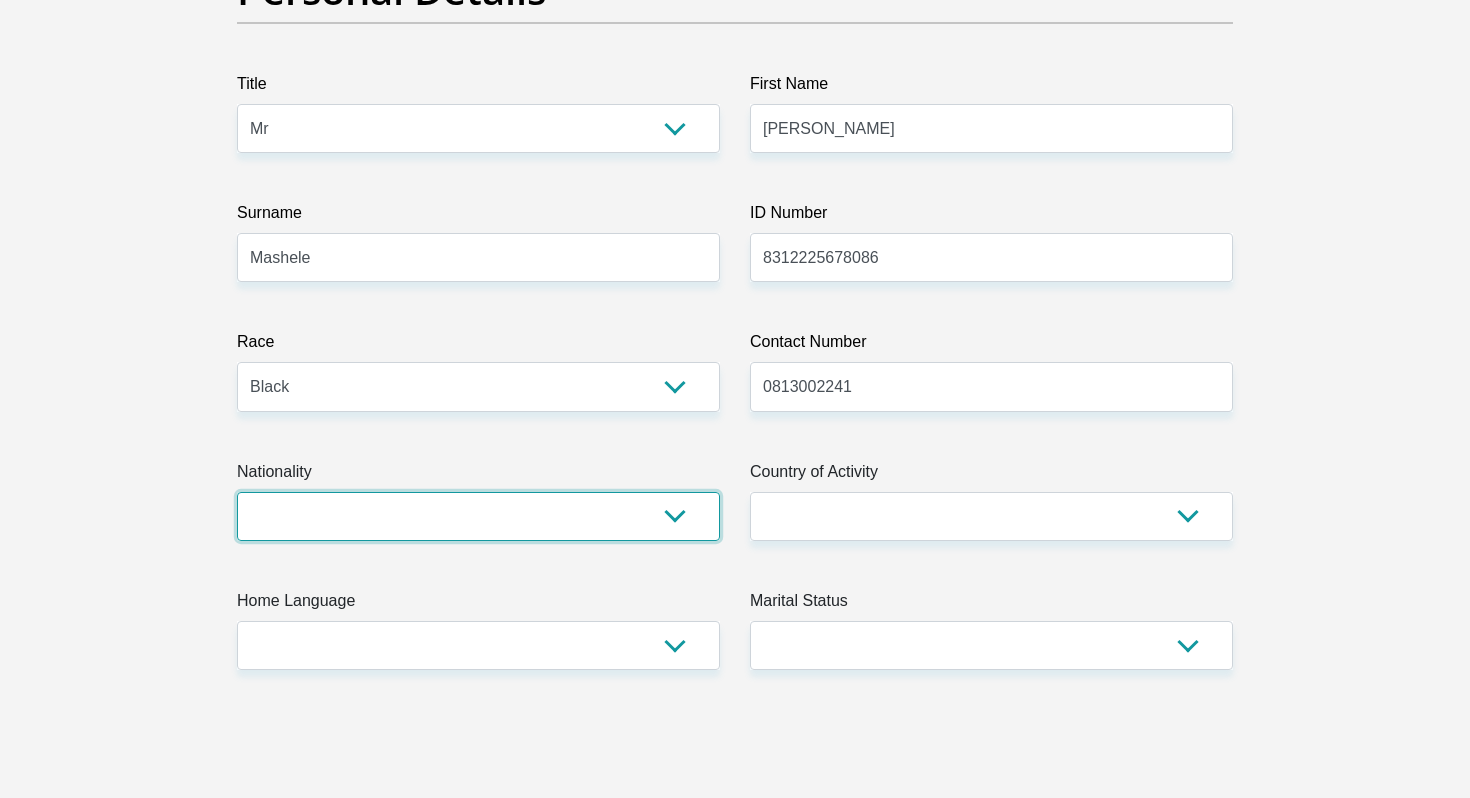 click on "South Africa
Afghanistan
Aland Islands
Albania
Algeria
America Samoa
American Virgin Islands
Andorra
Angola
Anguilla
Antarctica
Antigua and Barbuda
Argentina
Armenia
Aruba
Ascension Island
Australia
Austria
Azerbaijan
Bahamas
Bahrain
Bangladesh
Barbados
Chad" at bounding box center (478, 516) 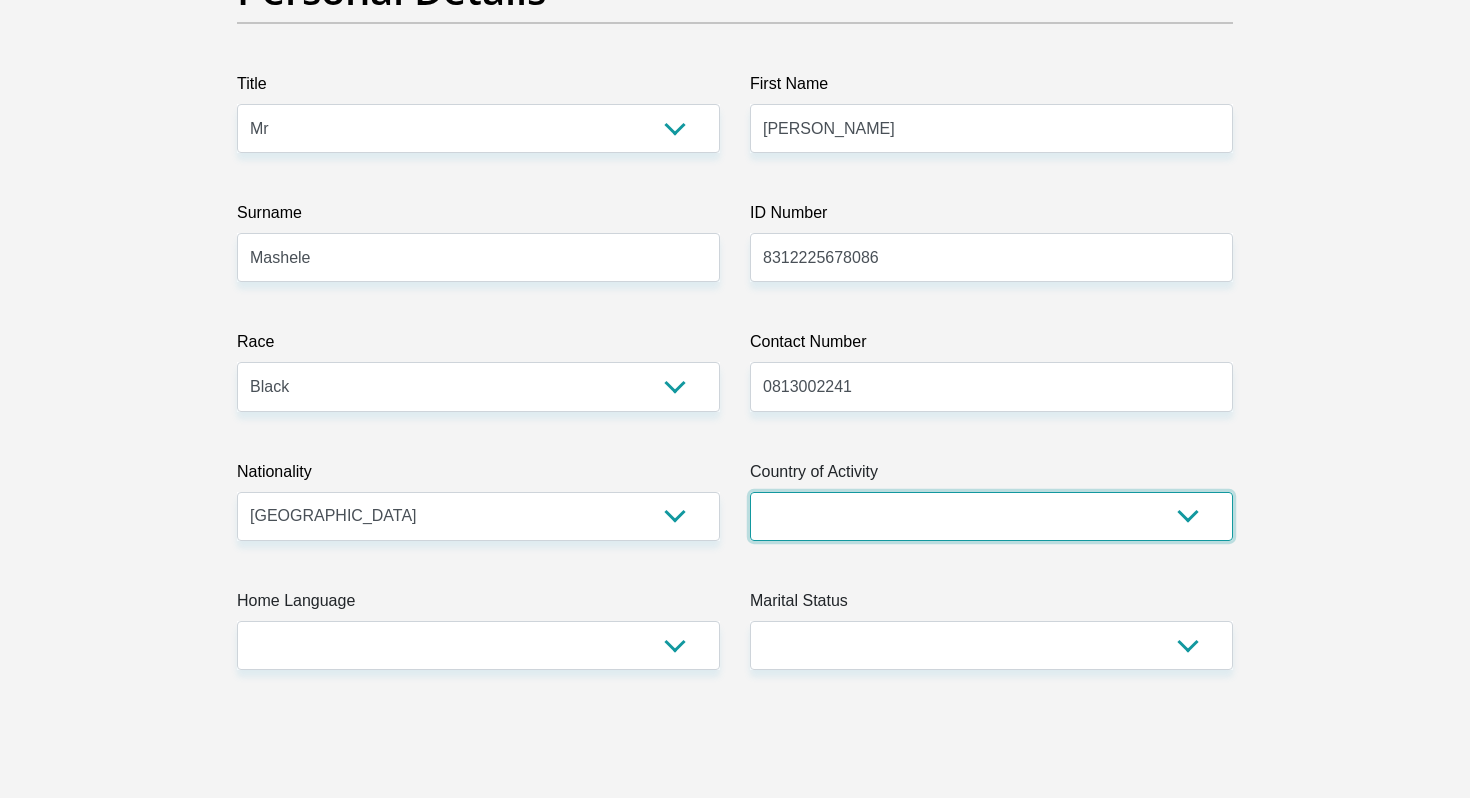 click on "South Africa
Afghanistan
Aland Islands
Albania
Algeria
America Samoa
American Virgin Islands
Andorra
Angola
Anguilla
Antarctica
Antigua and Barbuda
Argentina
Armenia
Aruba
Ascension Island
Australia
Austria
Azerbaijan
Chad" at bounding box center (991, 516) 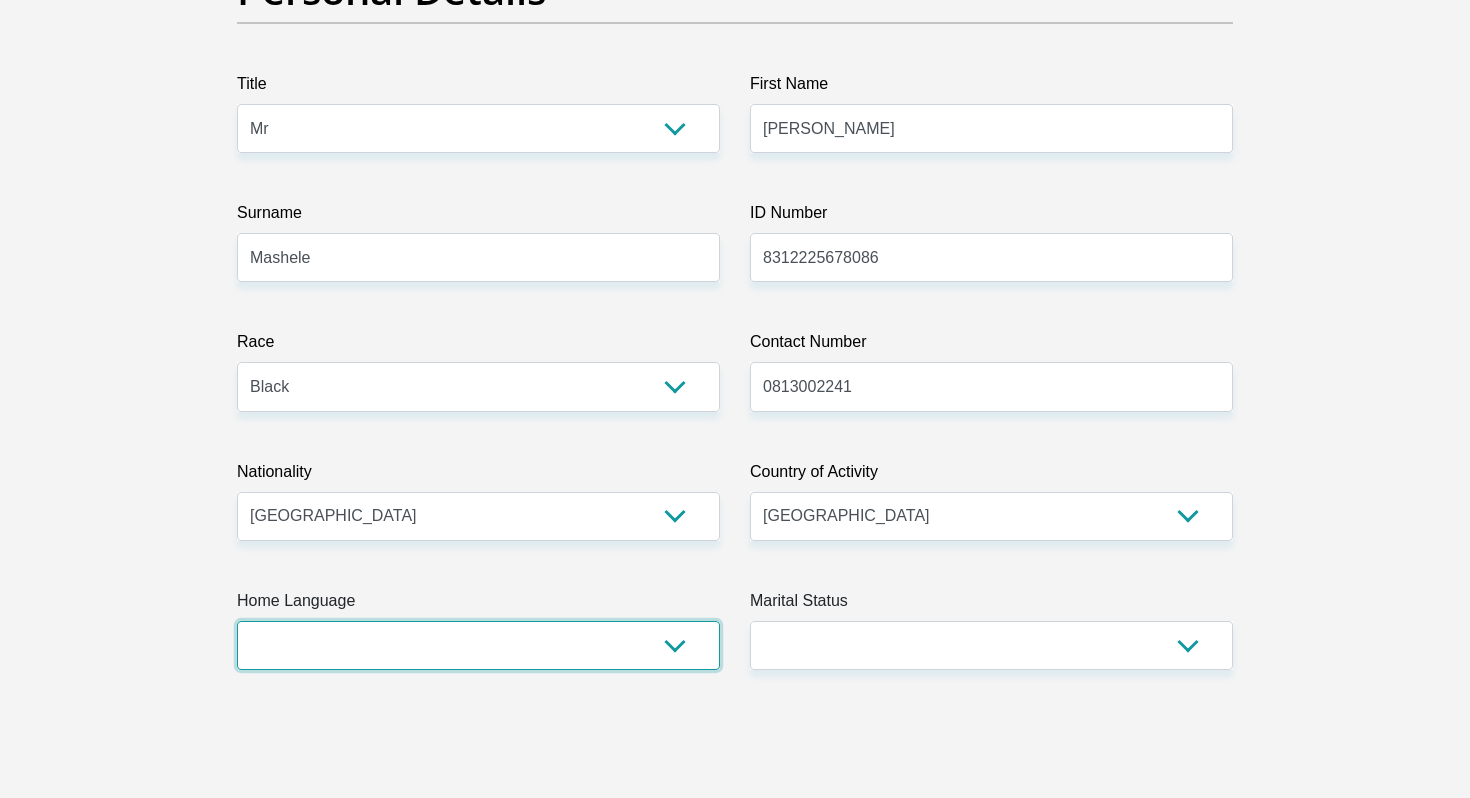 click on "Afrikaans
English
Sepedi
South Ndebele
Southern Sotho
Swati
Tsonga
Tswana
Venda
Xhosa
Zulu
Other" at bounding box center [478, 645] 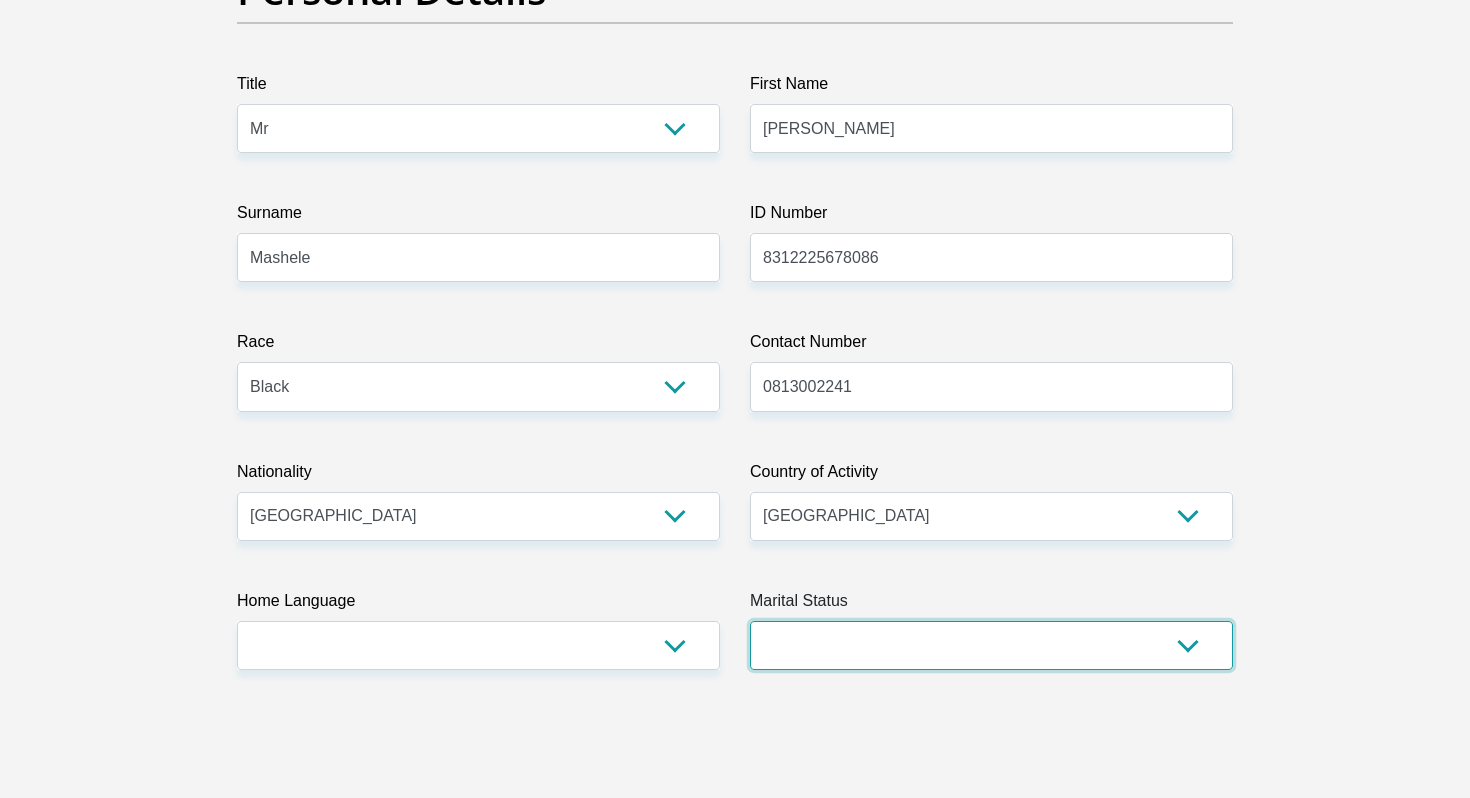 click on "Married ANC
Single
Divorced
Widowed
Married COP or Customary Law" at bounding box center (991, 645) 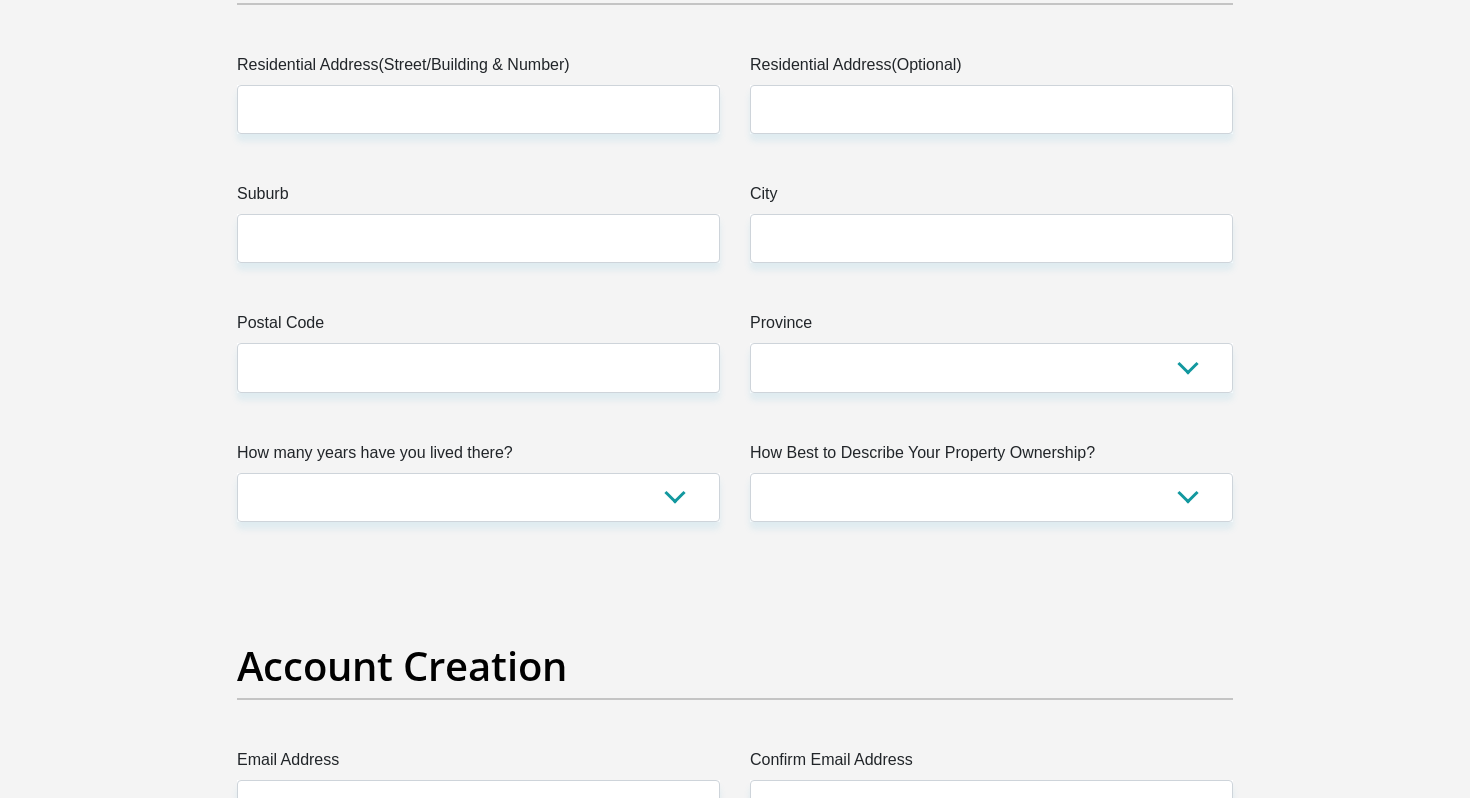 scroll, scrollTop: 1087, scrollLeft: 0, axis: vertical 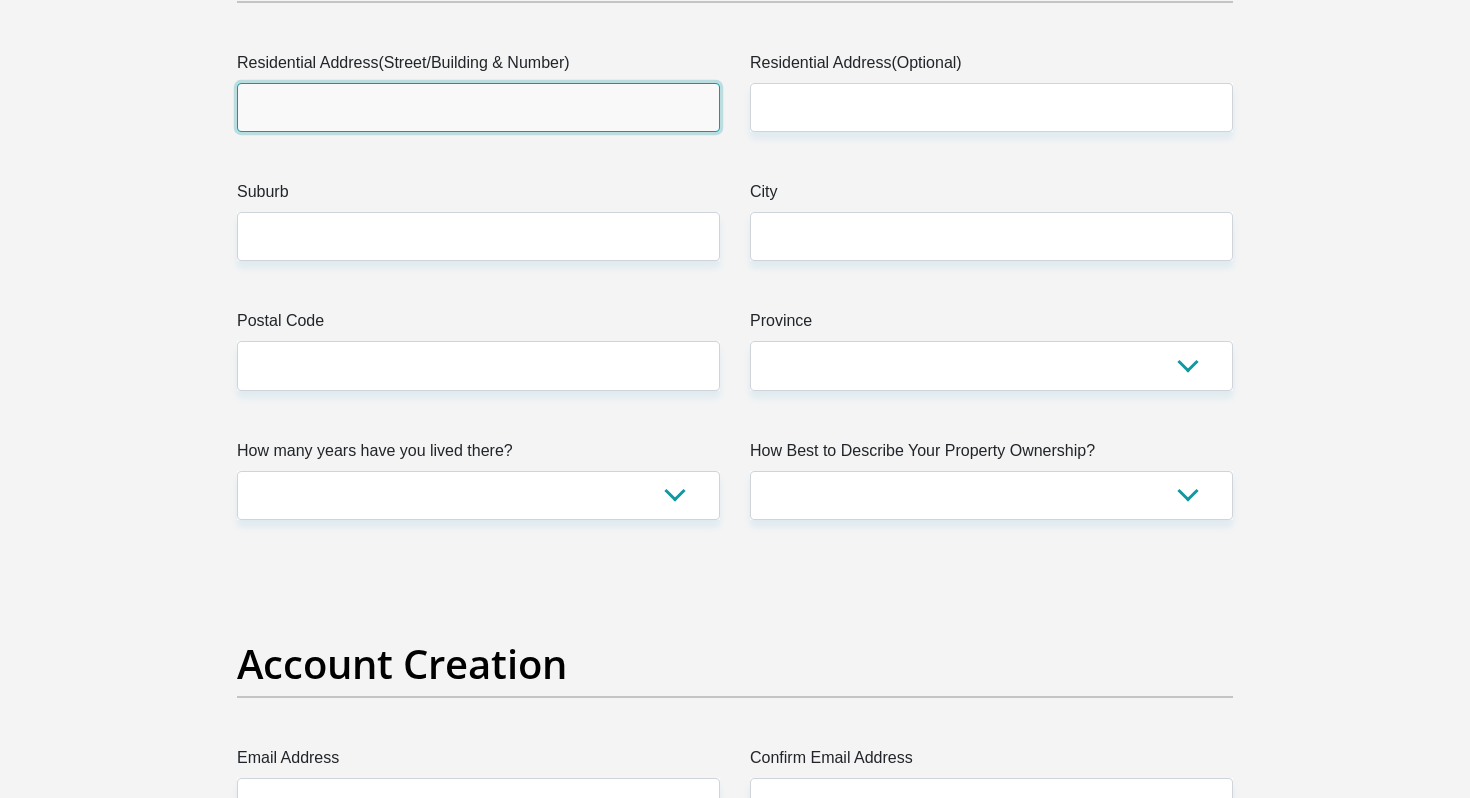 click on "Residential Address(Street/Building & Number)" at bounding box center [478, 107] 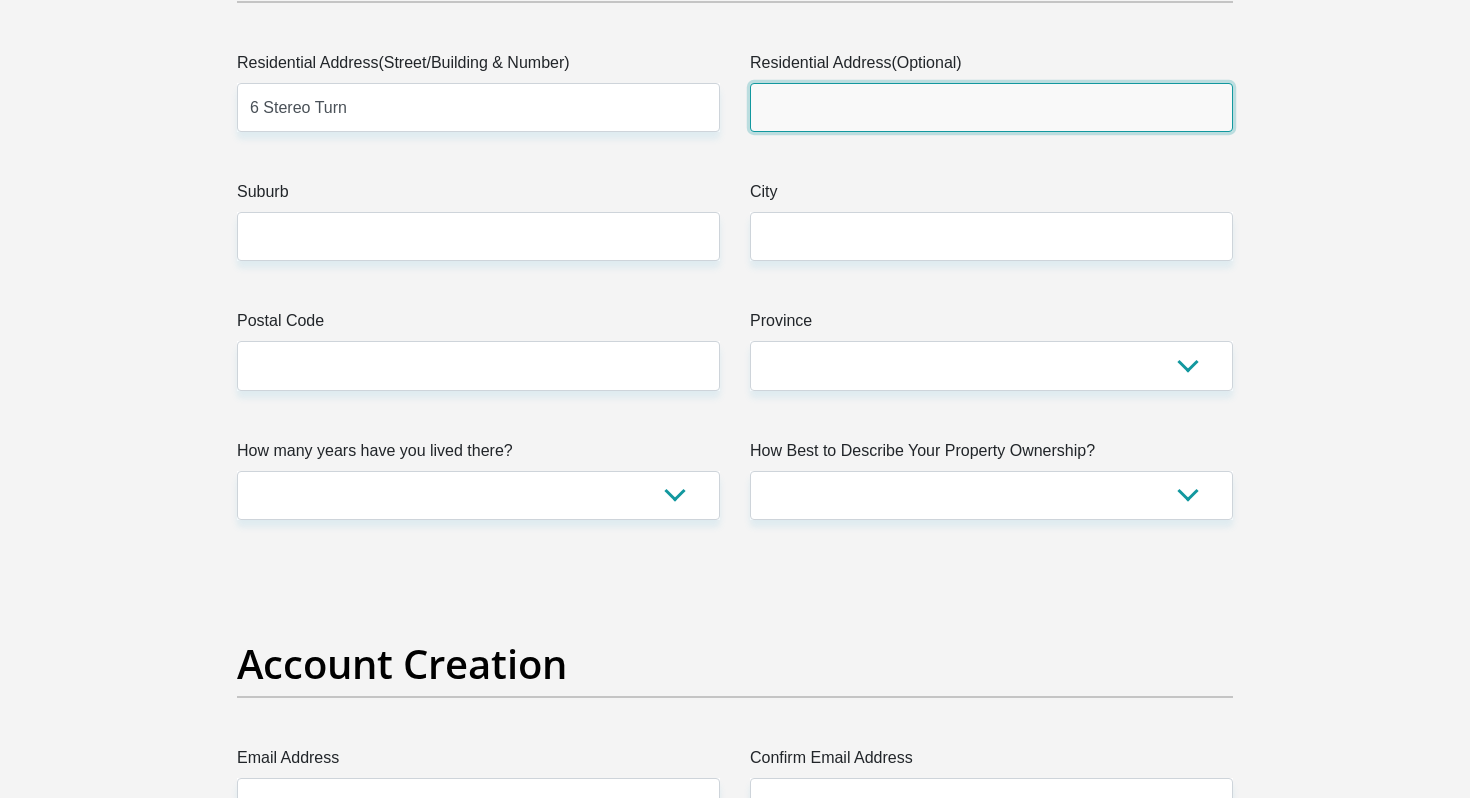 type on "Radiokop" 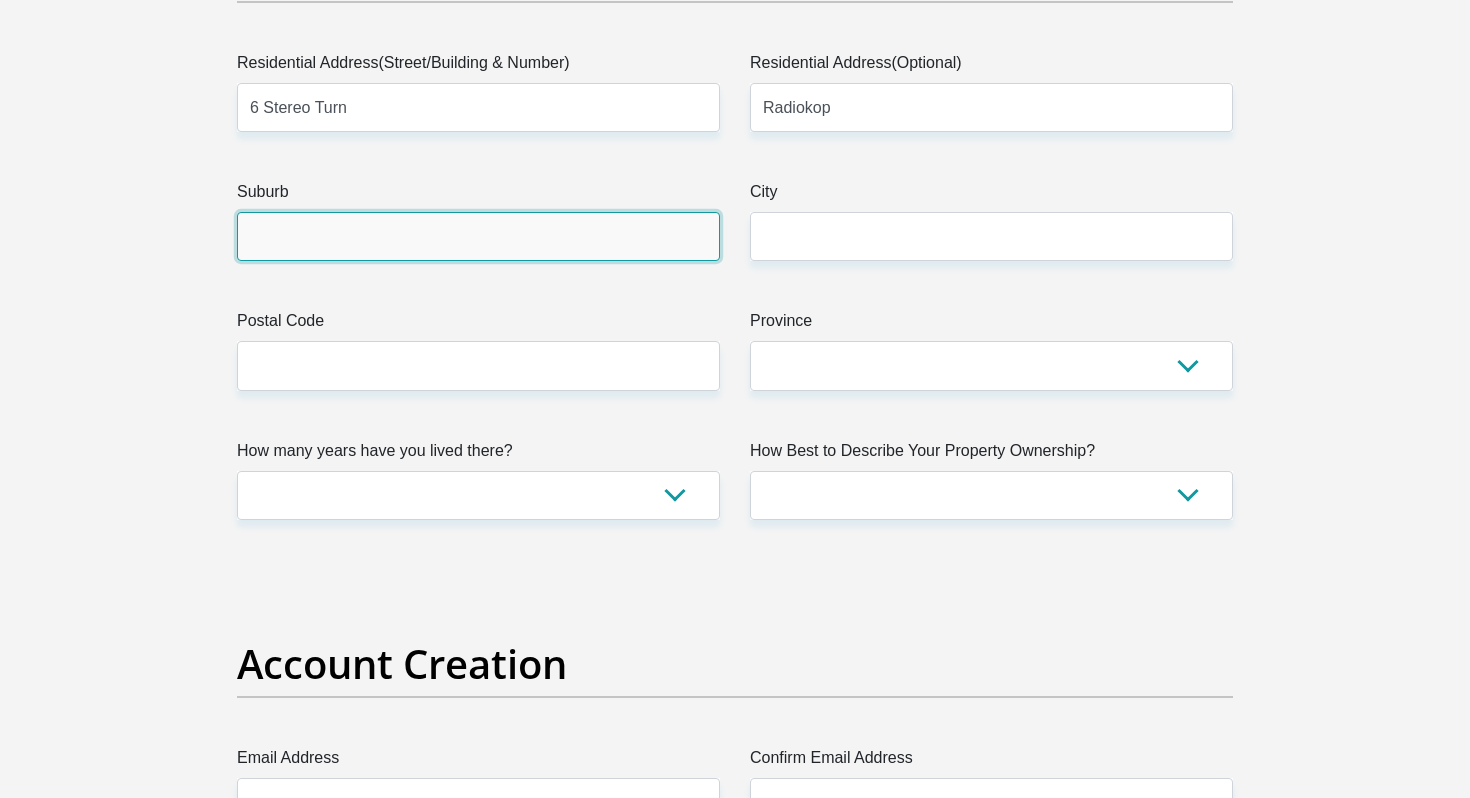 type on "Roodepoort" 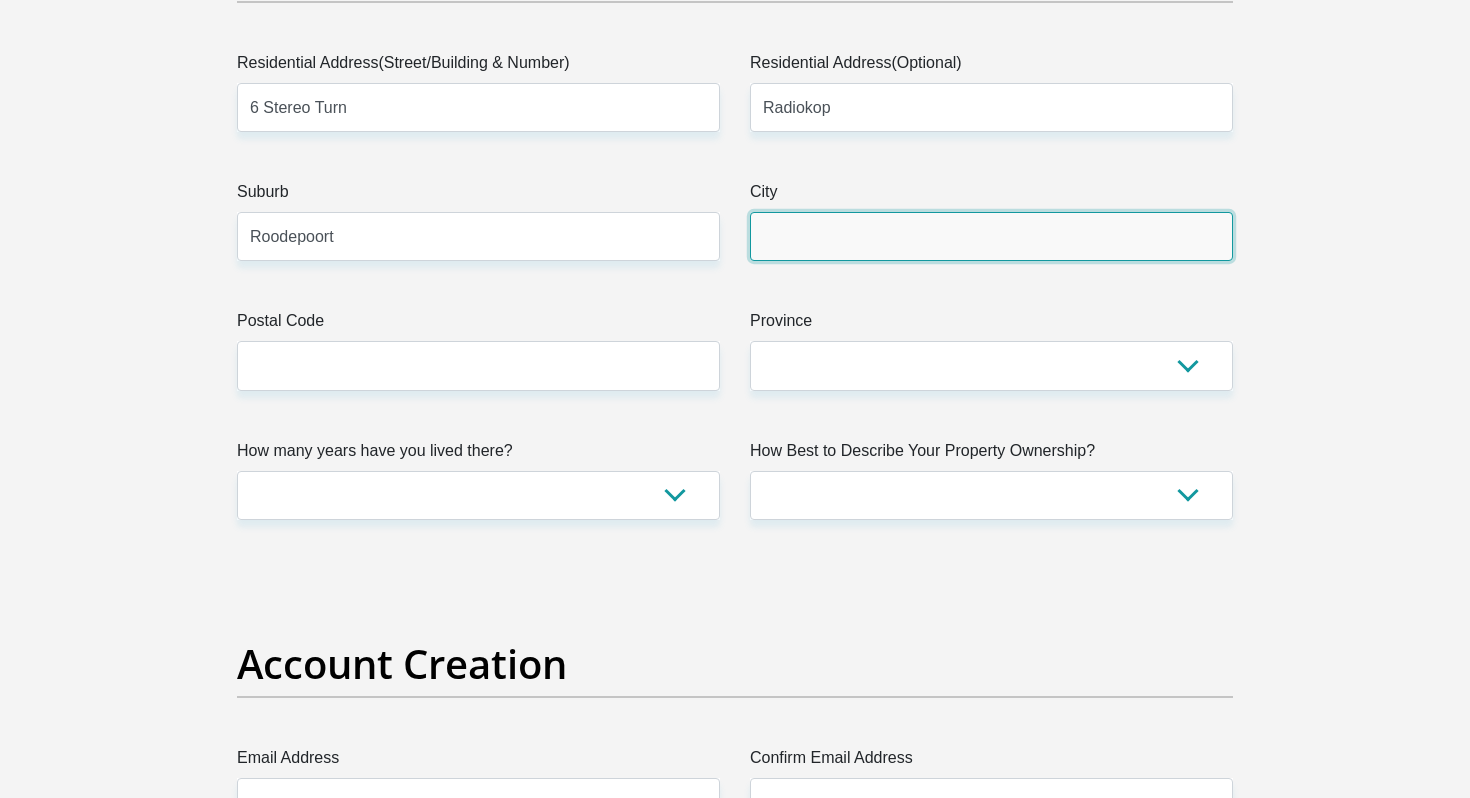 type on "Roodepoort" 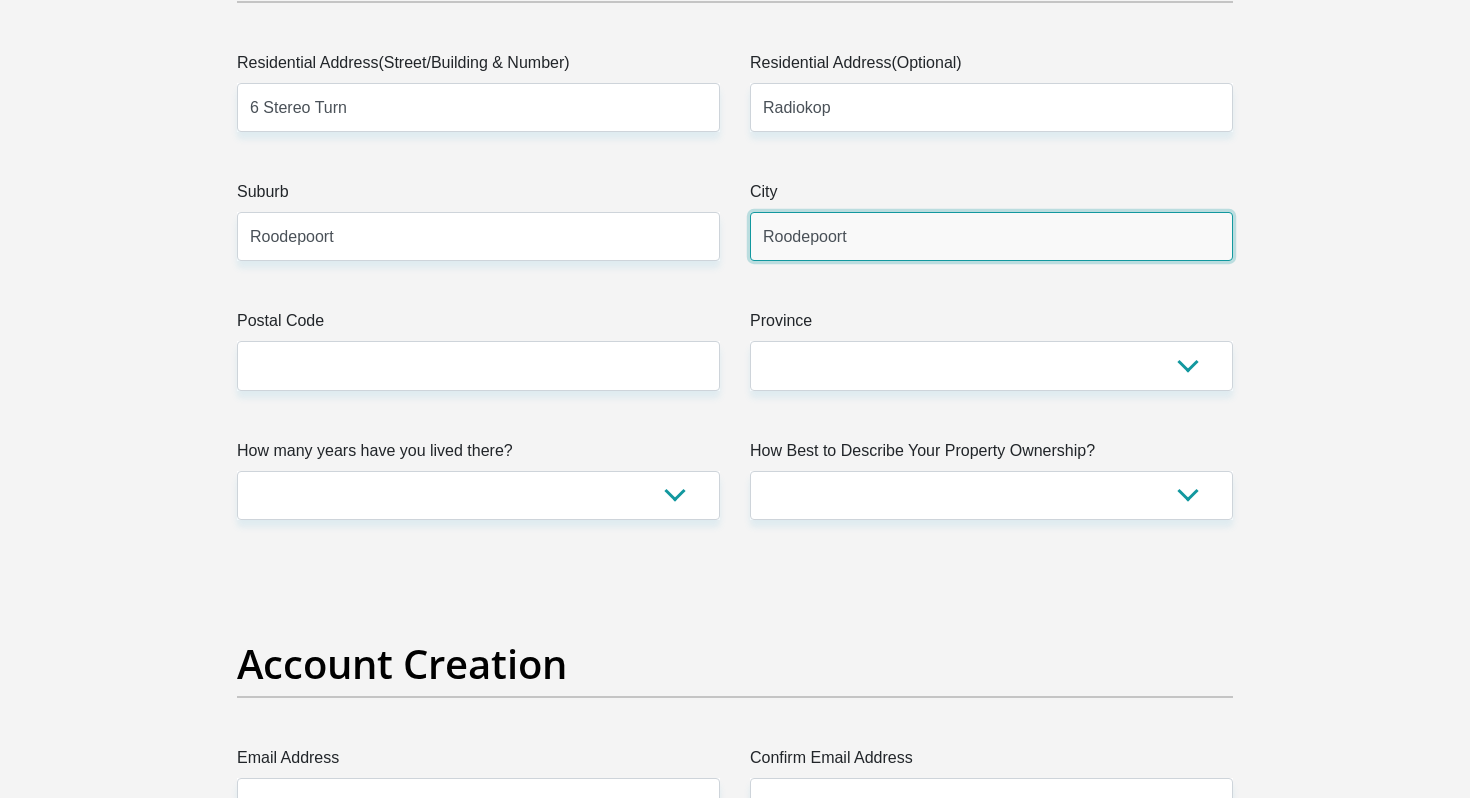 type on "1724" 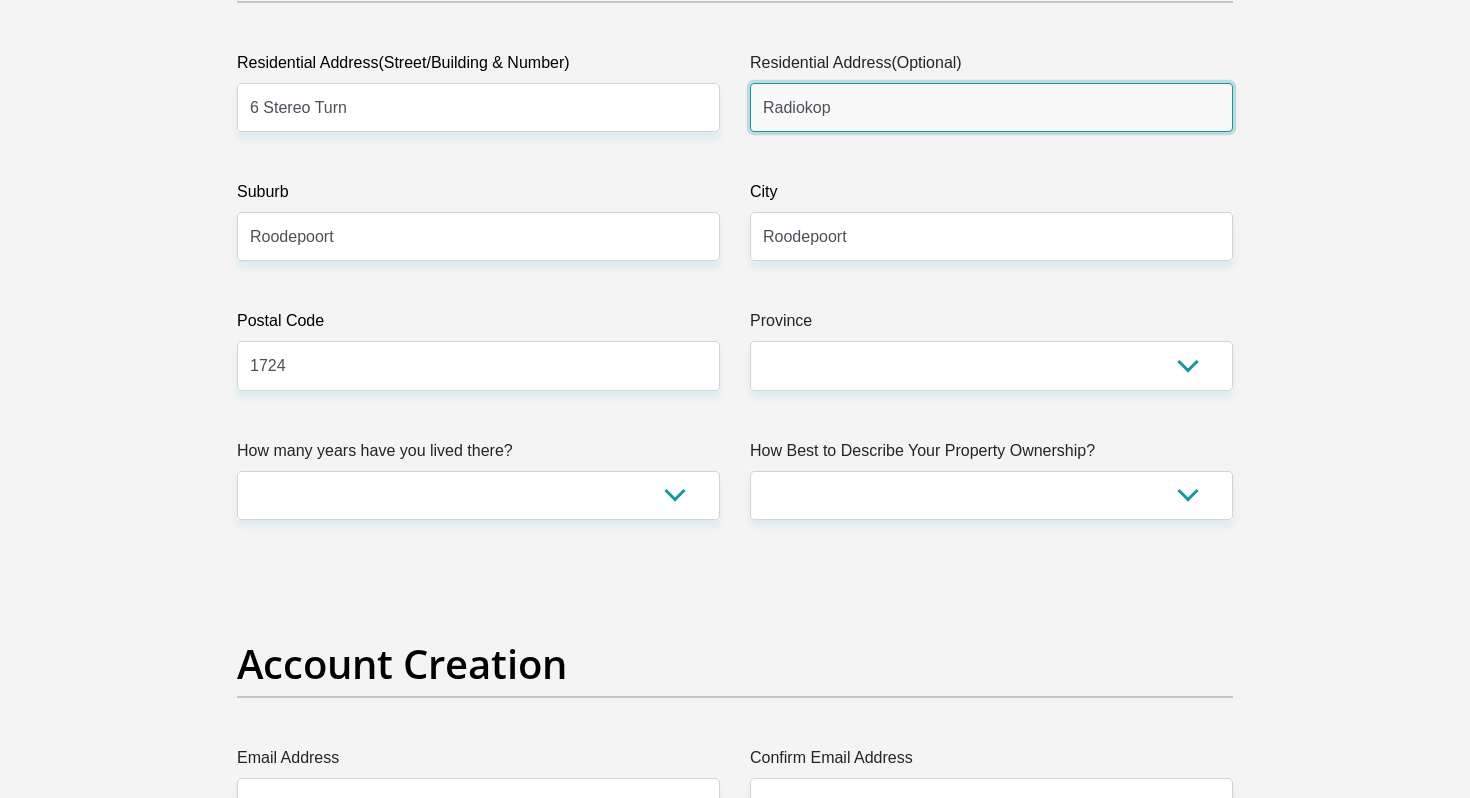 drag, startPoint x: 842, startPoint y: 103, endPoint x: 686, endPoint y: 103, distance: 156 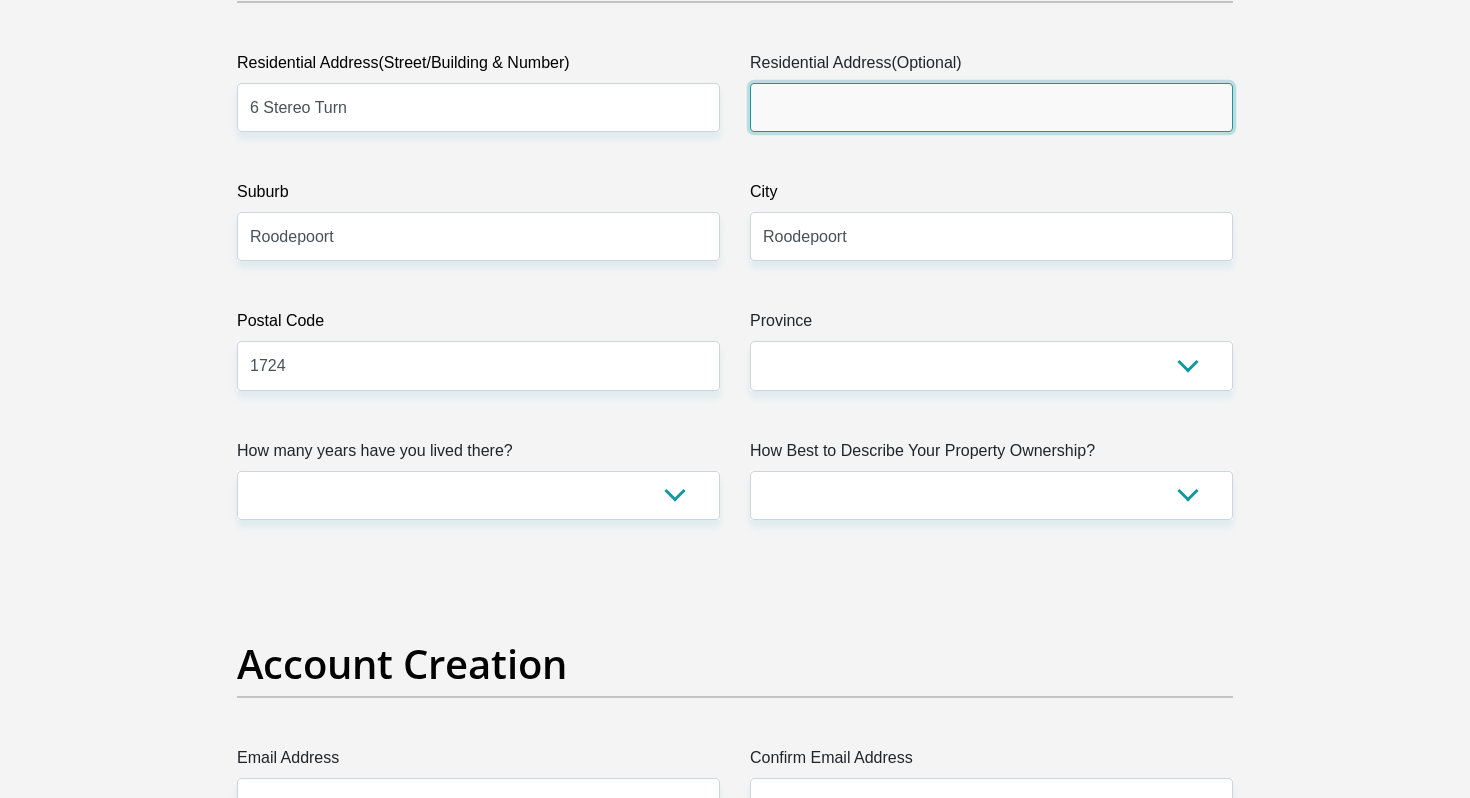 type 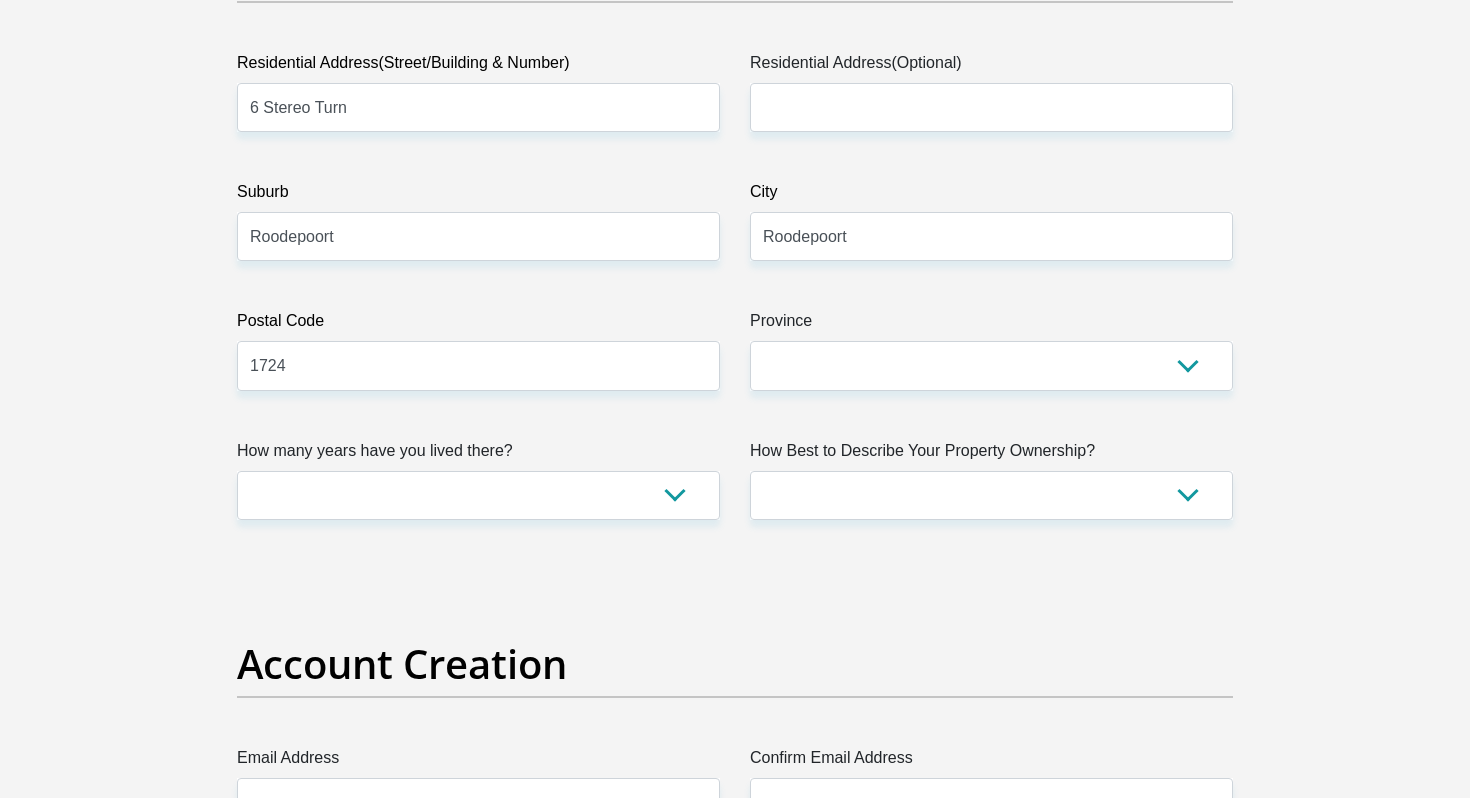 click on "Suburb" at bounding box center (478, 196) 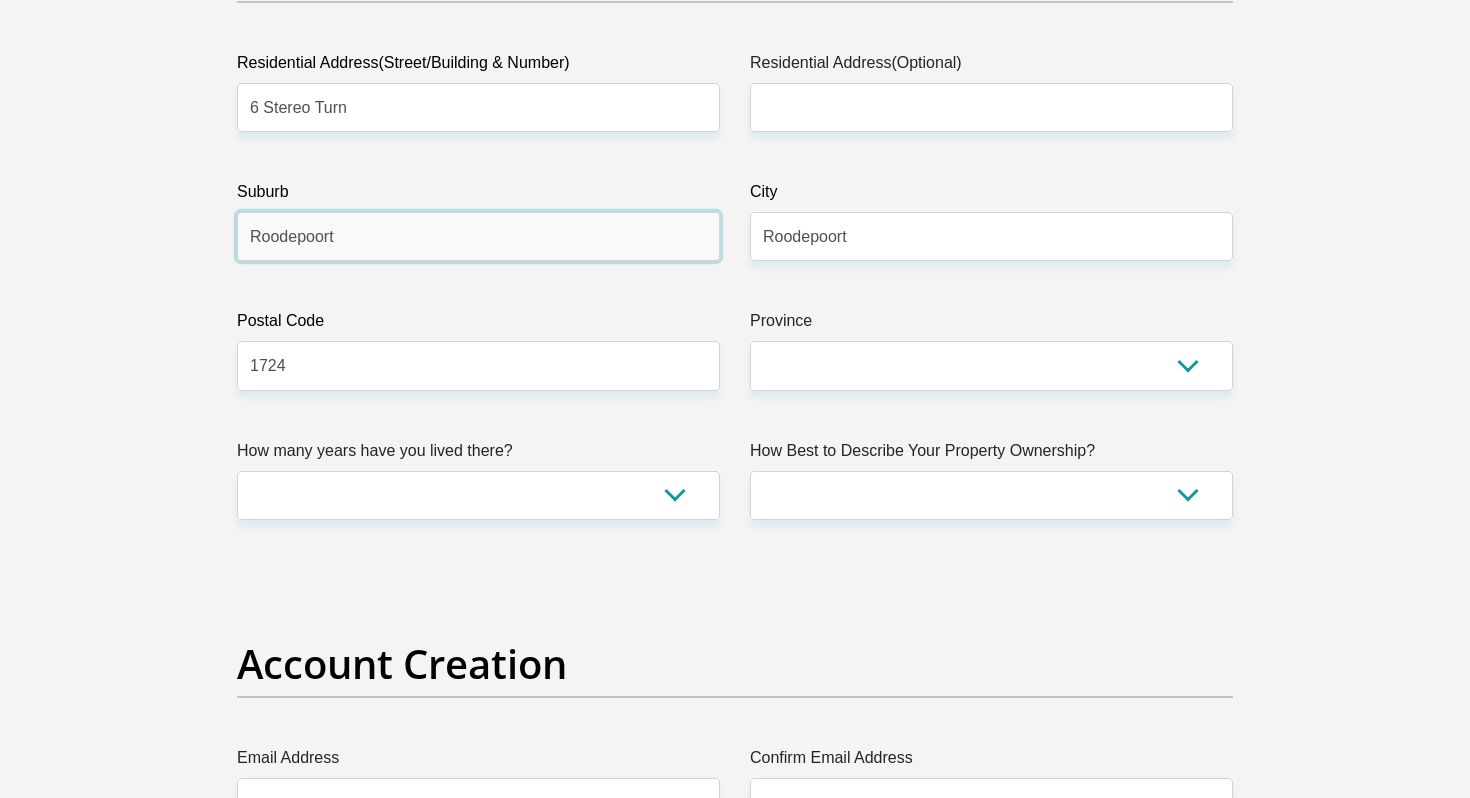 click on "Roodepoort" at bounding box center [478, 236] 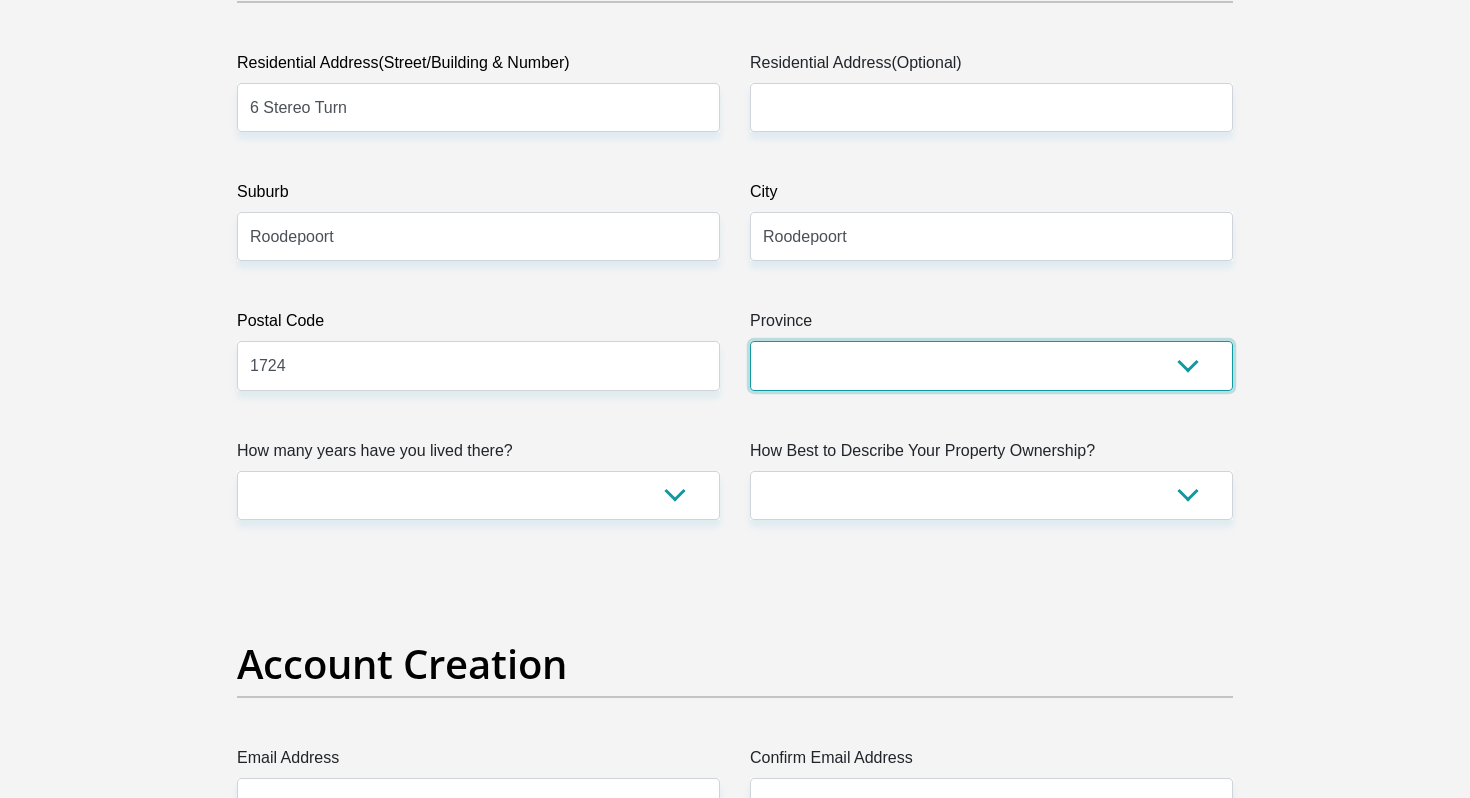click on "Eastern Cape
Free State
Gauteng
KwaZulu-Natal
Limpopo
Mpumalanga
Northern Cape
North West
Western Cape" at bounding box center (991, 365) 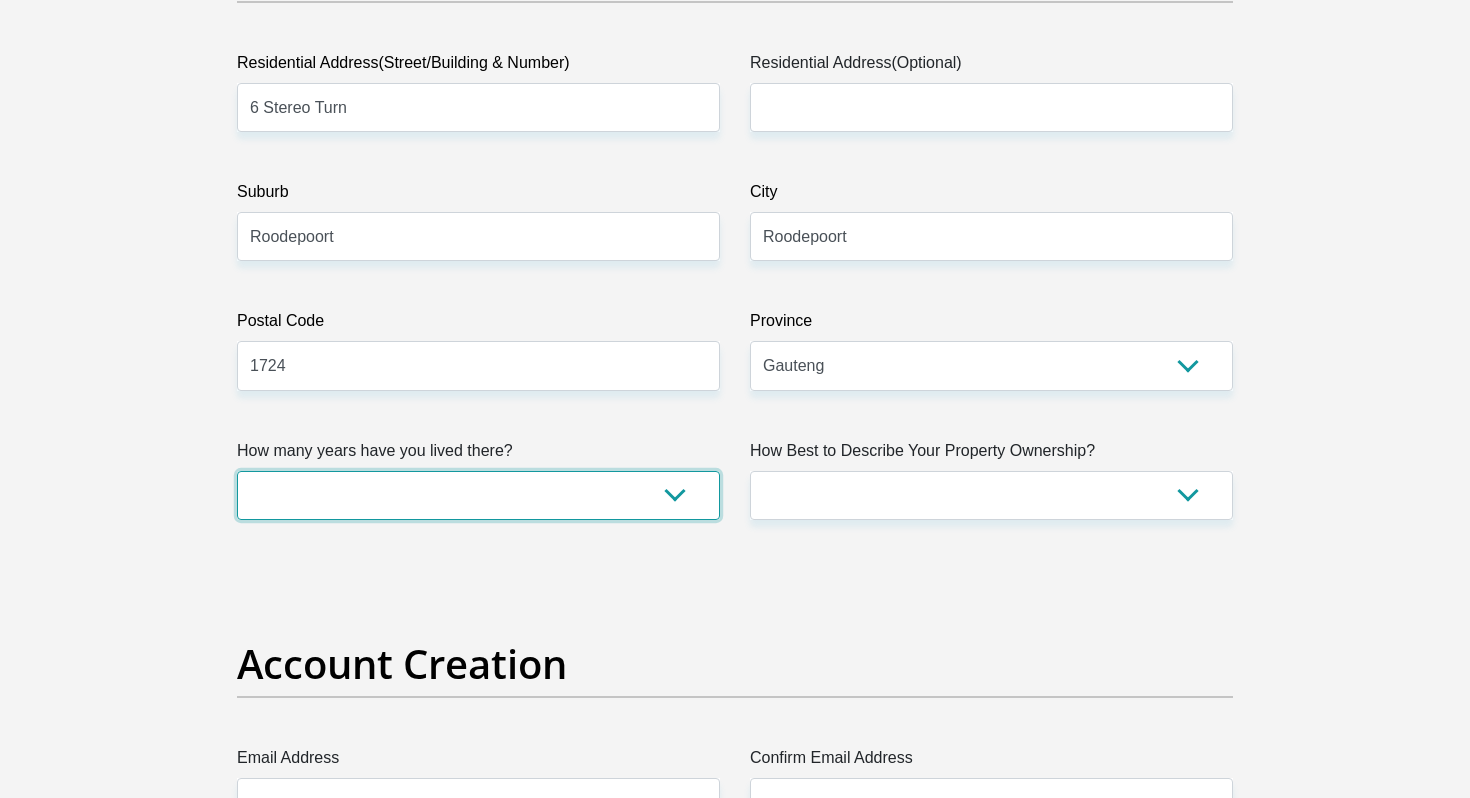 click on "less than 1 year
1-3 years
3-5 years
5+ years" at bounding box center (478, 495) 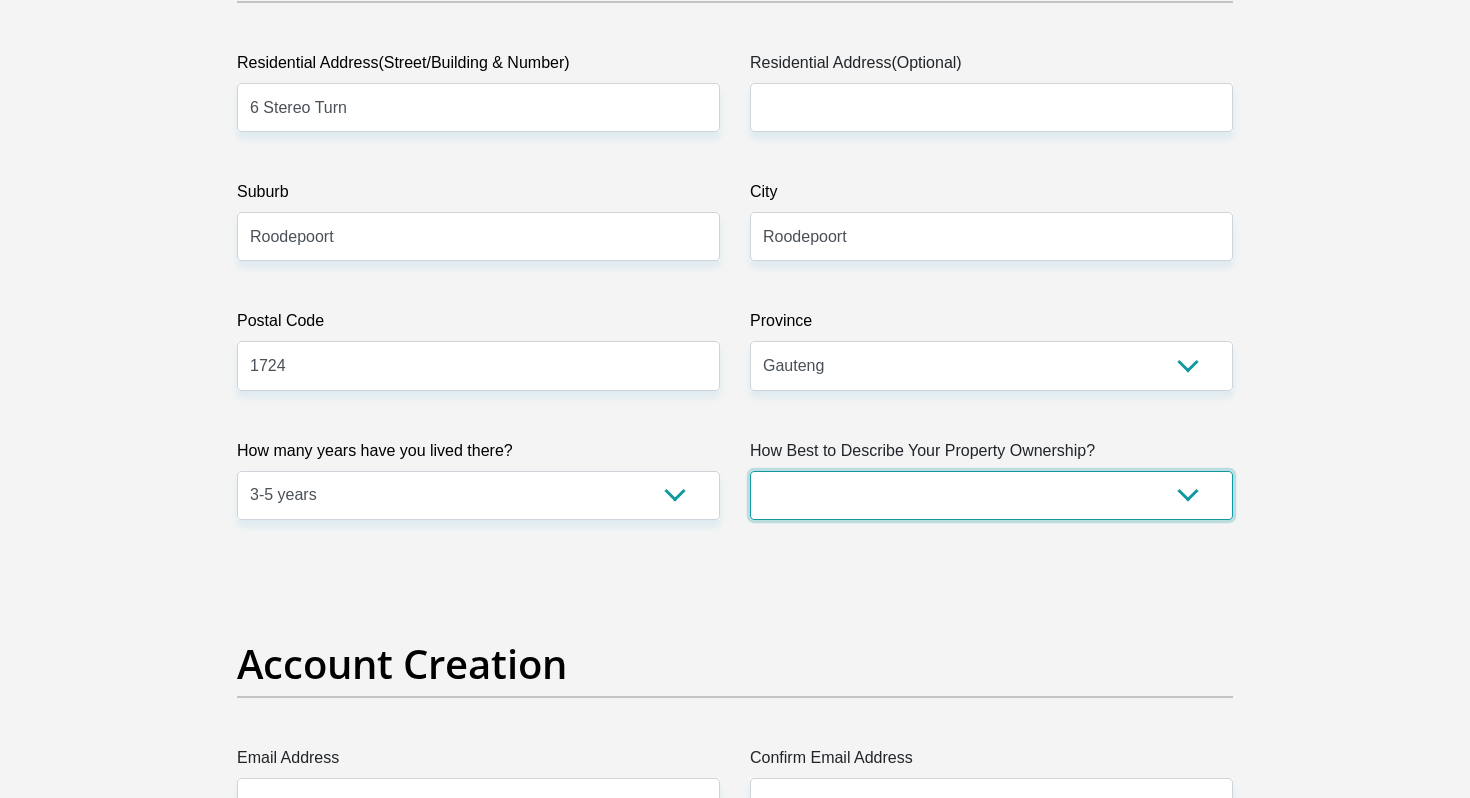 click on "Owned
Rented
Family Owned
Company Dwelling" at bounding box center (991, 495) 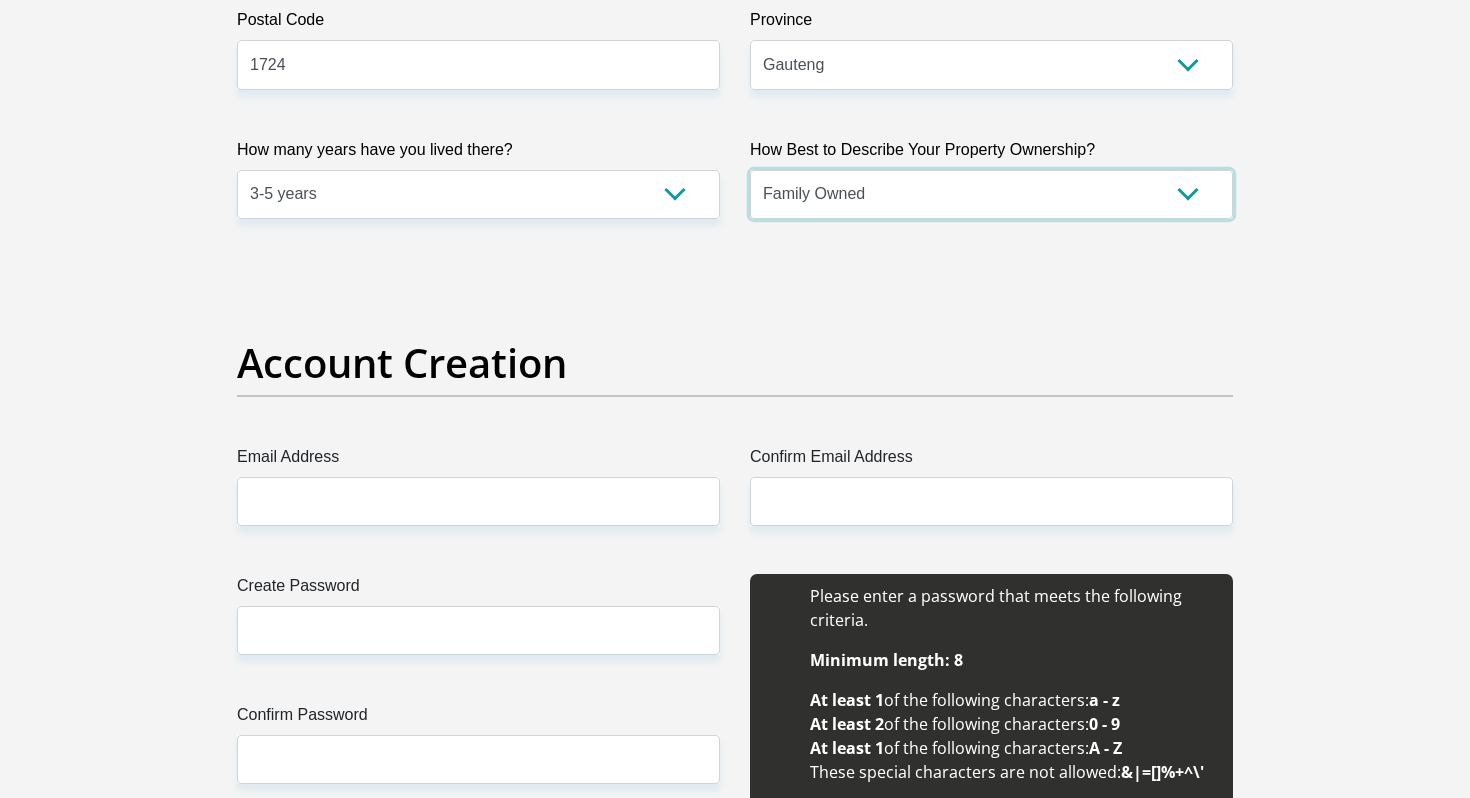 scroll, scrollTop: 1389, scrollLeft: 0, axis: vertical 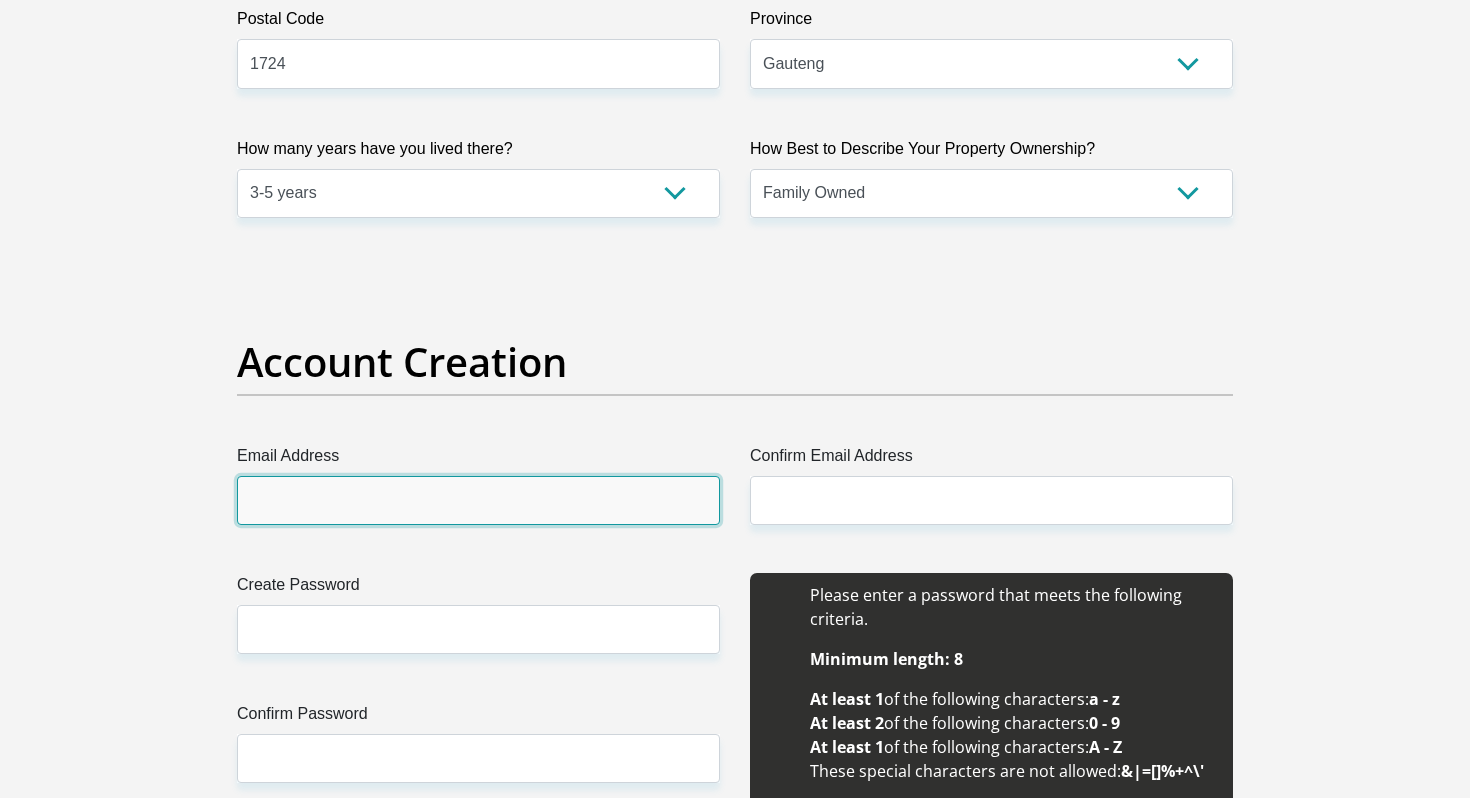 click on "Email Address" at bounding box center (478, 500) 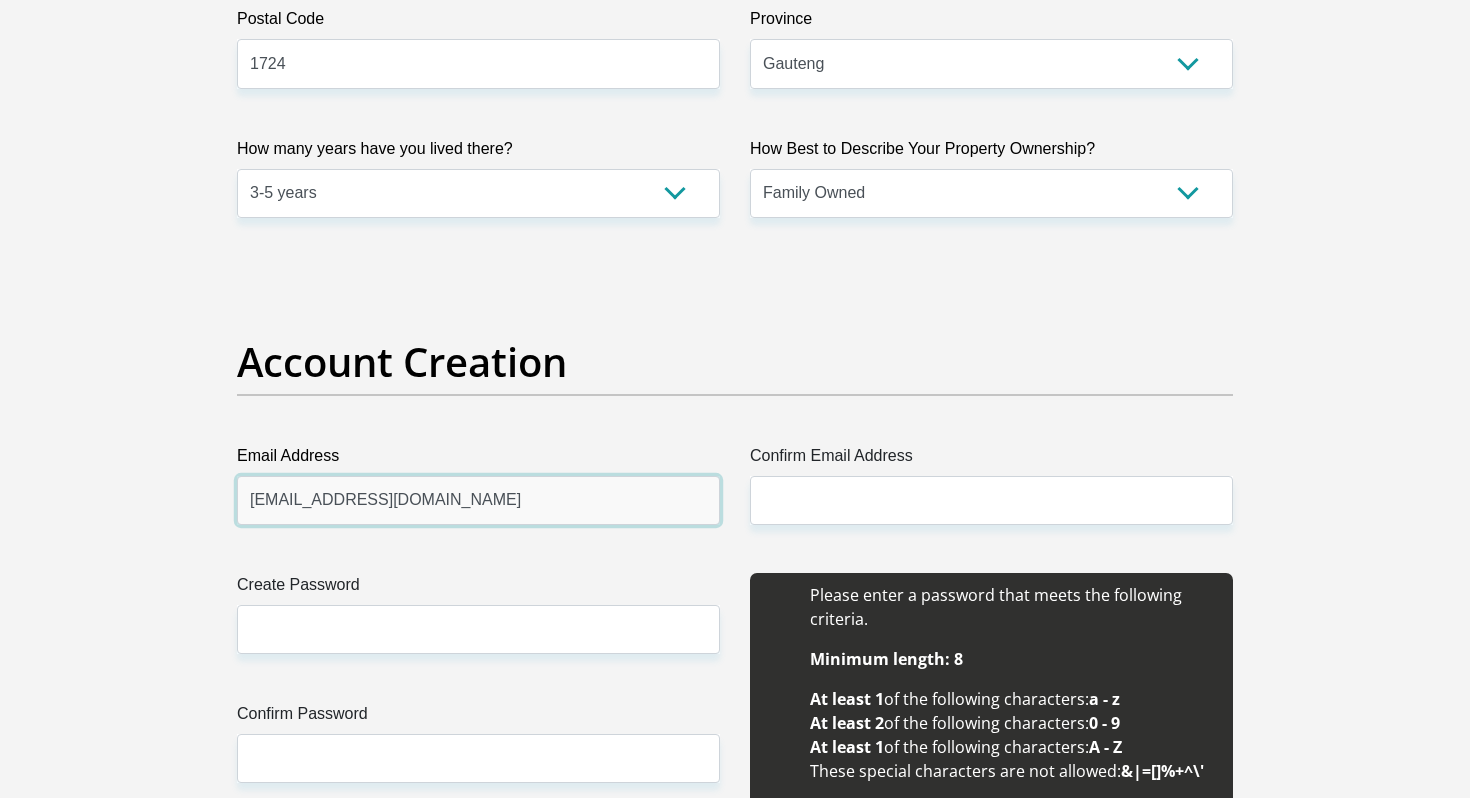 type on "mas@khengo.co.za" 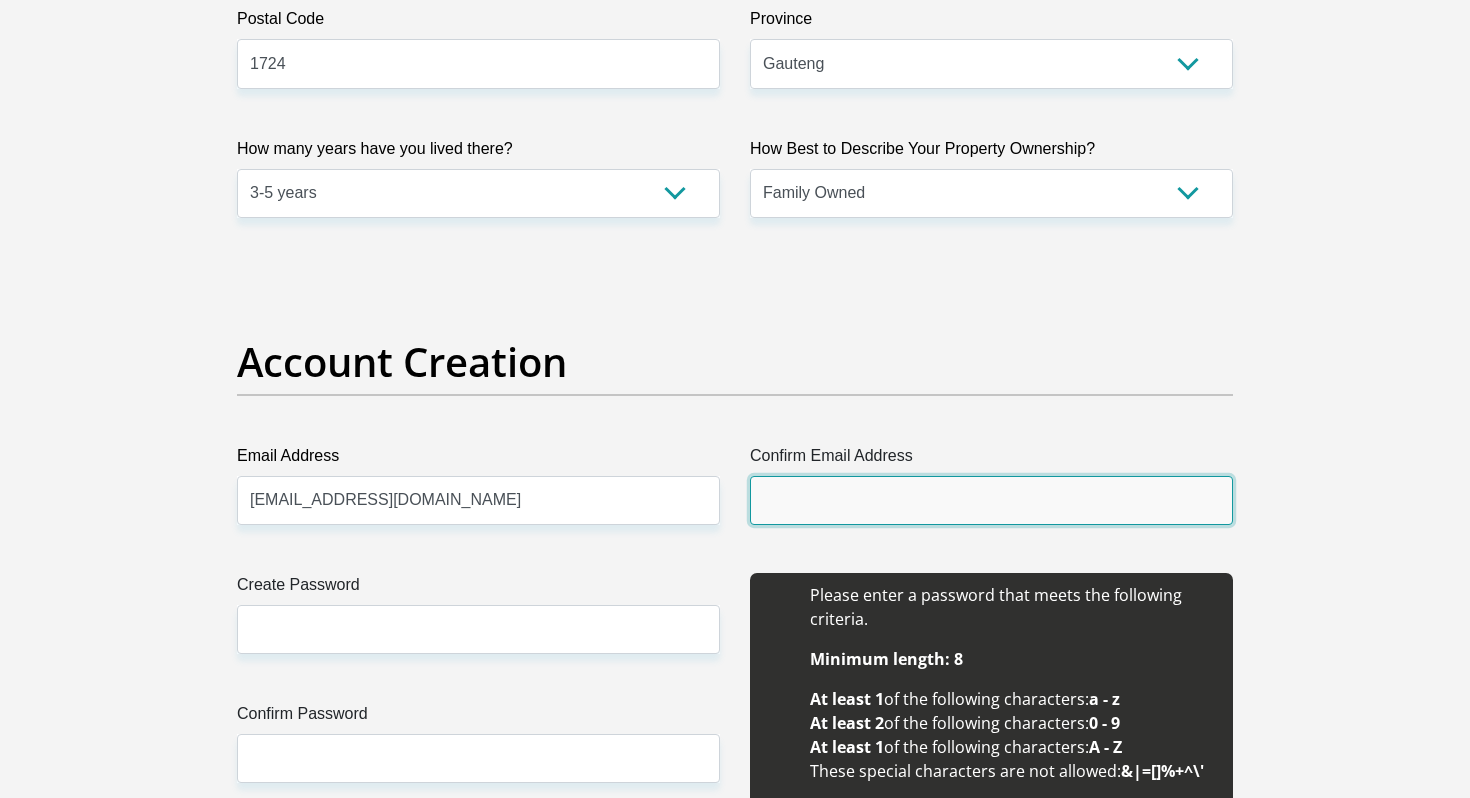 click on "Confirm Email Address" at bounding box center (991, 500) 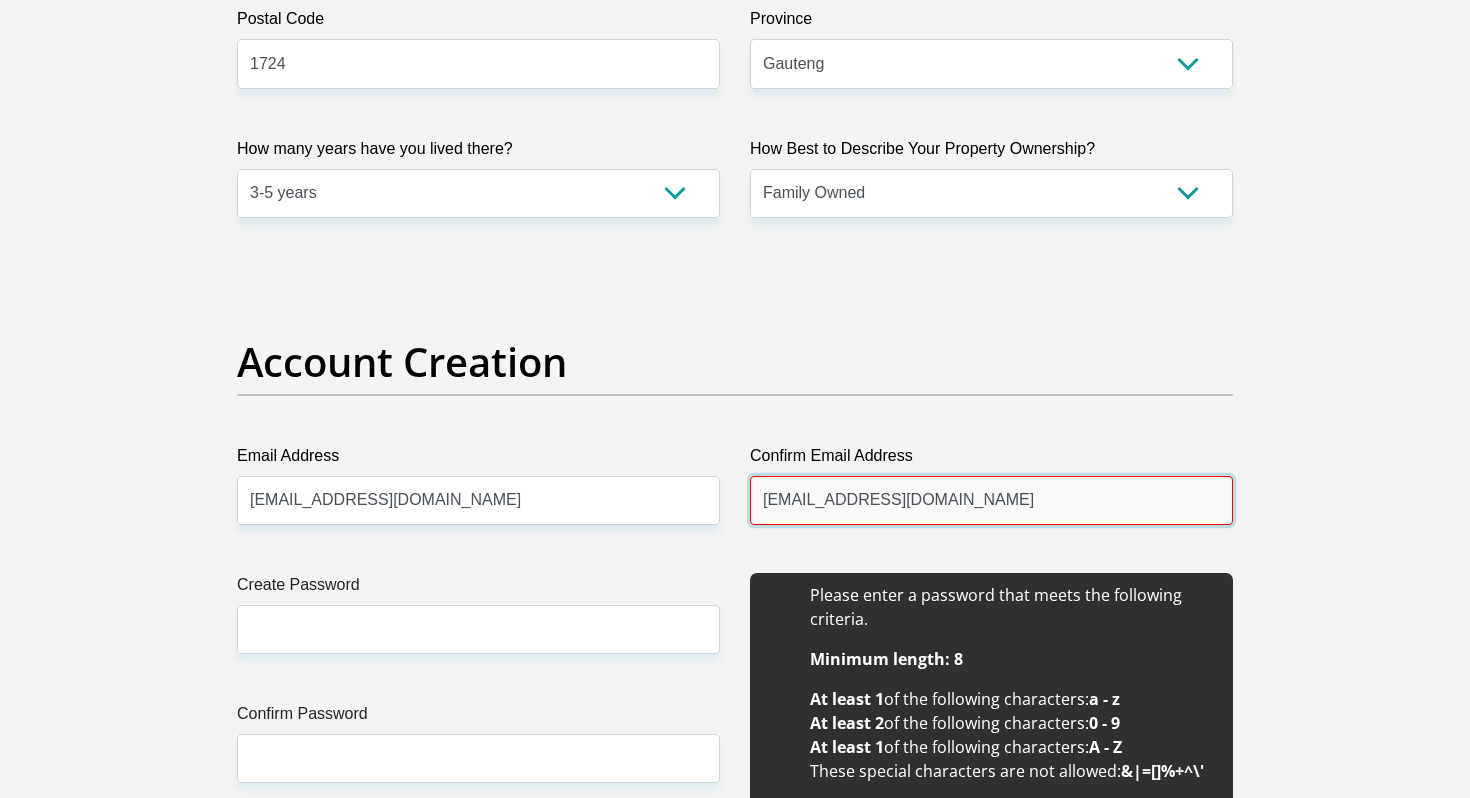type on "mas@Khengo.co.za" 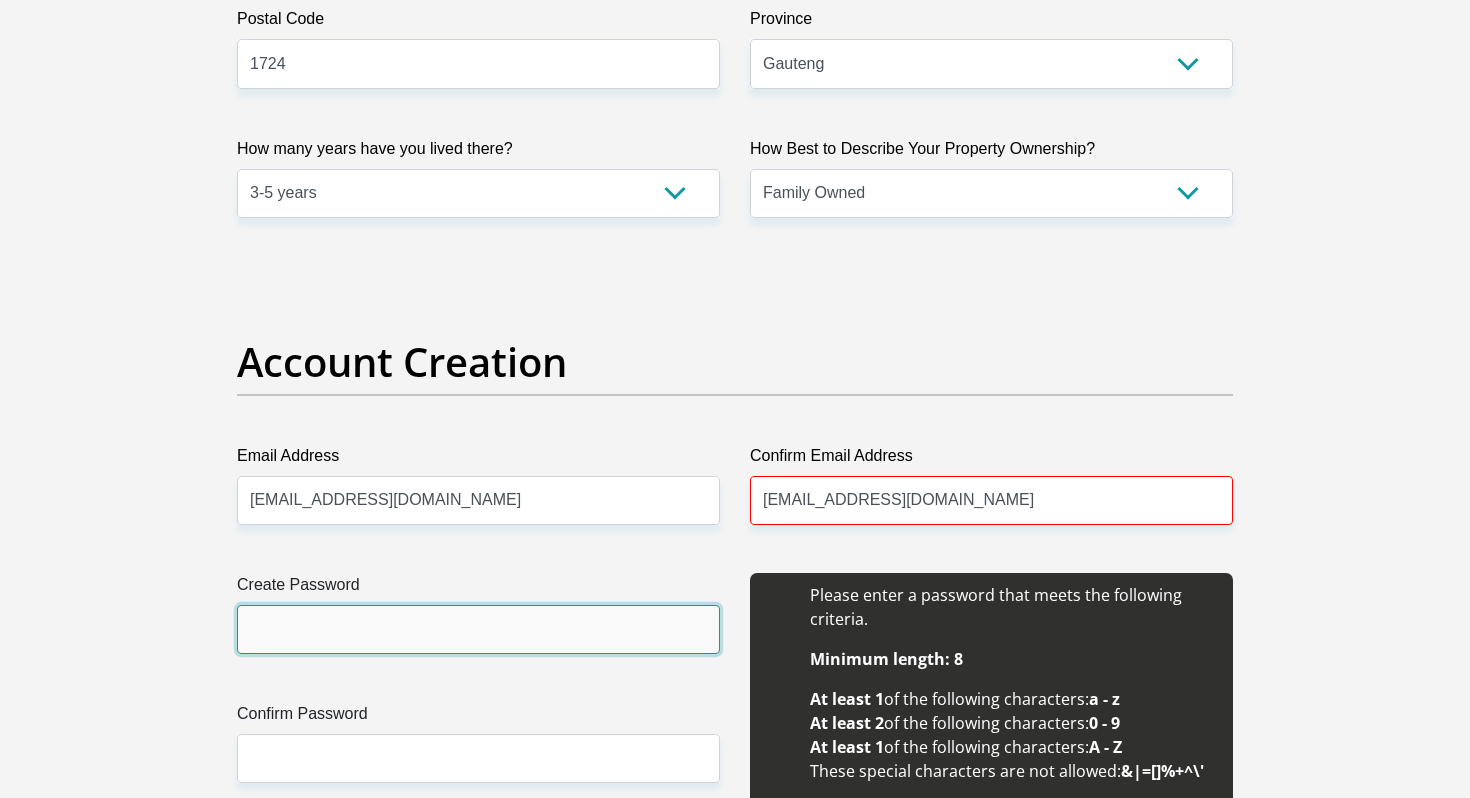 click on "Create Password" at bounding box center [478, 629] 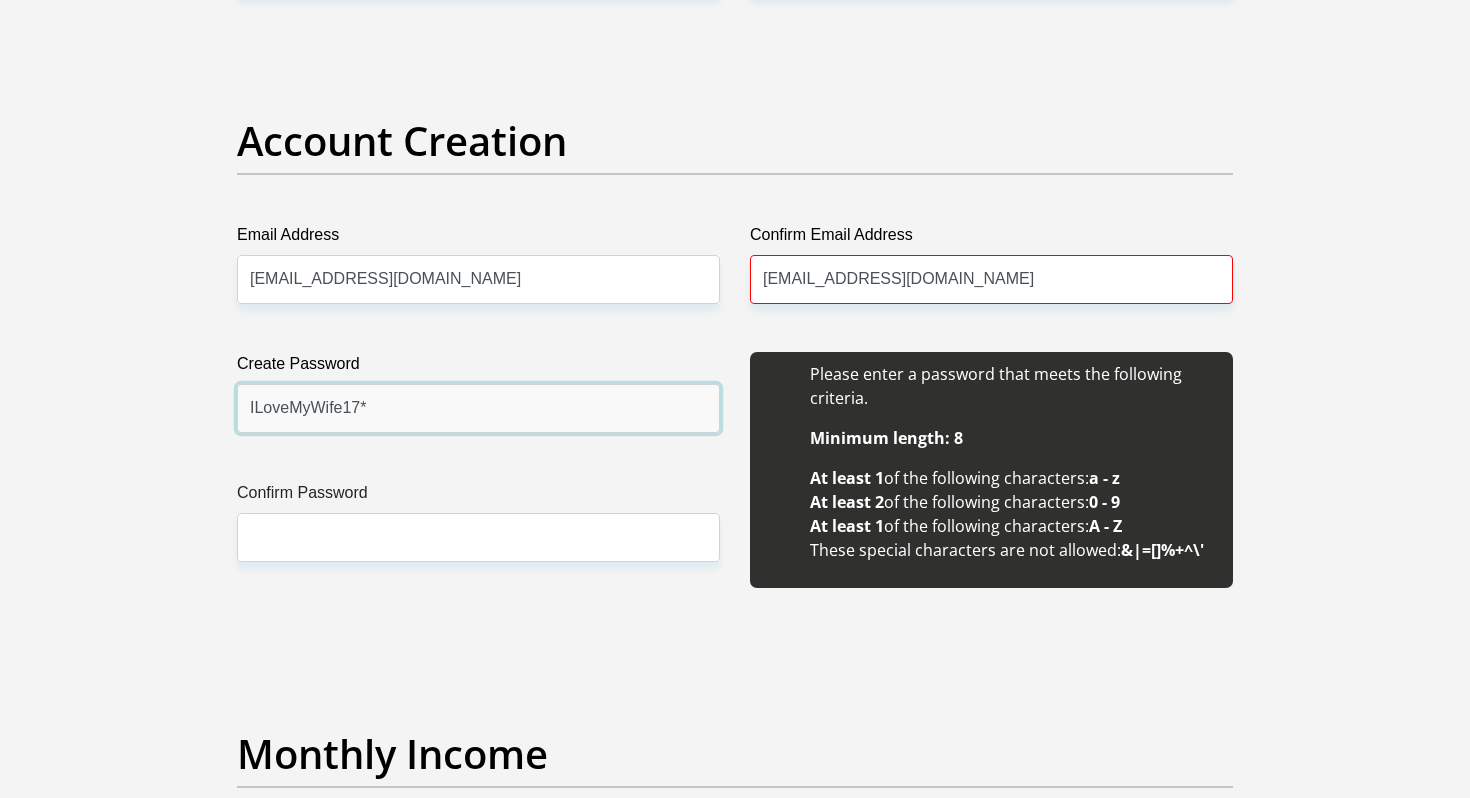 scroll, scrollTop: 1612, scrollLeft: 0, axis: vertical 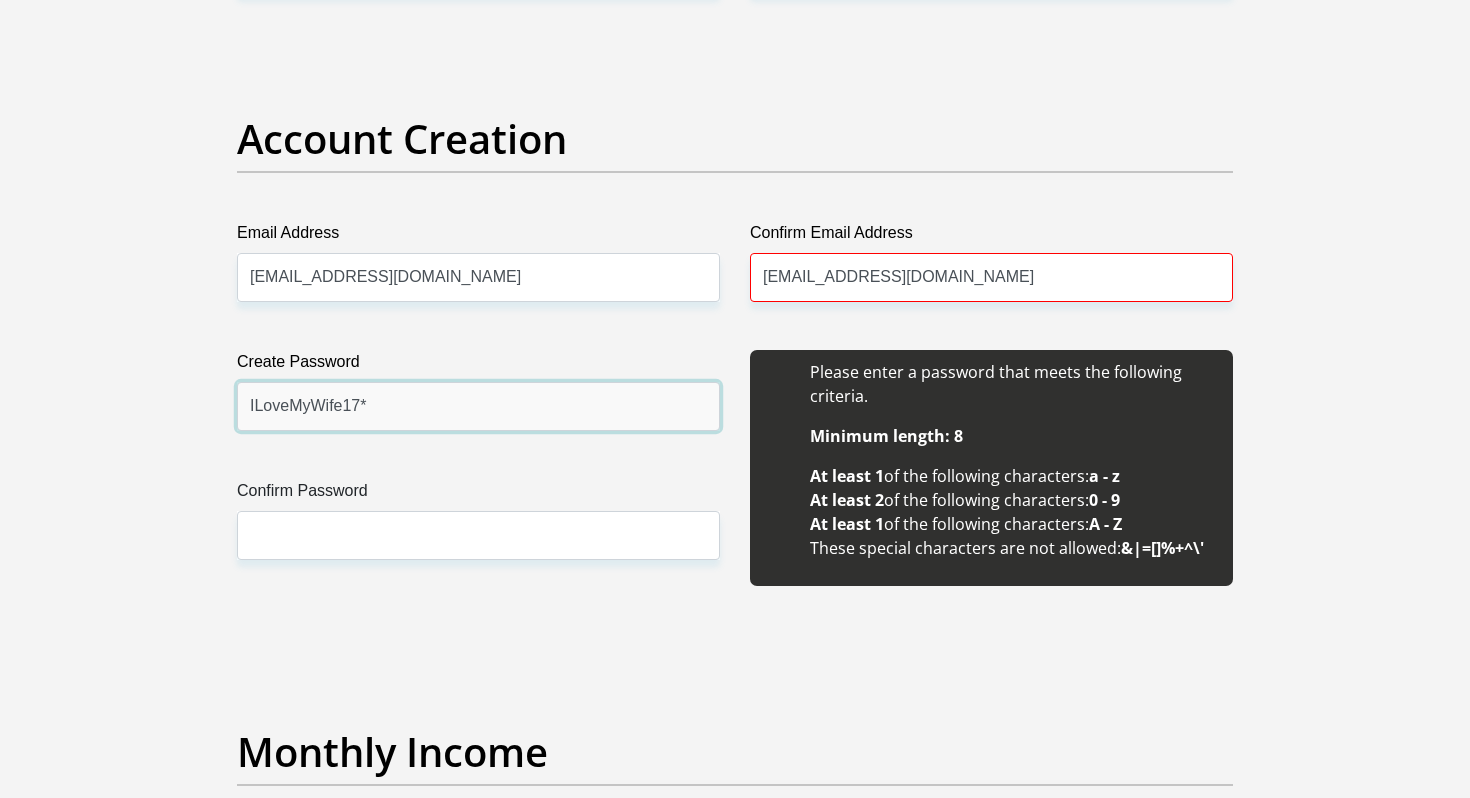 drag, startPoint x: 395, startPoint y: 403, endPoint x: 229, endPoint y: 397, distance: 166.1084 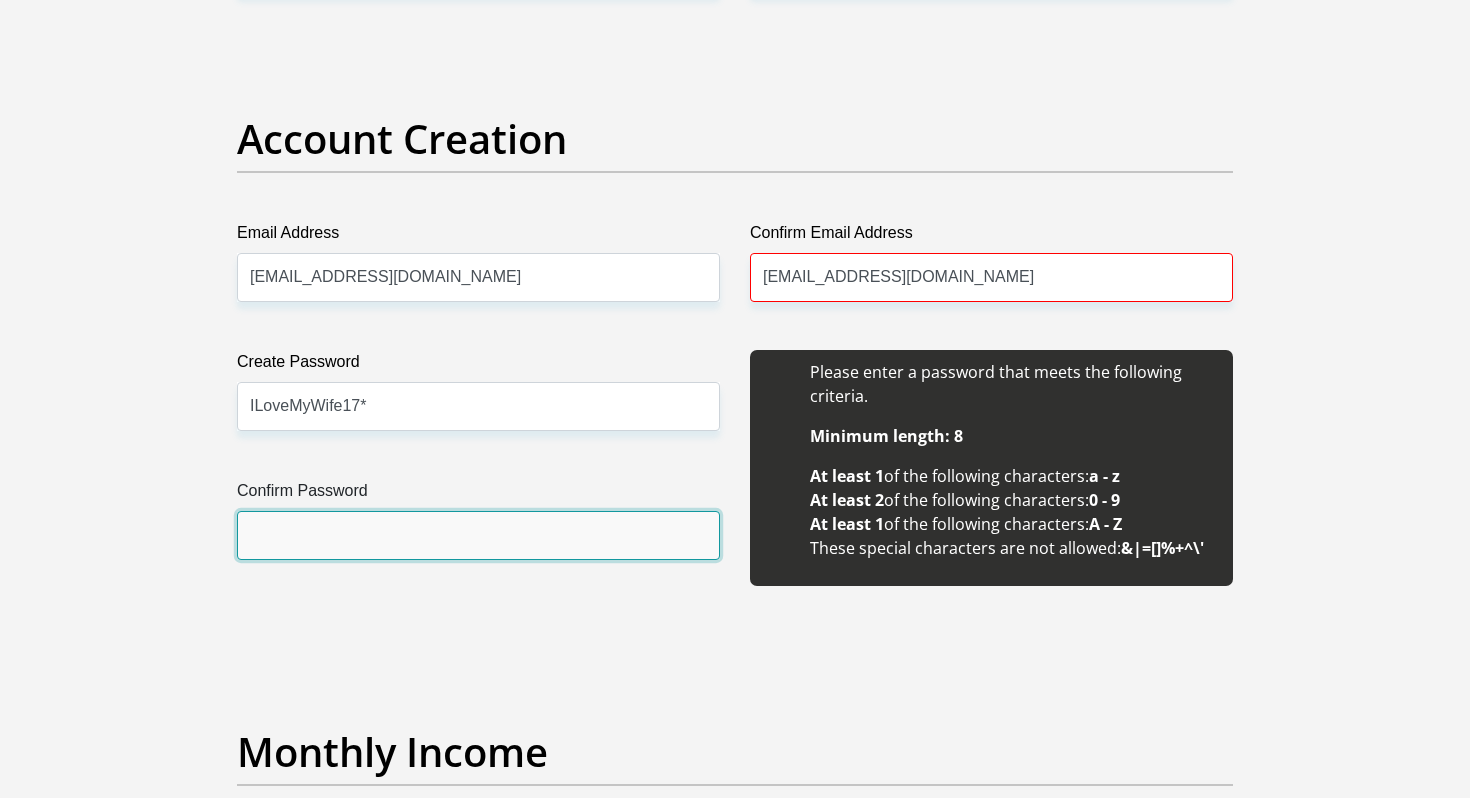 click on "Confirm Password" at bounding box center [478, 535] 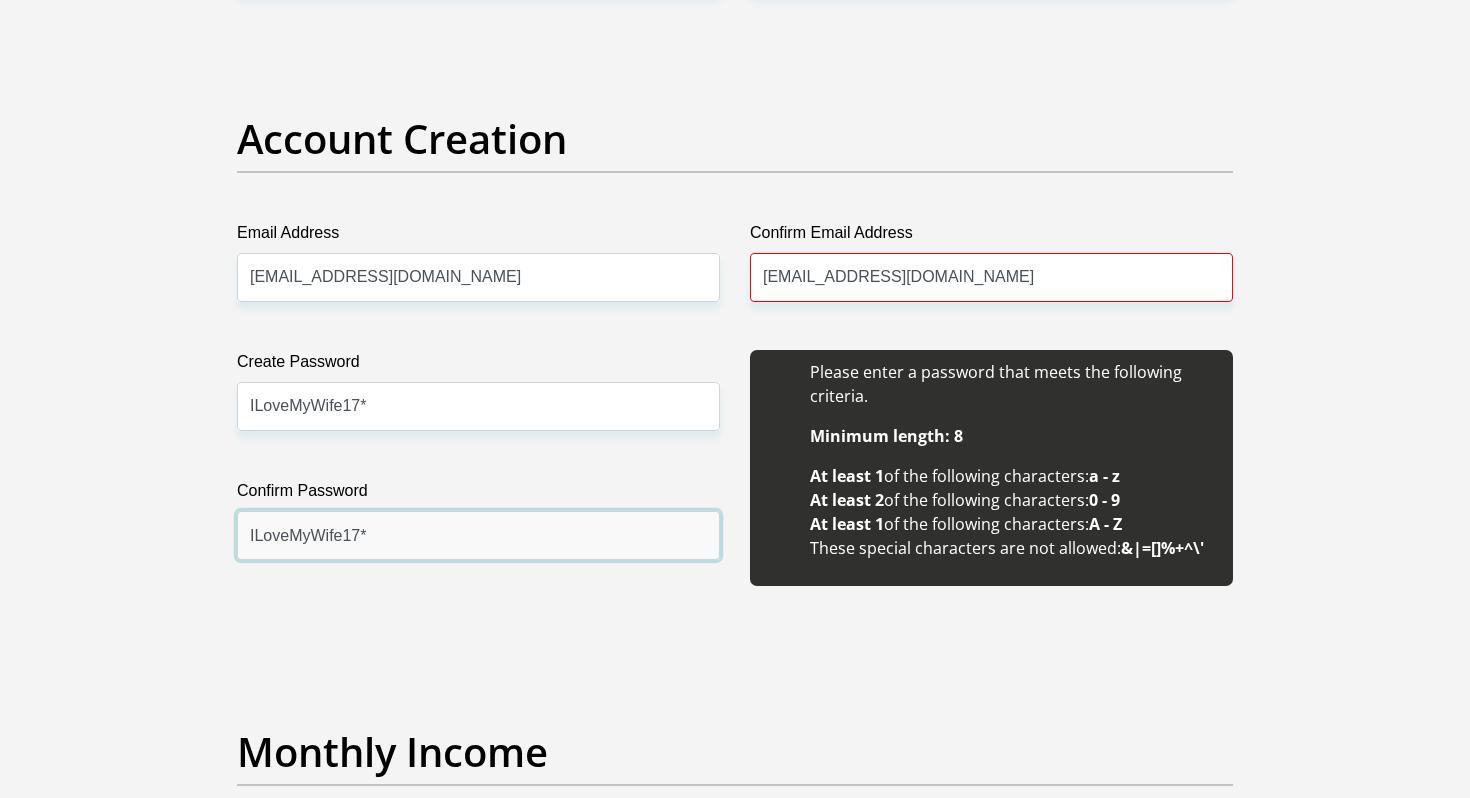 type on "ILoveMyWife17*" 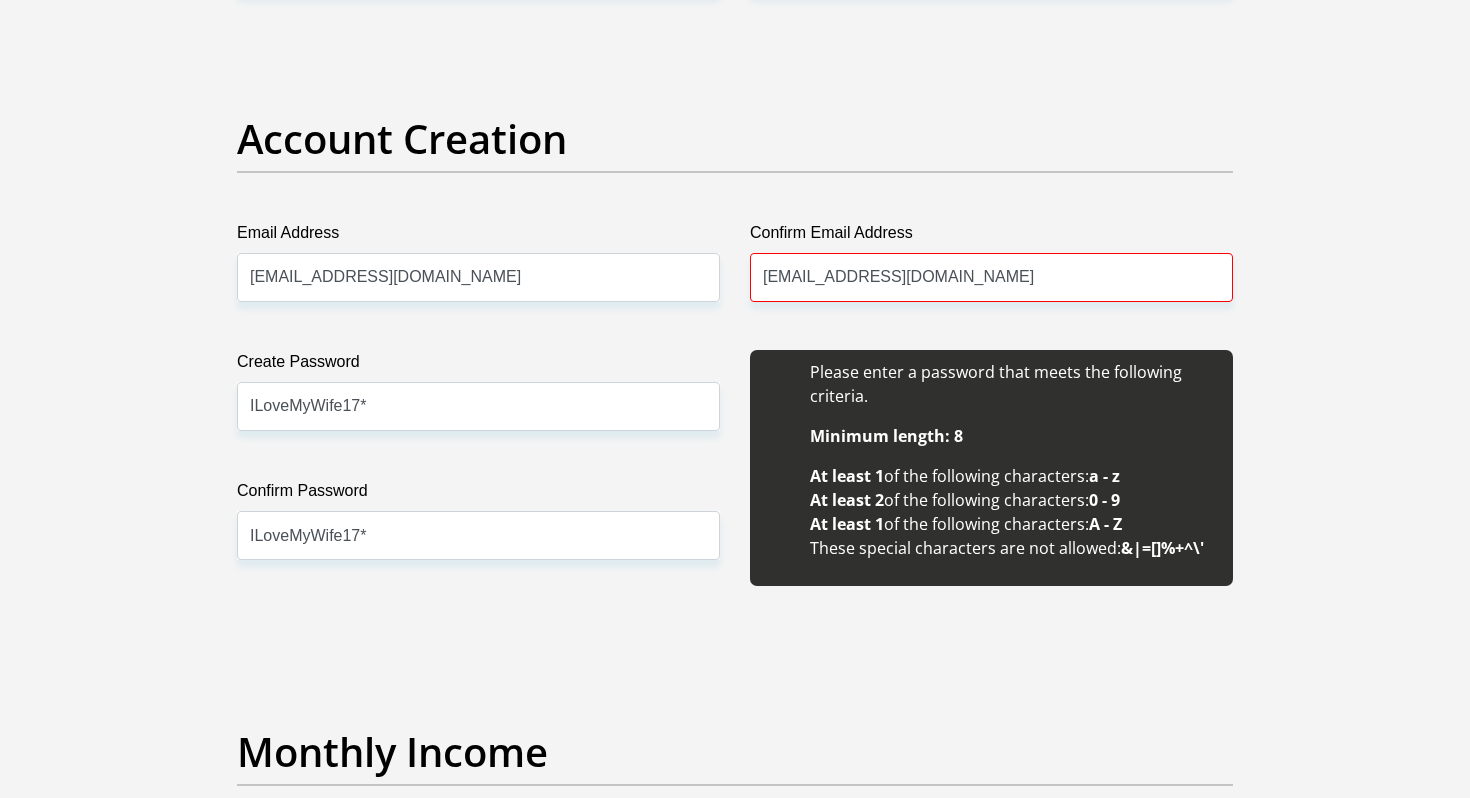 click on "Title
Mr
Ms
Mrs
Dr
Other
First Name
Arnold
Surname
Mashele
ID Number
8312225678086
Please input valid ID number
Race
Black
Coloured
Indian
White
Other
Contact Number
0813002241
Please input valid contact number
Nationality
South Africa
Afghanistan
Aland Islands  Albania  Algeria" at bounding box center [735, 1955] 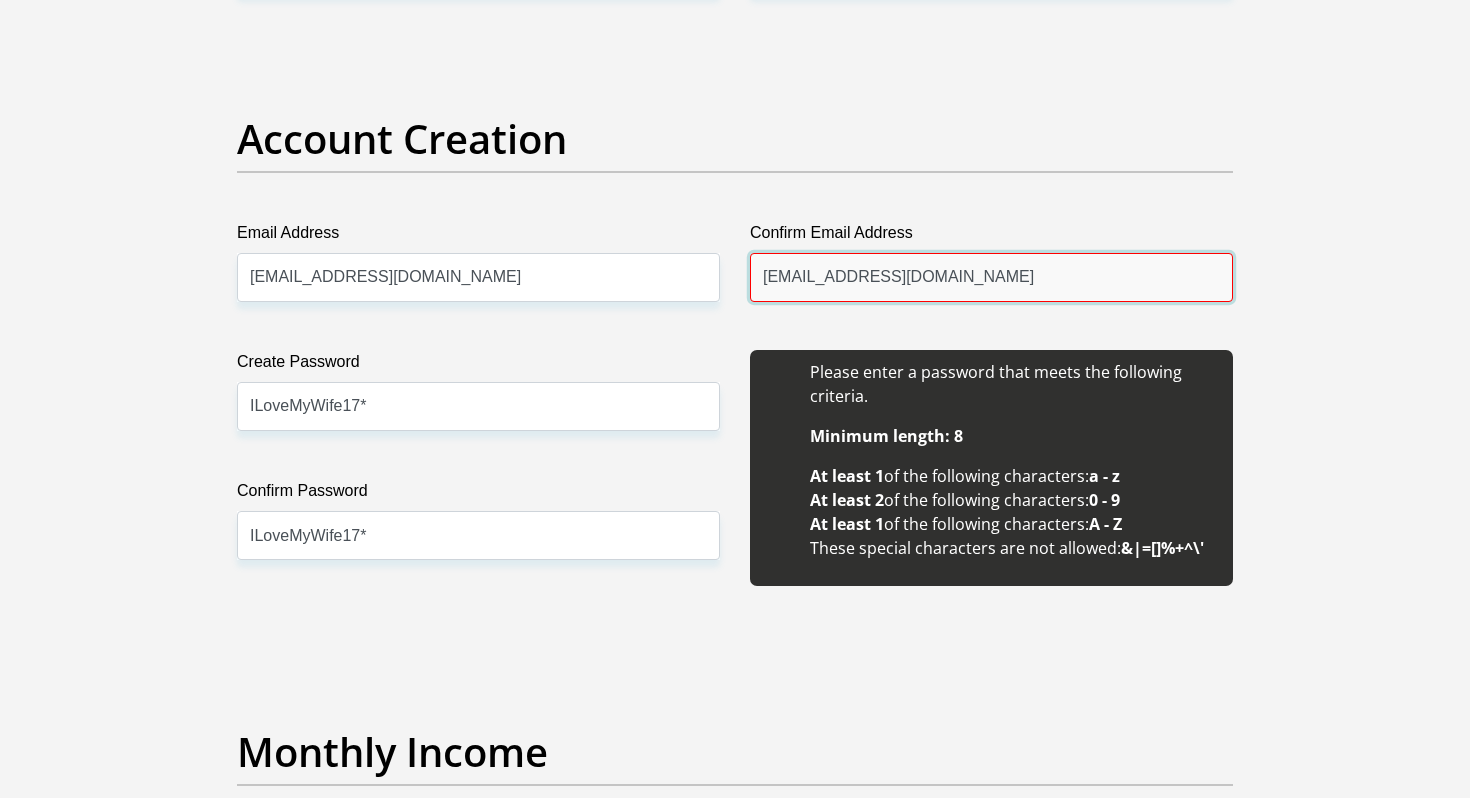 click on "mas@Khengo.co.za" at bounding box center [991, 277] 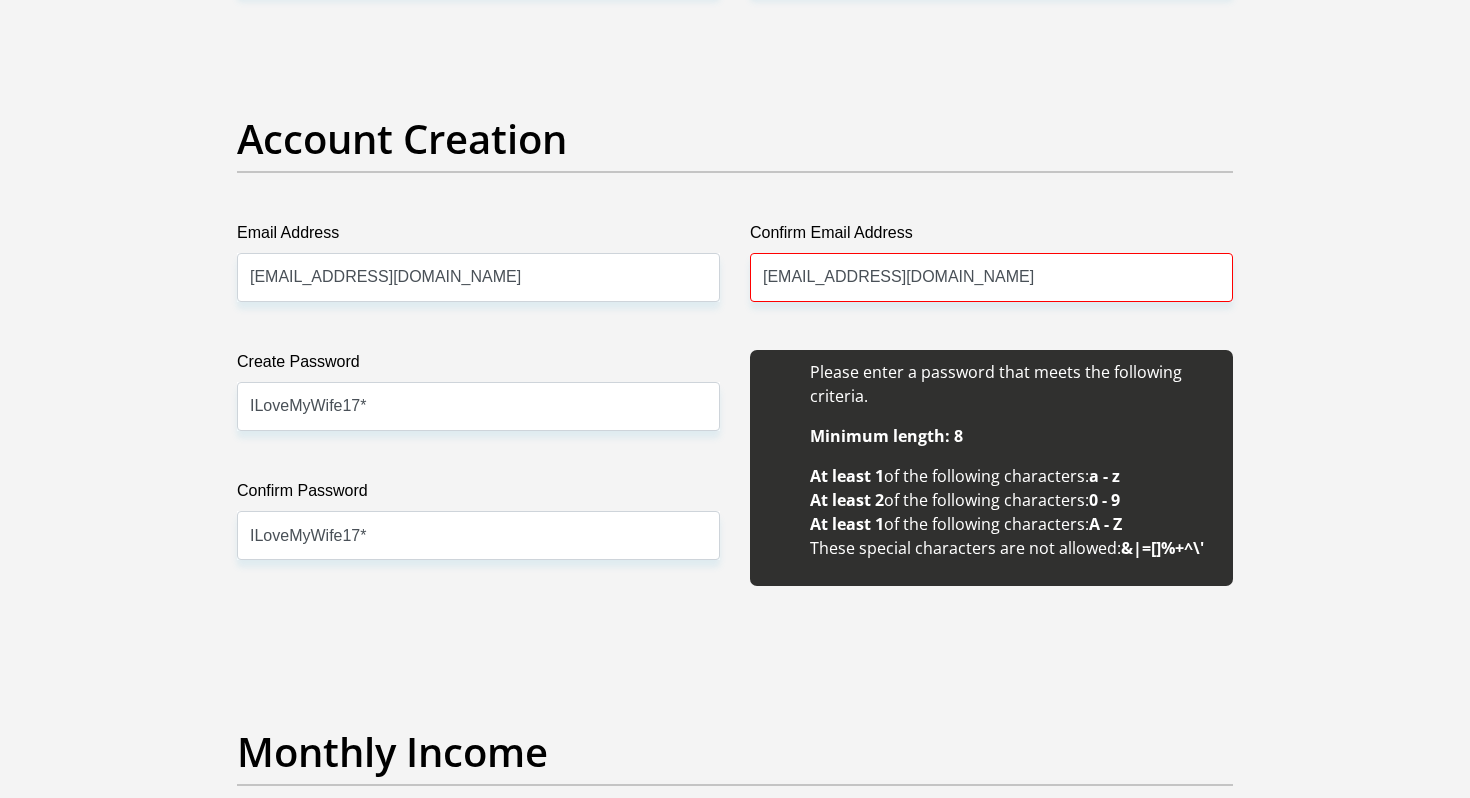 click on "Title
Mr
Ms
Mrs
Dr
Other
First Name
Arnold
Surname
Mashele
ID Number
8312225678086
Please input valid ID number
Race
Black
Coloured
Indian
White
Other
Contact Number
0813002241
Please input valid contact number
Nationality
South Africa
Afghanistan
Aland Islands  Albania  Algeria" at bounding box center [735, 1955] 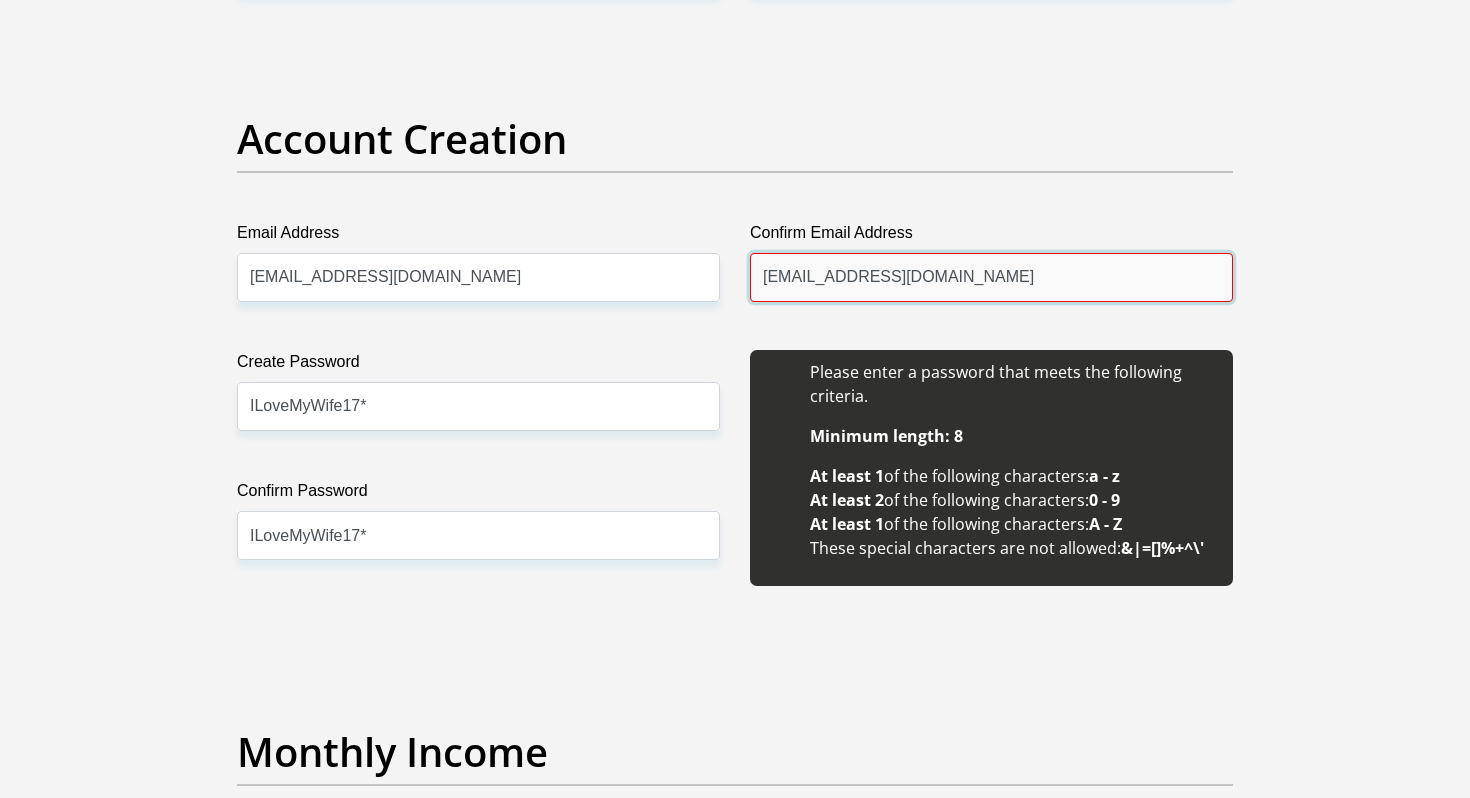 drag, startPoint x: 960, startPoint y: 289, endPoint x: 676, endPoint y: 269, distance: 284.70337 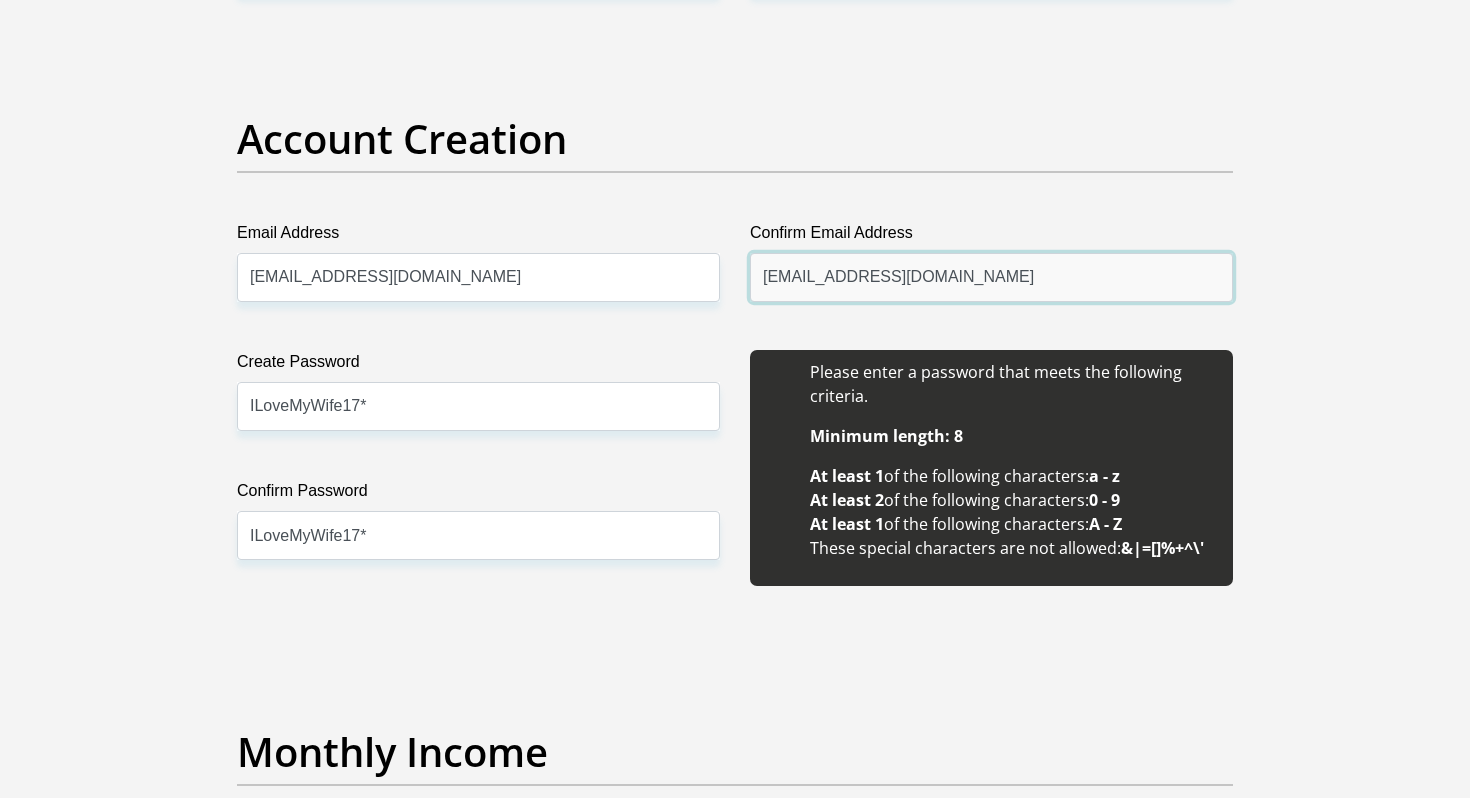 type on "mas@khengo.co.za" 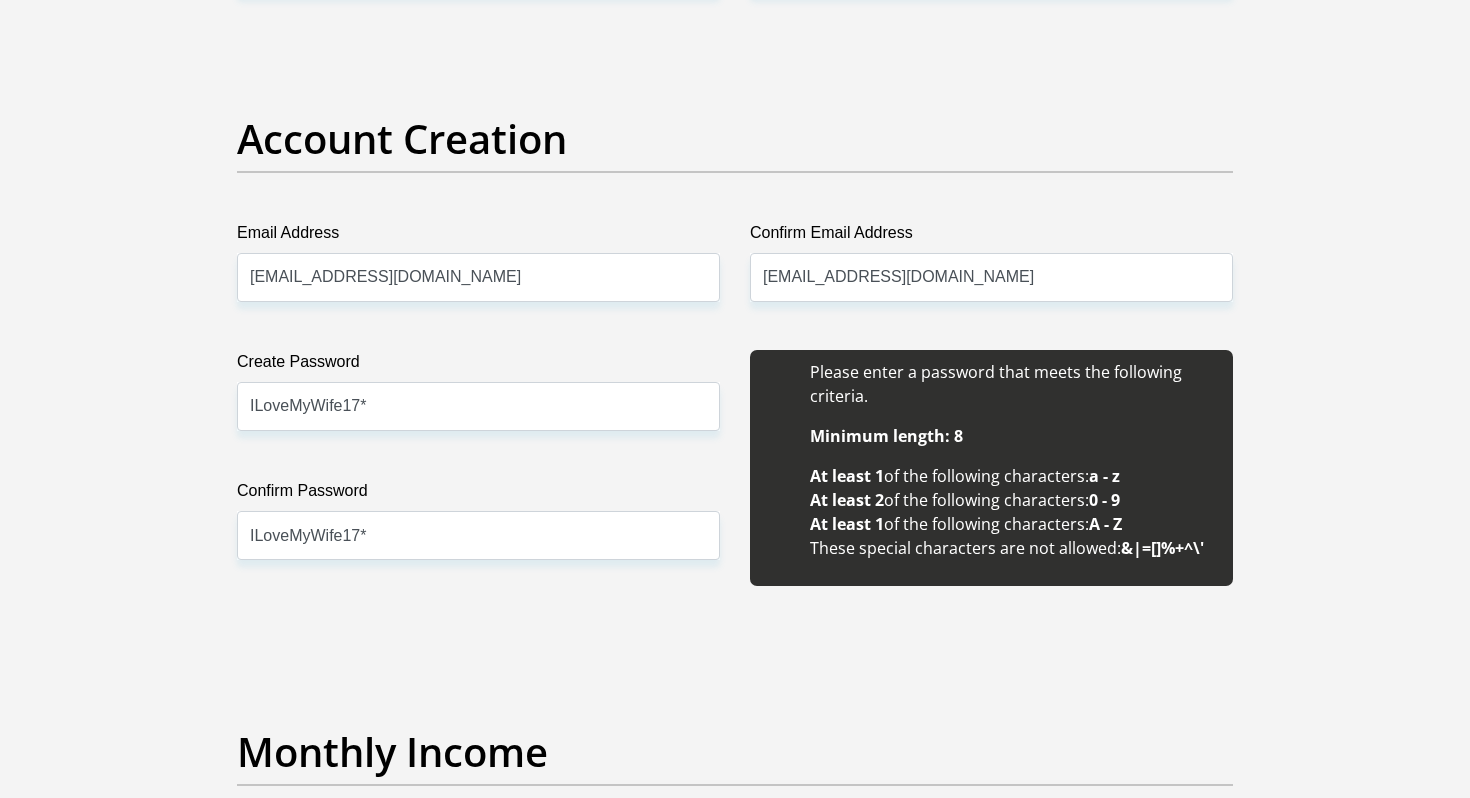 click on "Create Password
ILoveMyWife17*
Please input valid password
Confirm Password
ILoveMyWife17*" at bounding box center [478, 479] 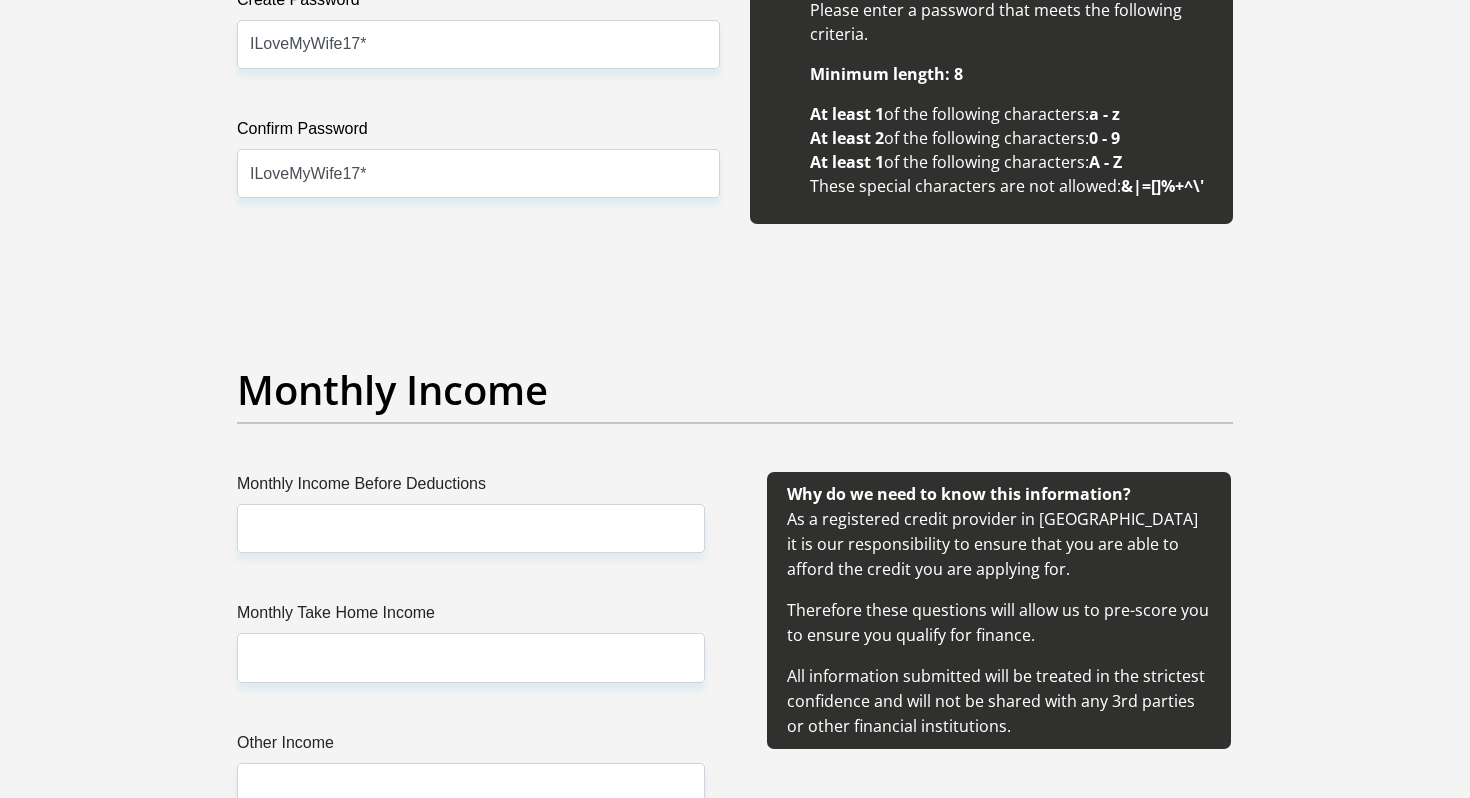 scroll, scrollTop: 1981, scrollLeft: 0, axis: vertical 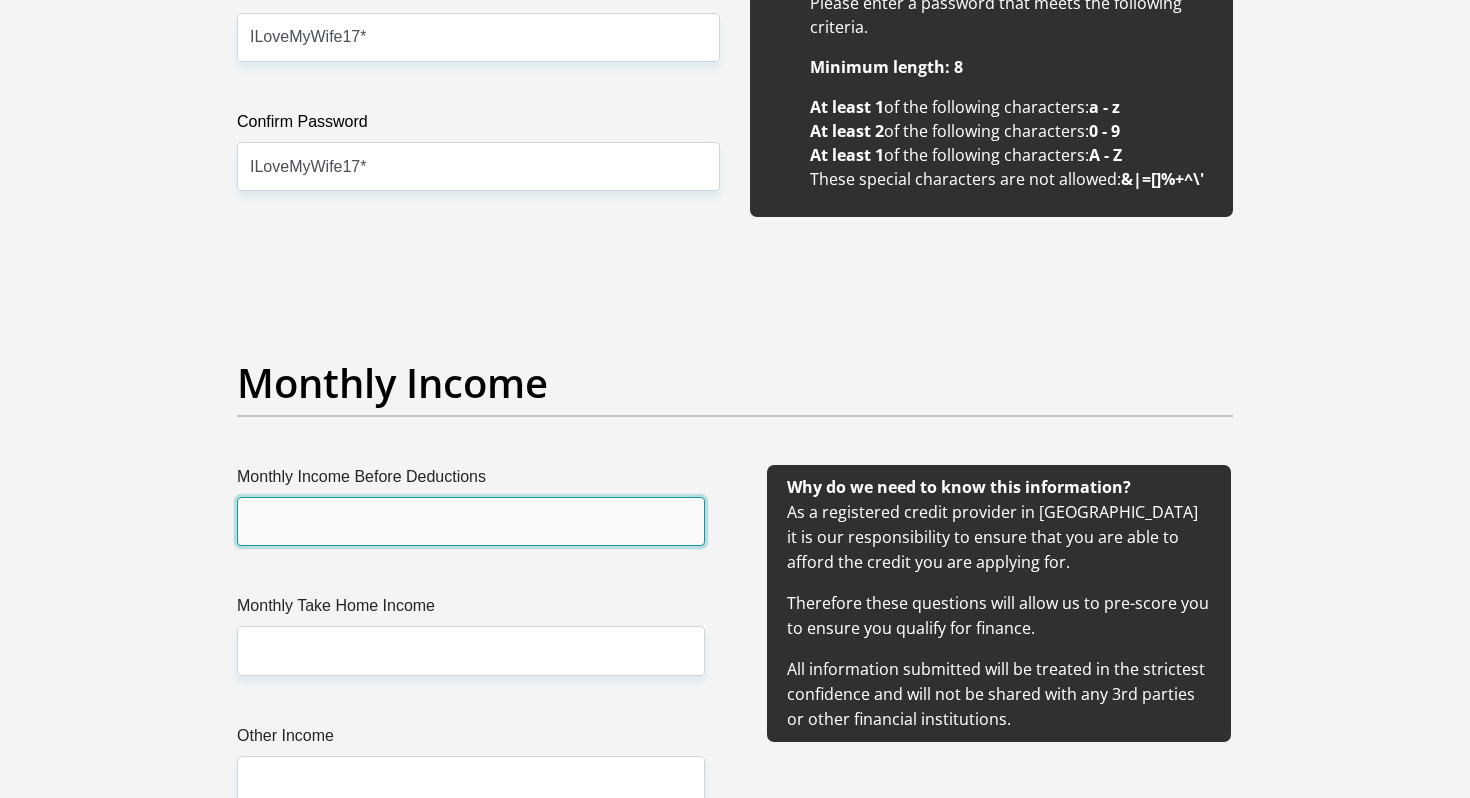 click on "Monthly Income Before Deductions" at bounding box center [471, 521] 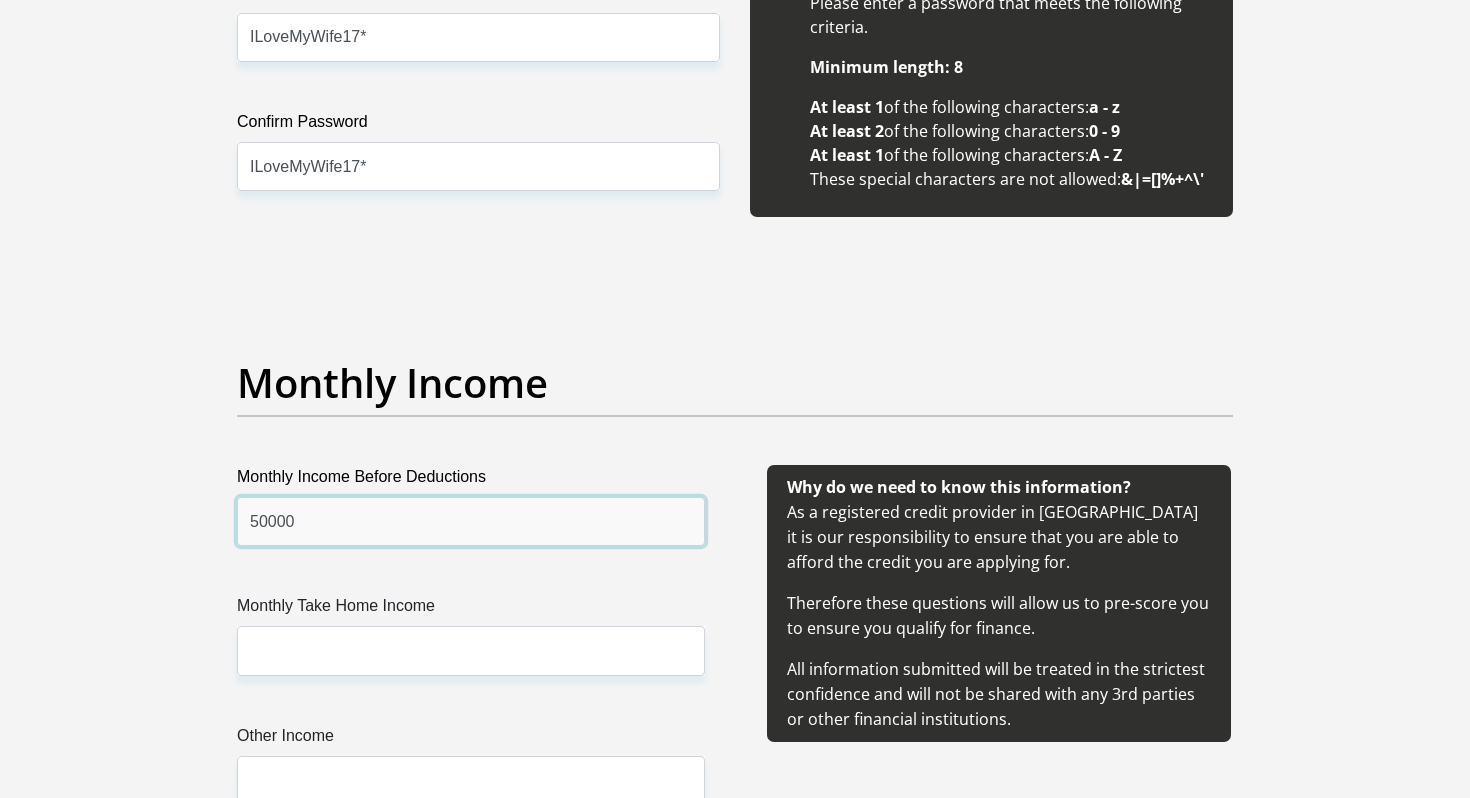 type on "50000" 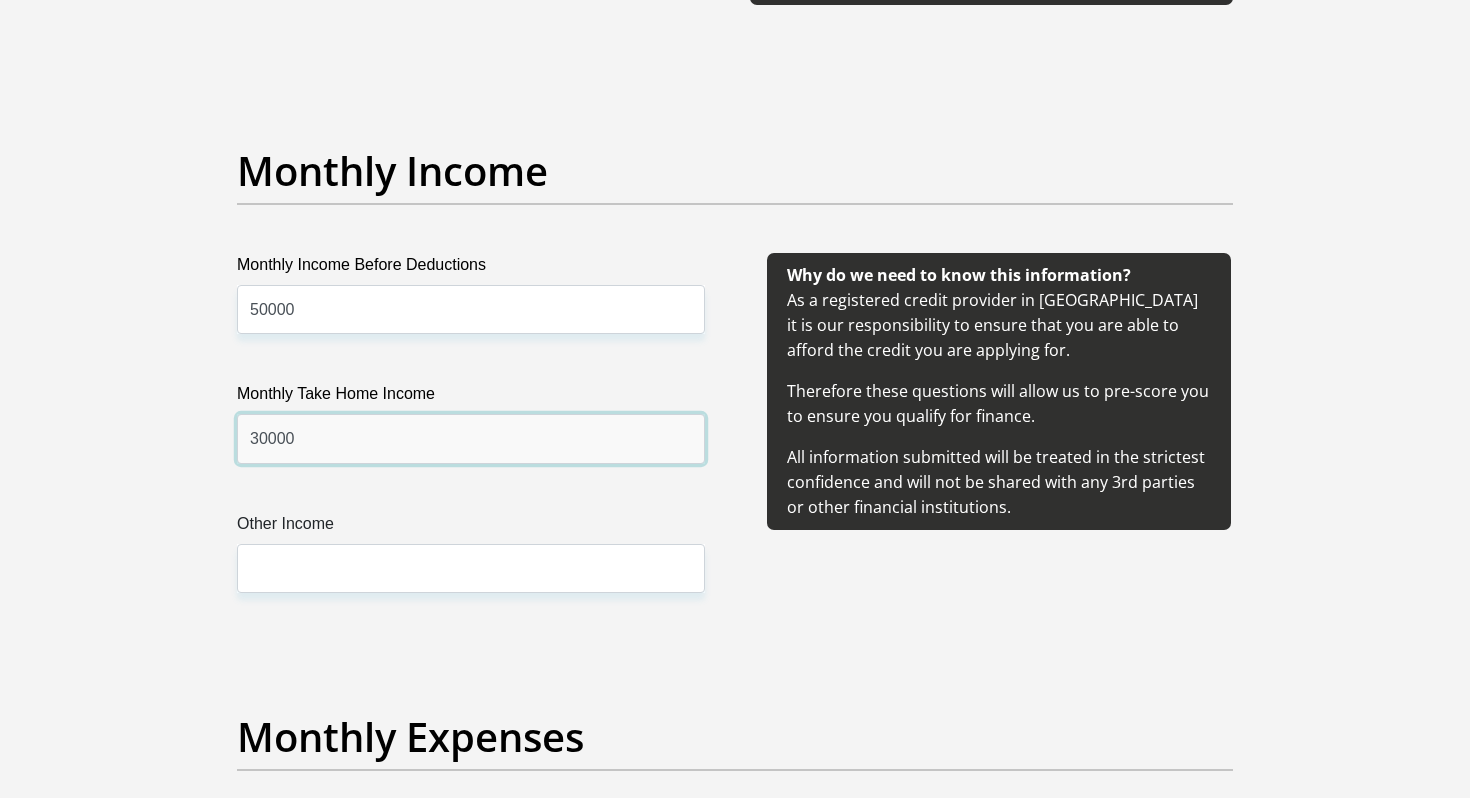 scroll, scrollTop: 2196, scrollLeft: 0, axis: vertical 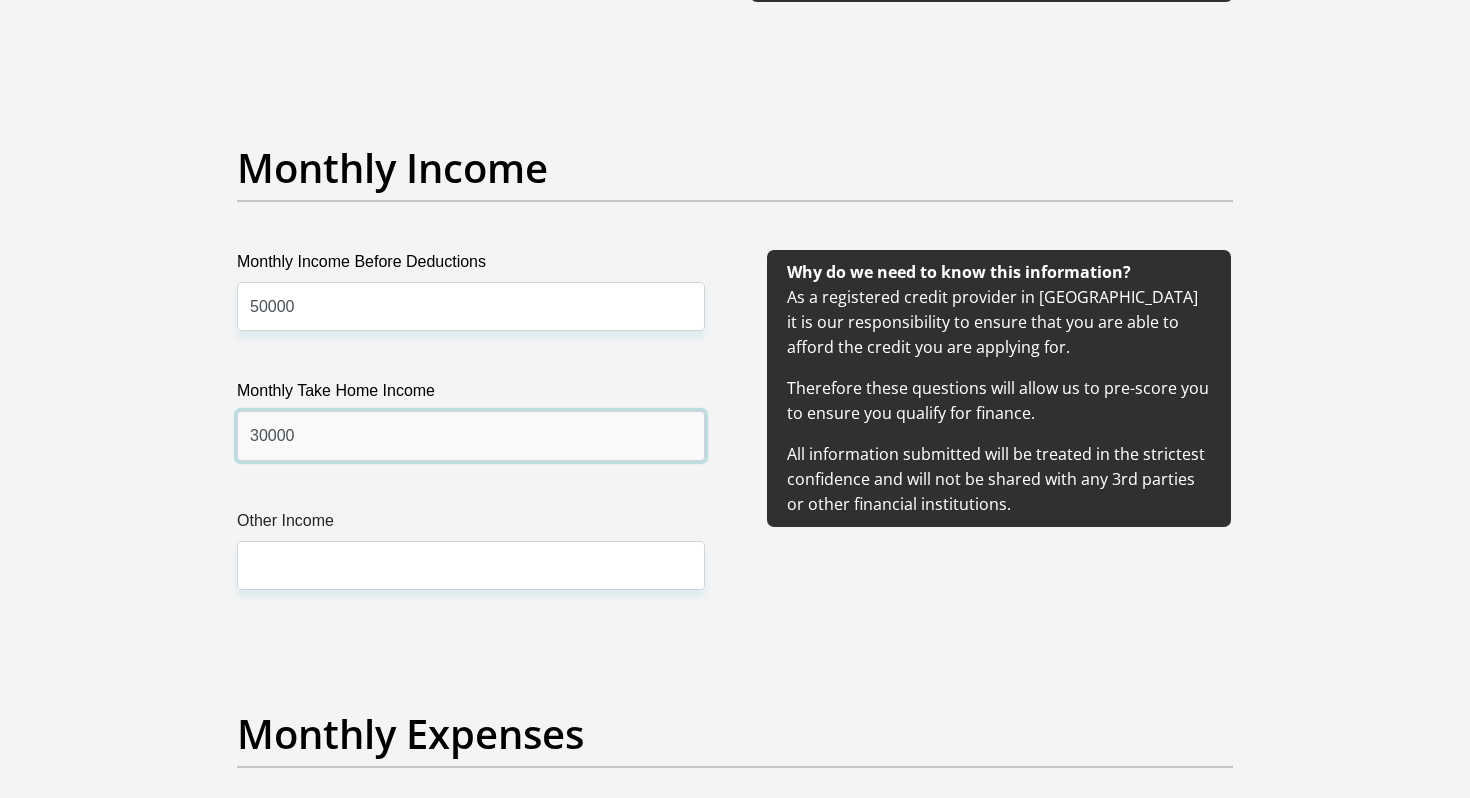 type on "30000" 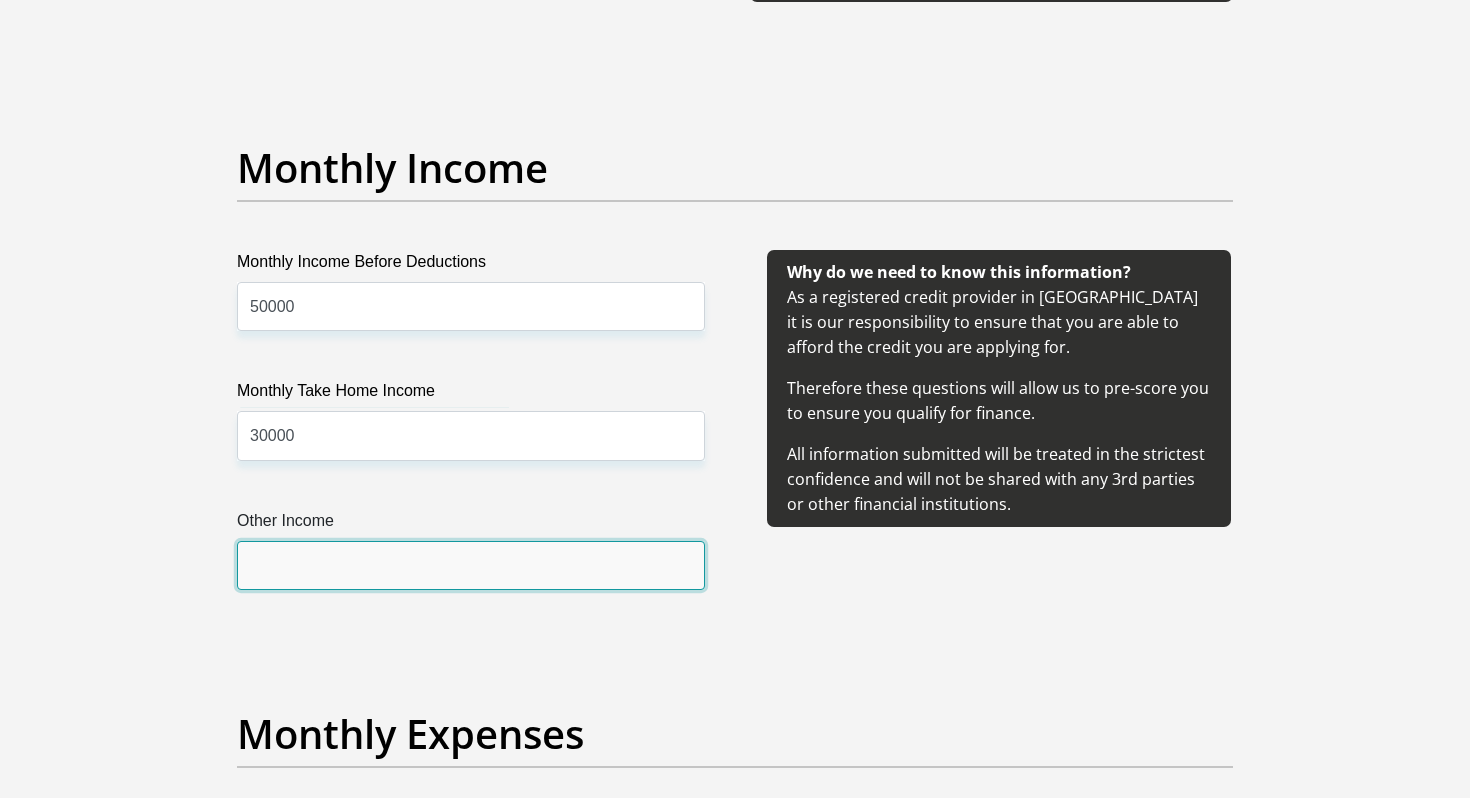 click on "Other Income" at bounding box center [471, 565] 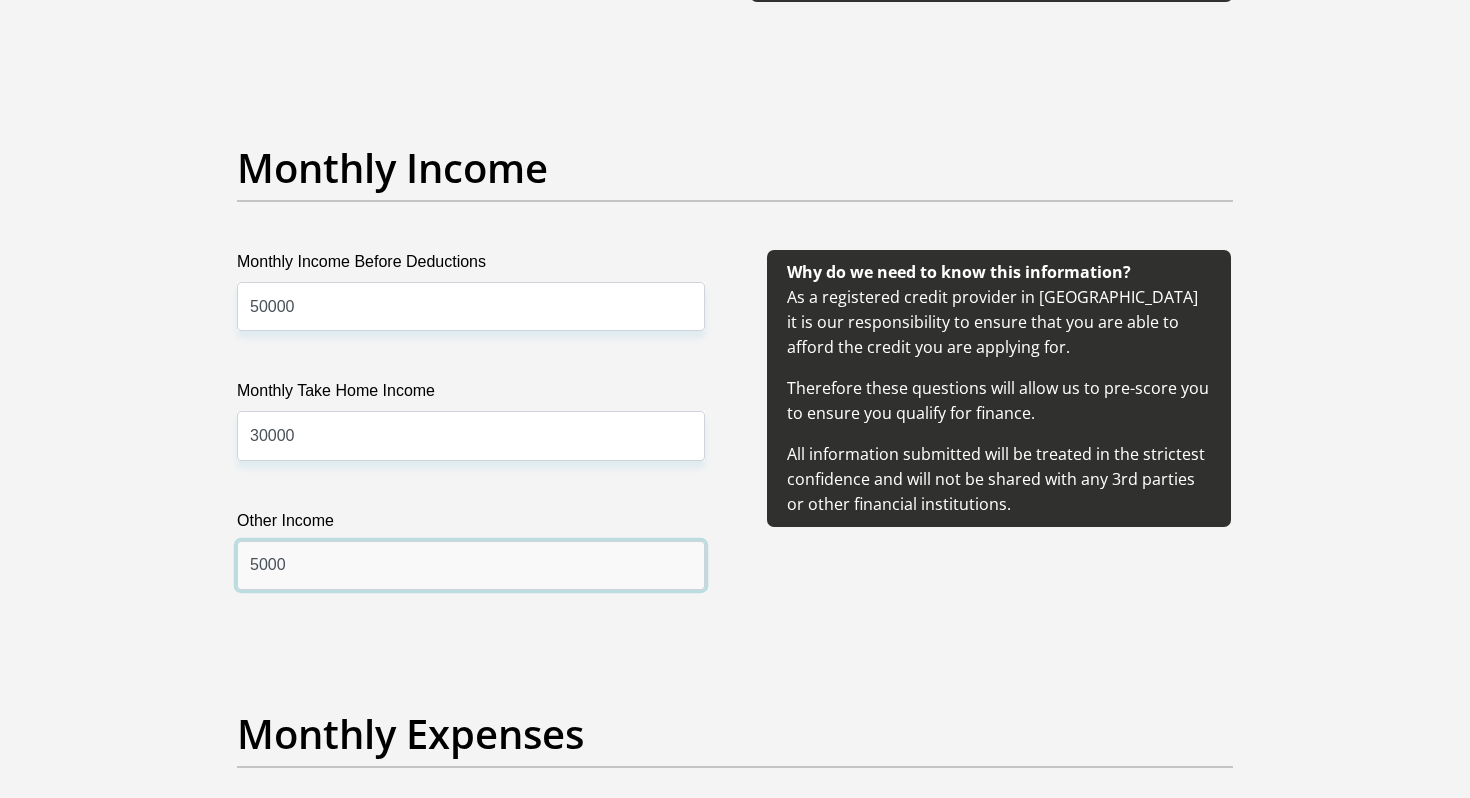 type on "5000" 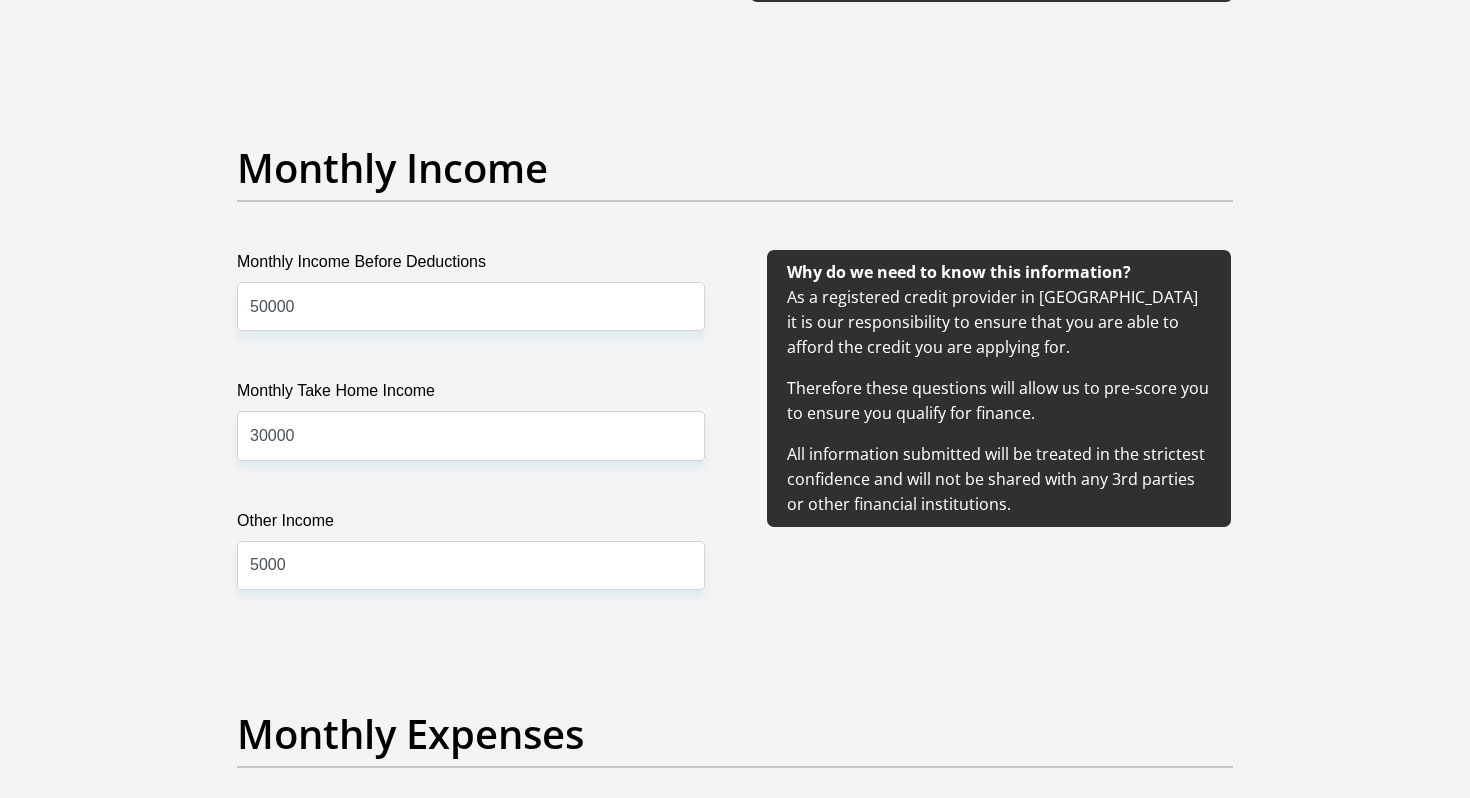 click on "Title
Mr
Ms
Mrs
Dr
Other
First Name
Arnold
Surname
Mashele
ID Number
8312225678086
Please input valid ID number
Race
Black
Coloured
Indian
White
Other
Contact Number
0813002241
Please input valid contact number
Nationality
South Africa
Afghanistan
Aland Islands  Albania  Algeria" at bounding box center (735, 1371) 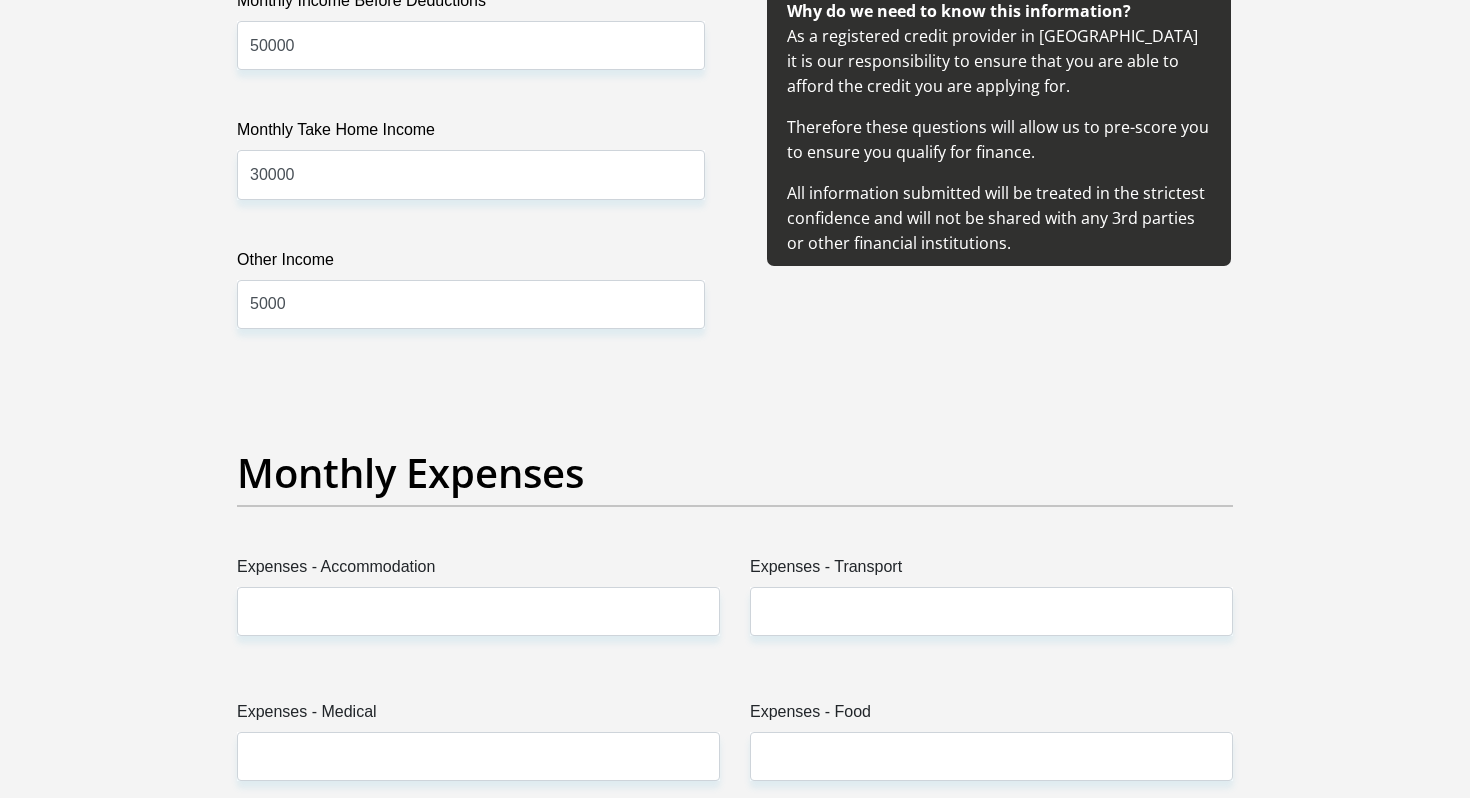 scroll, scrollTop: 2458, scrollLeft: 0, axis: vertical 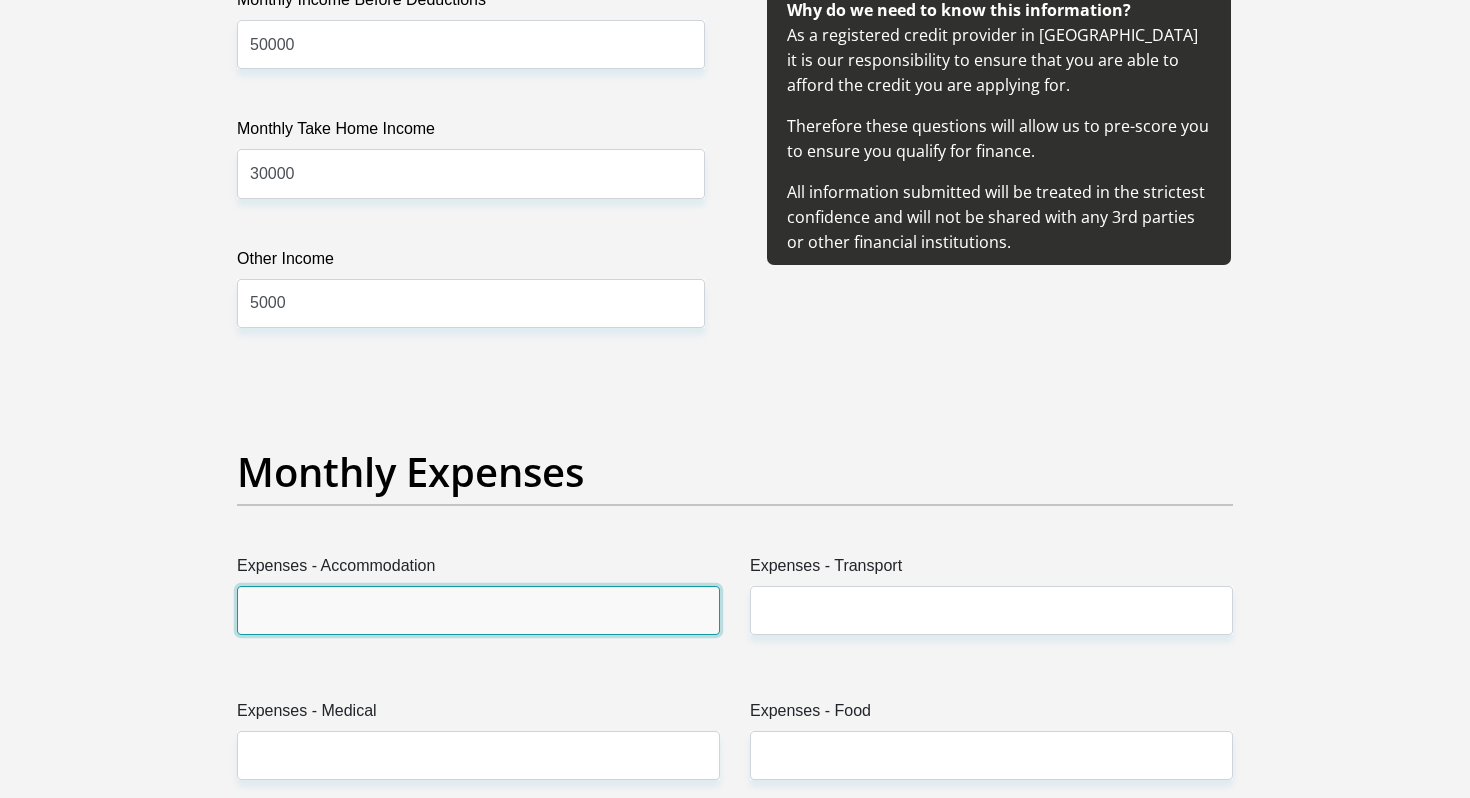 click on "Expenses - Accommodation" at bounding box center [478, 610] 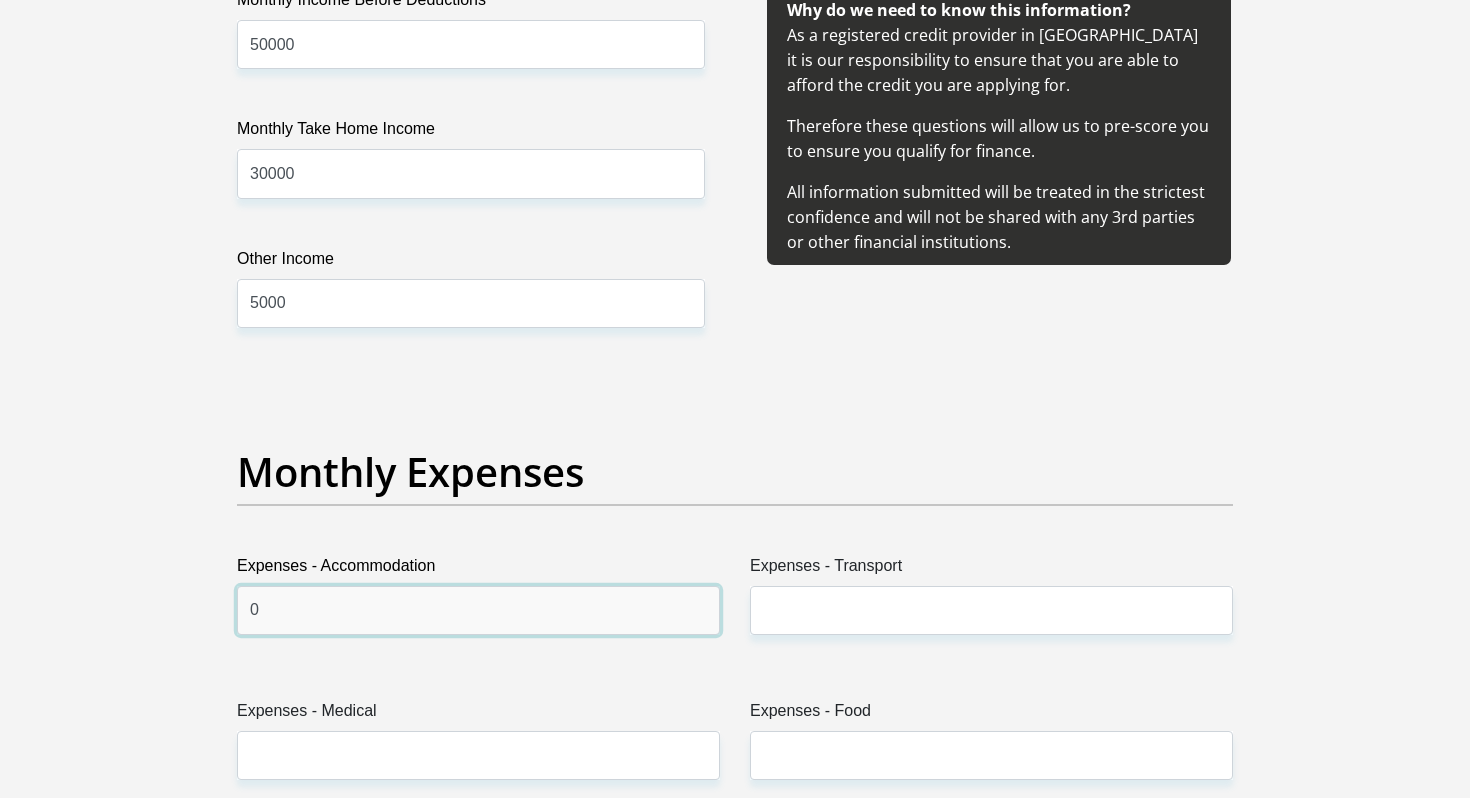 type on "0" 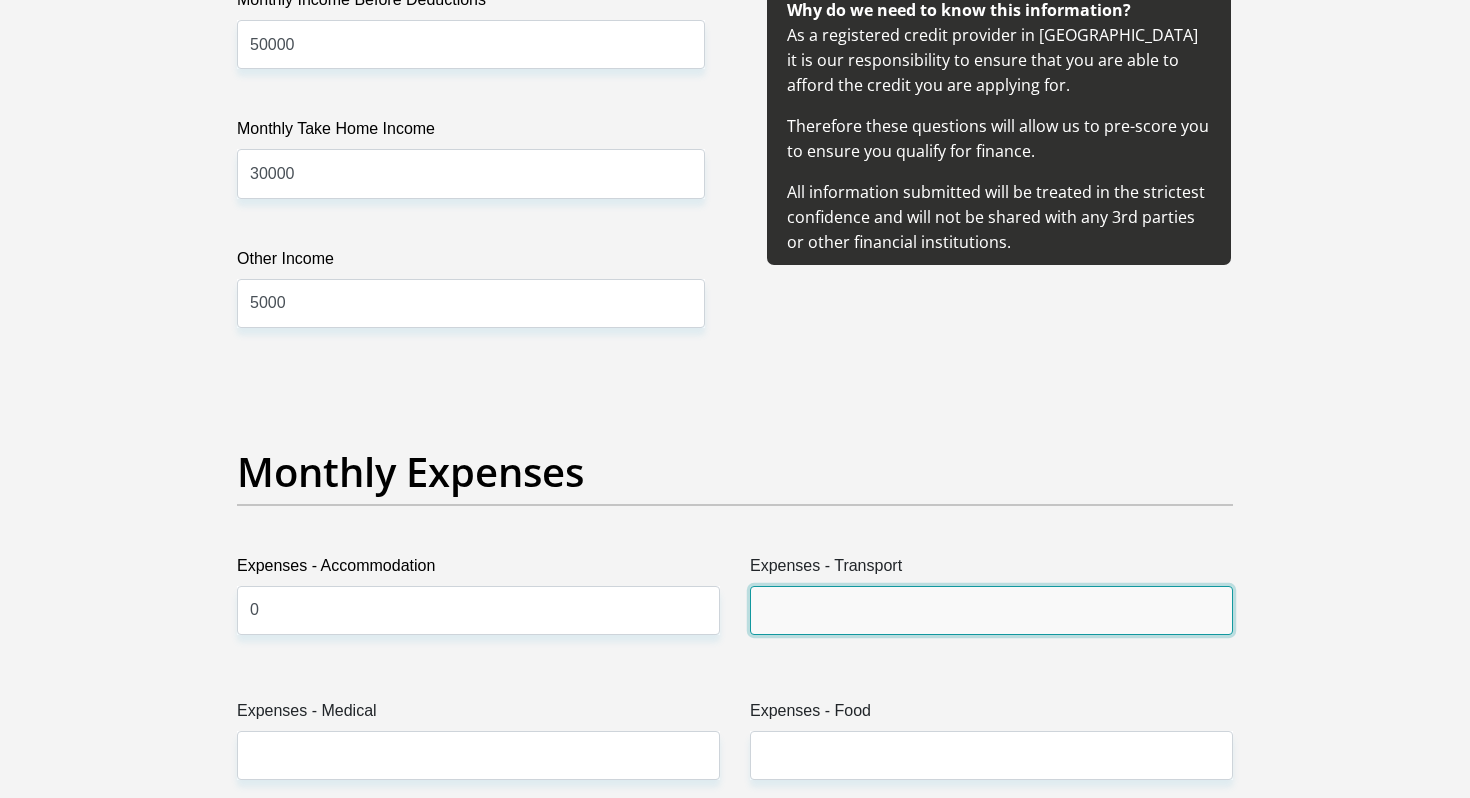 click on "Expenses - Transport" at bounding box center (991, 610) 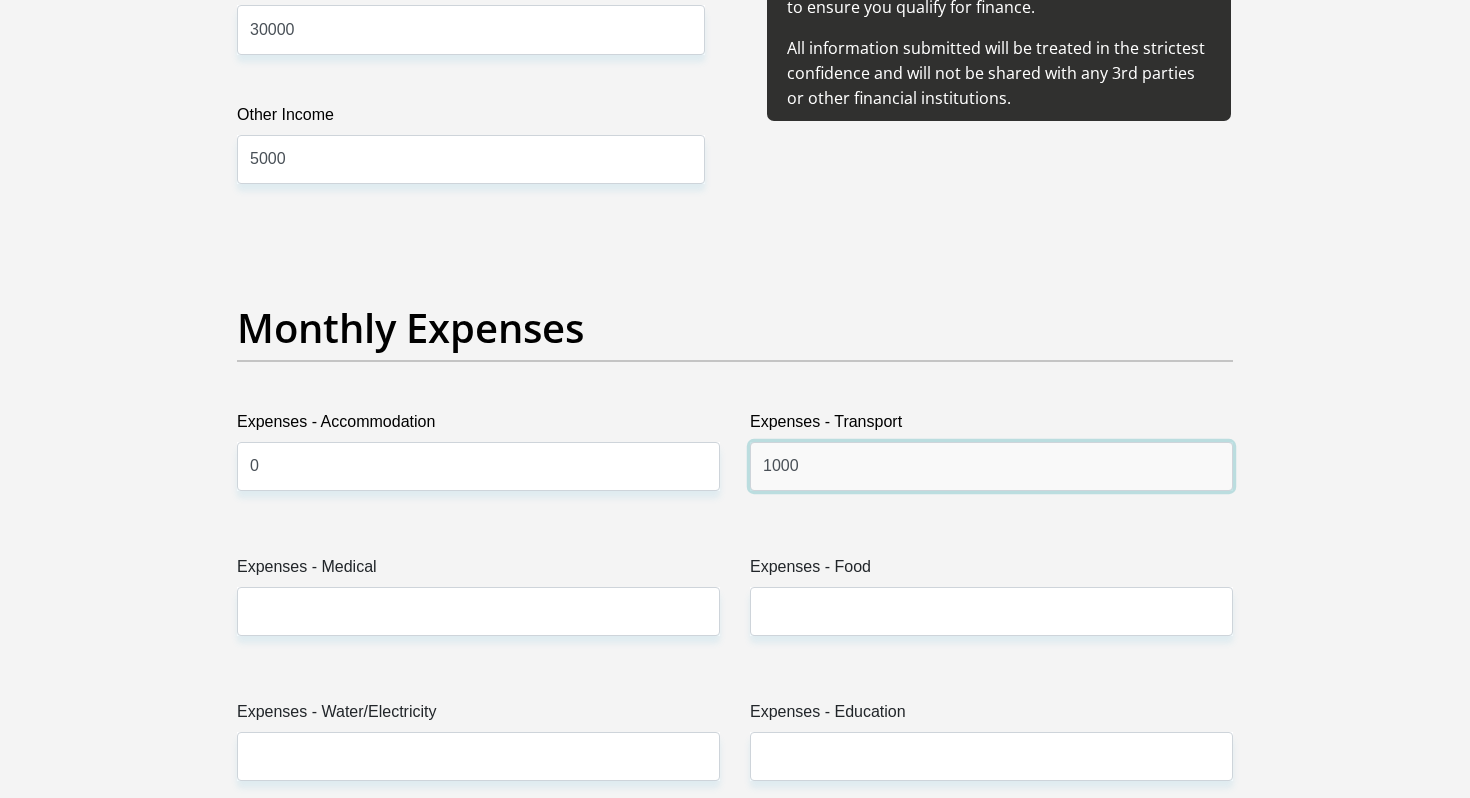 scroll, scrollTop: 2639, scrollLeft: 0, axis: vertical 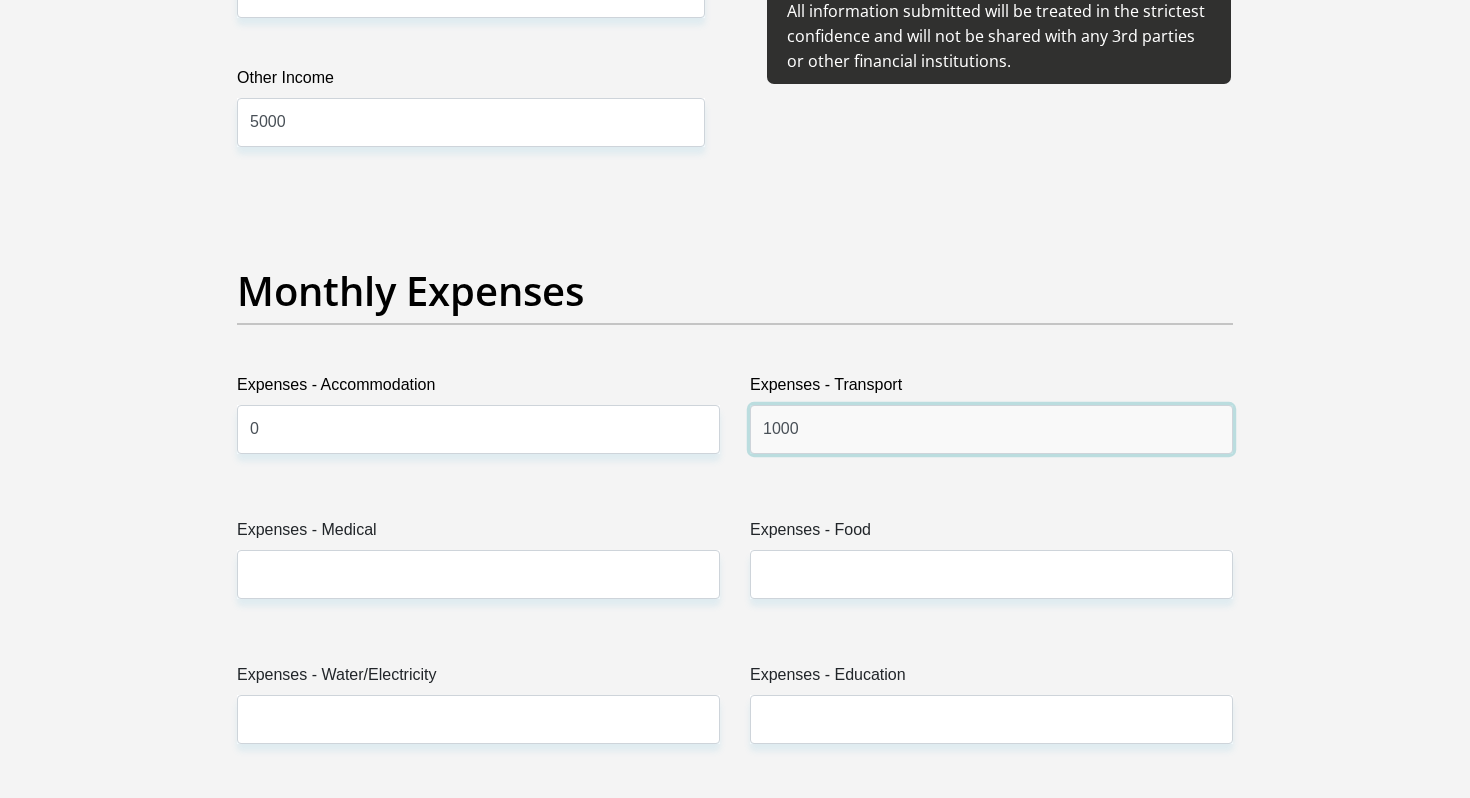 type on "1000" 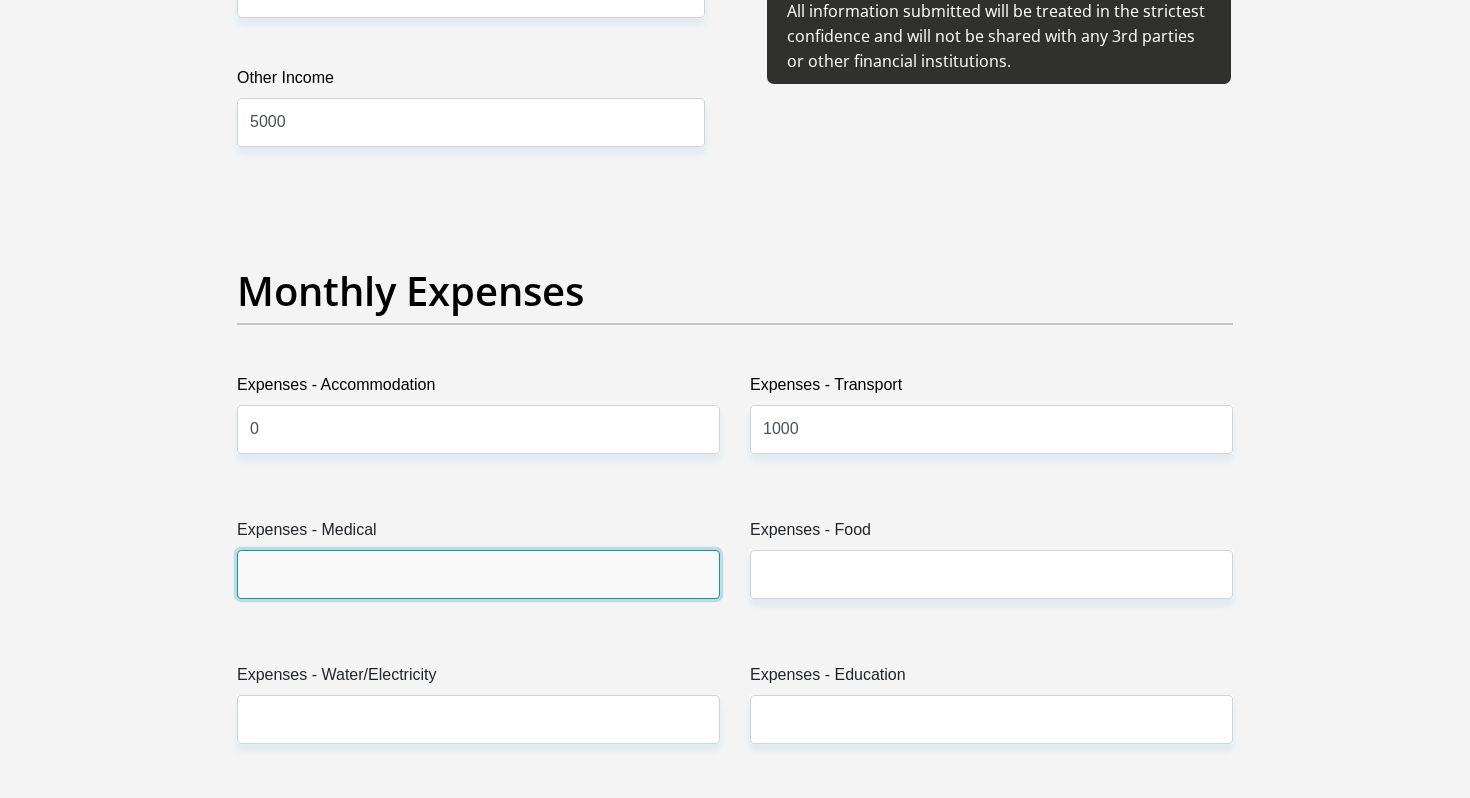 click on "Expenses - Medical" at bounding box center (478, 574) 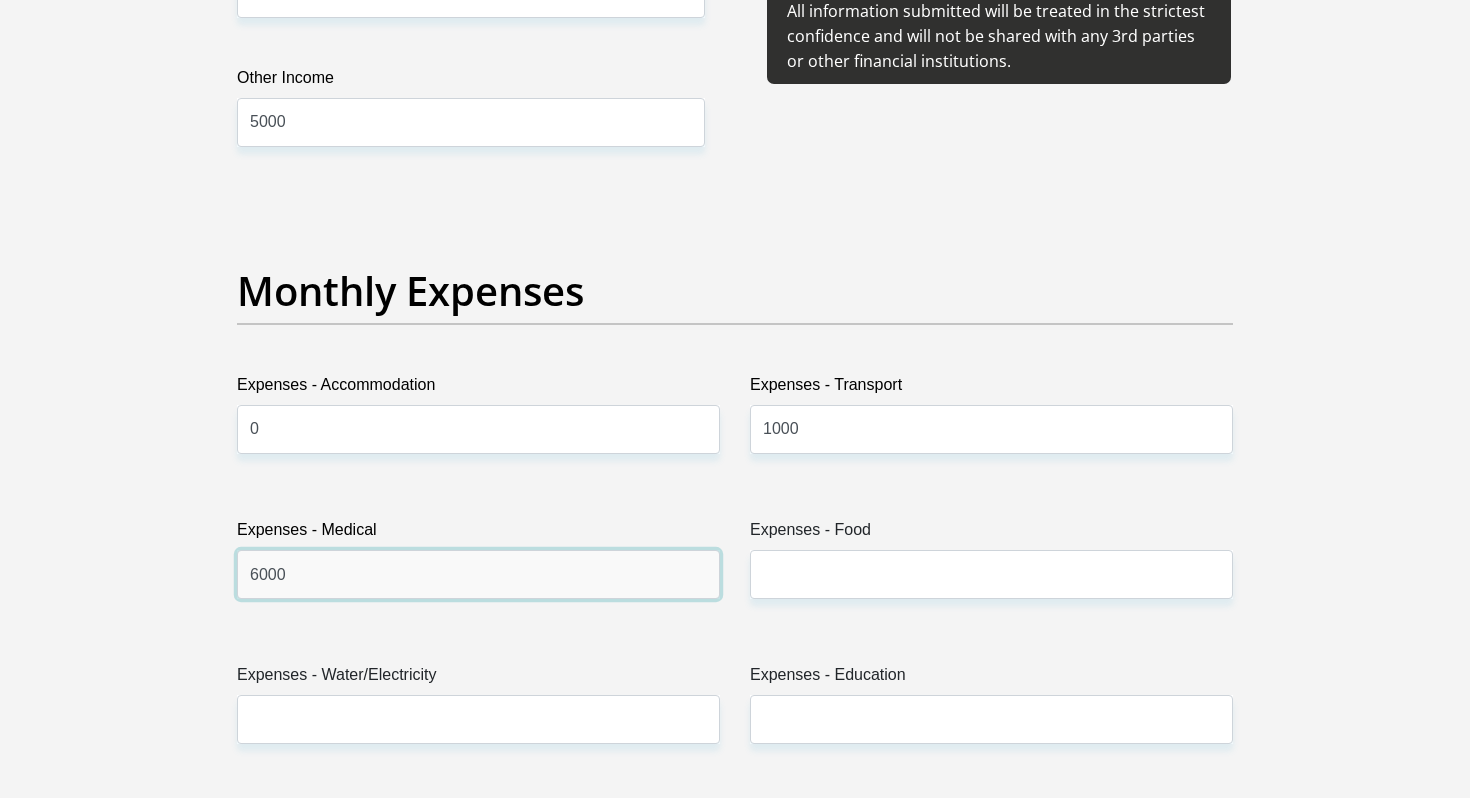 type on "6000" 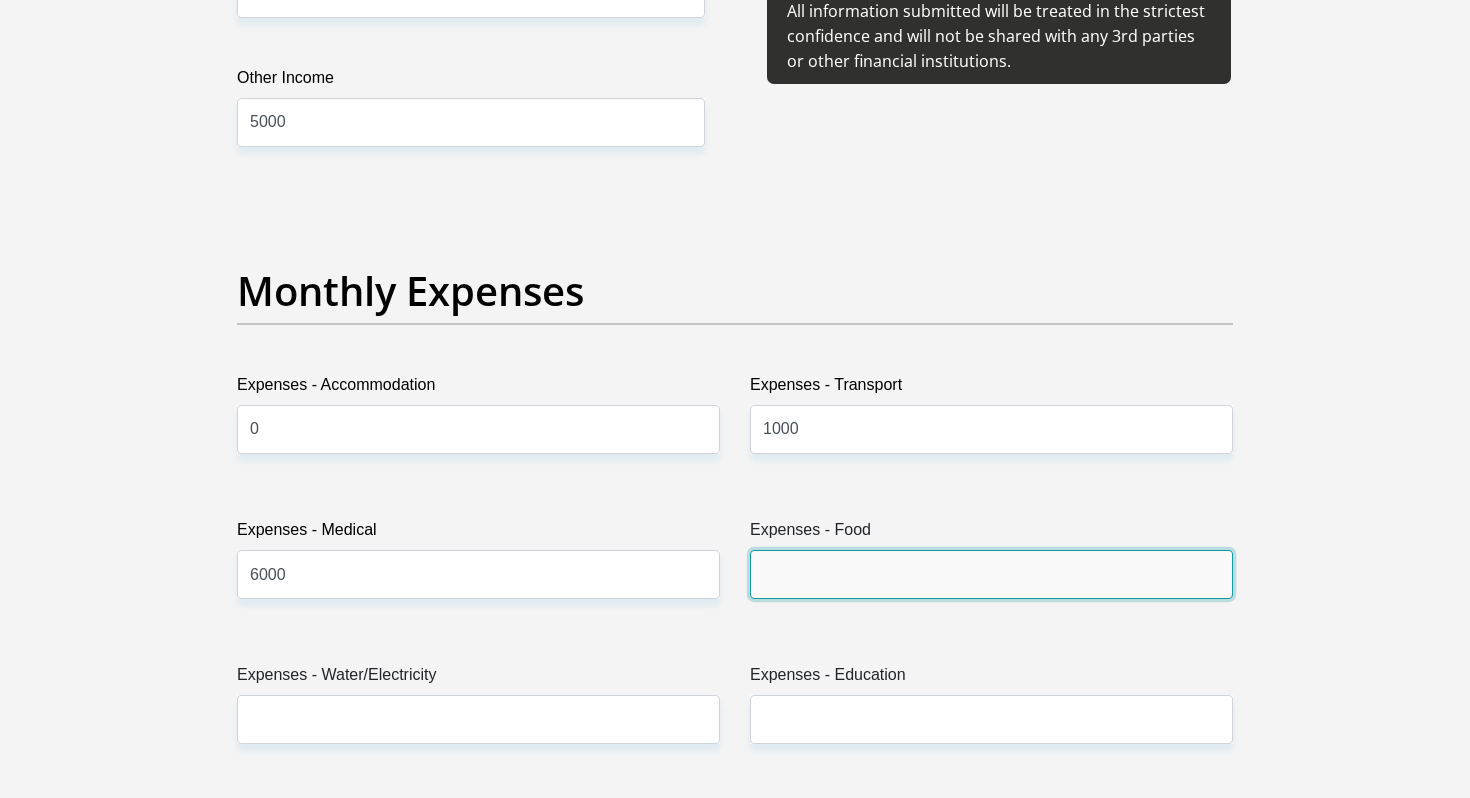 click on "Expenses - Food" at bounding box center [991, 574] 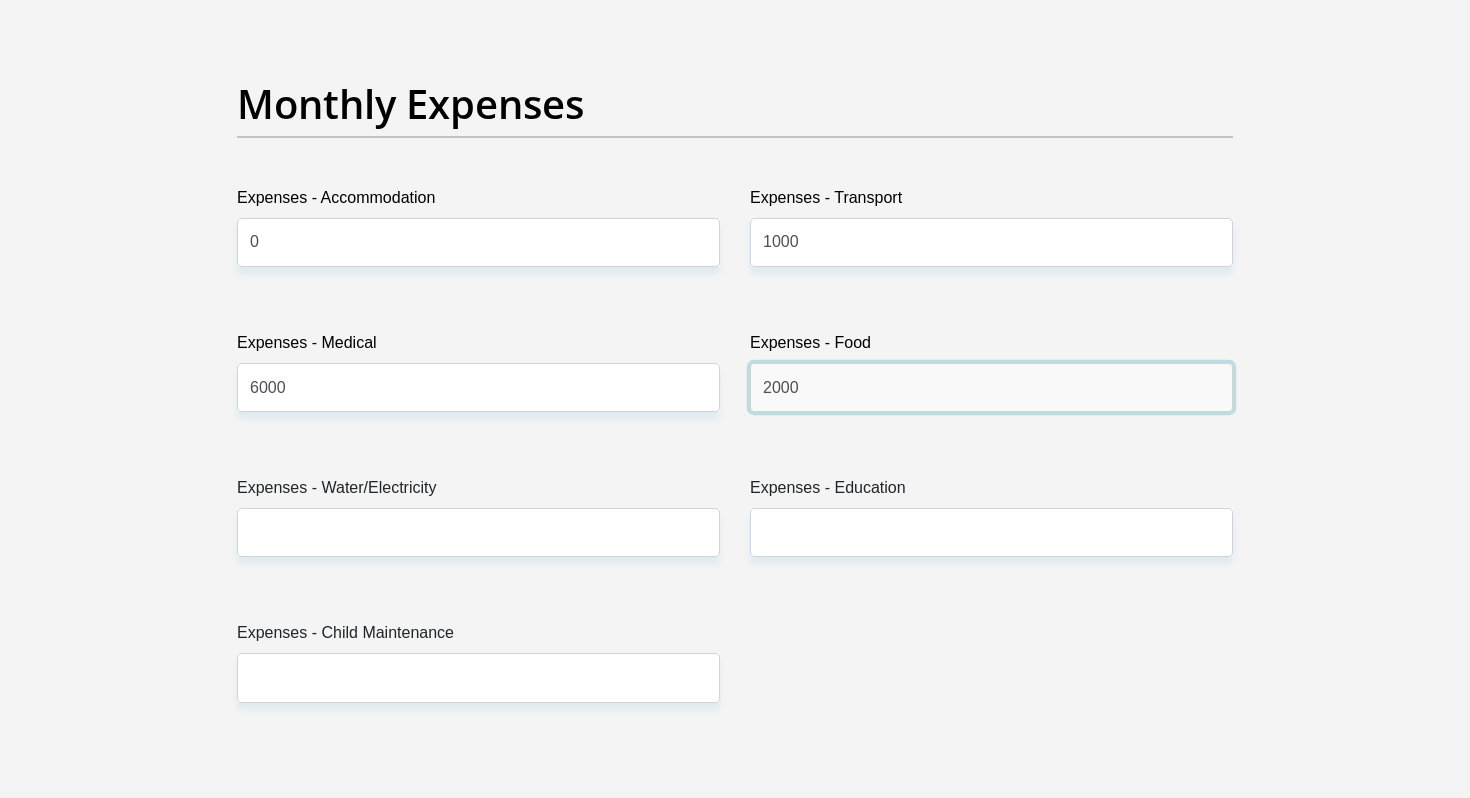 scroll, scrollTop: 2827, scrollLeft: 0, axis: vertical 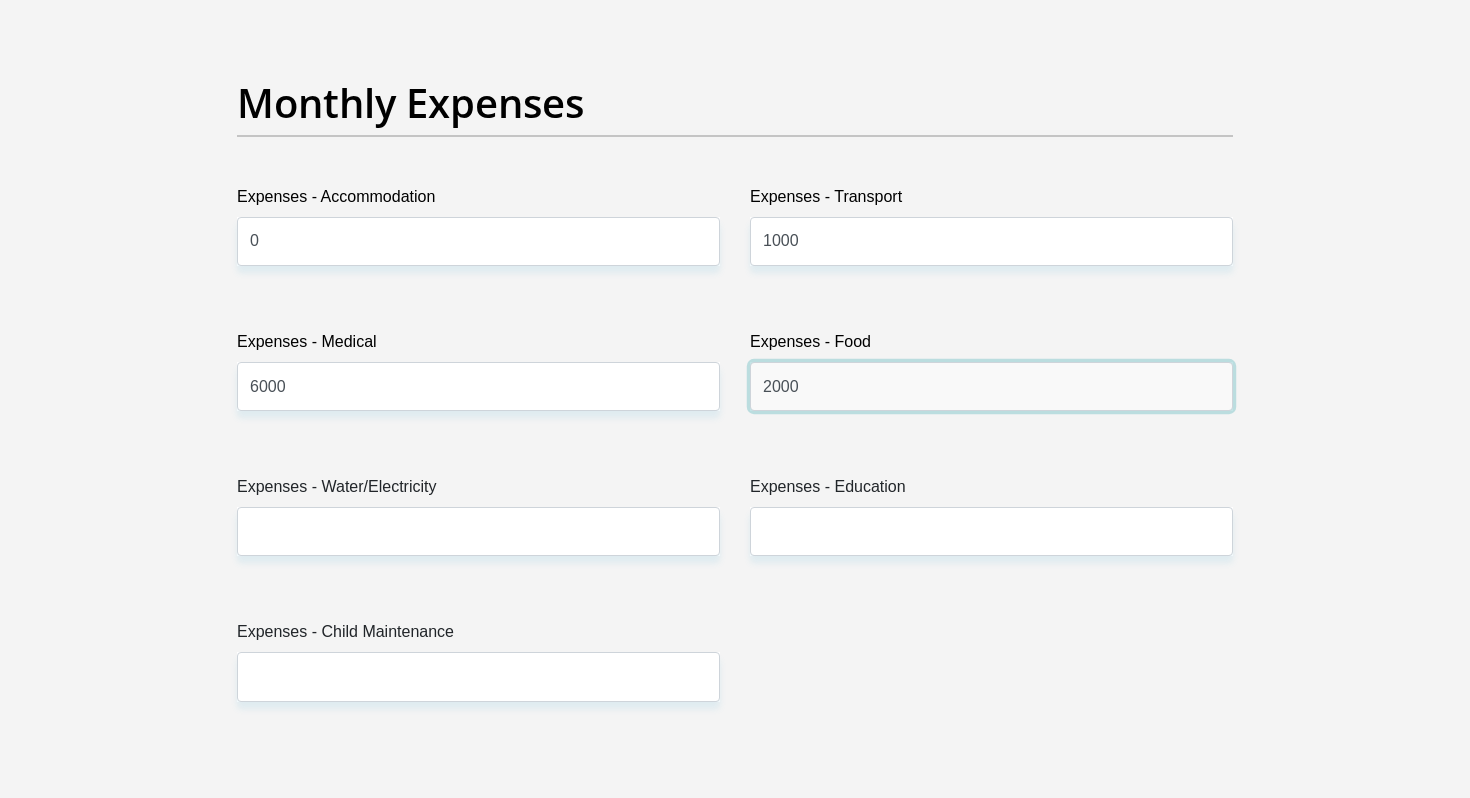 type on "2000" 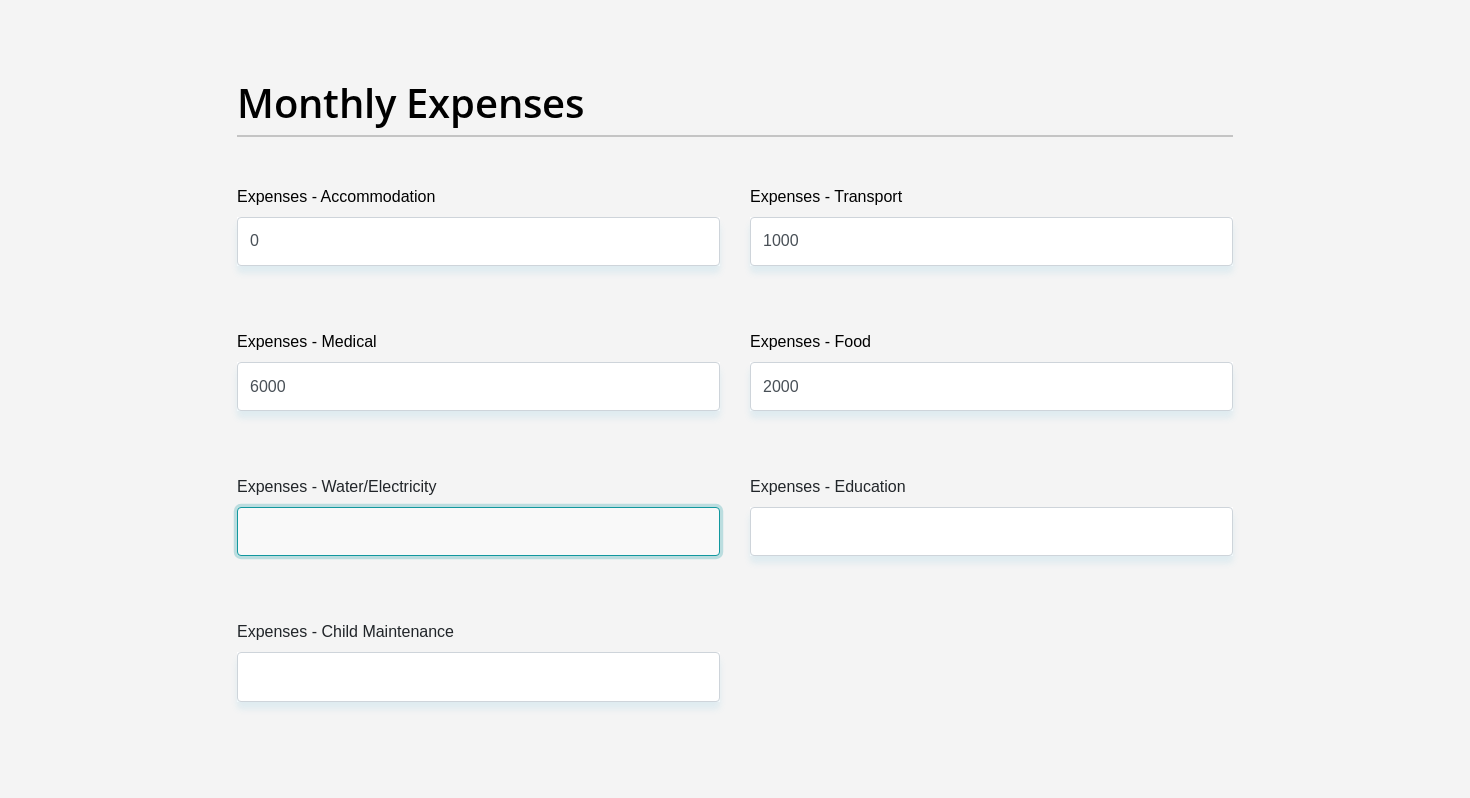 click on "Expenses - Water/Electricity" at bounding box center [478, 531] 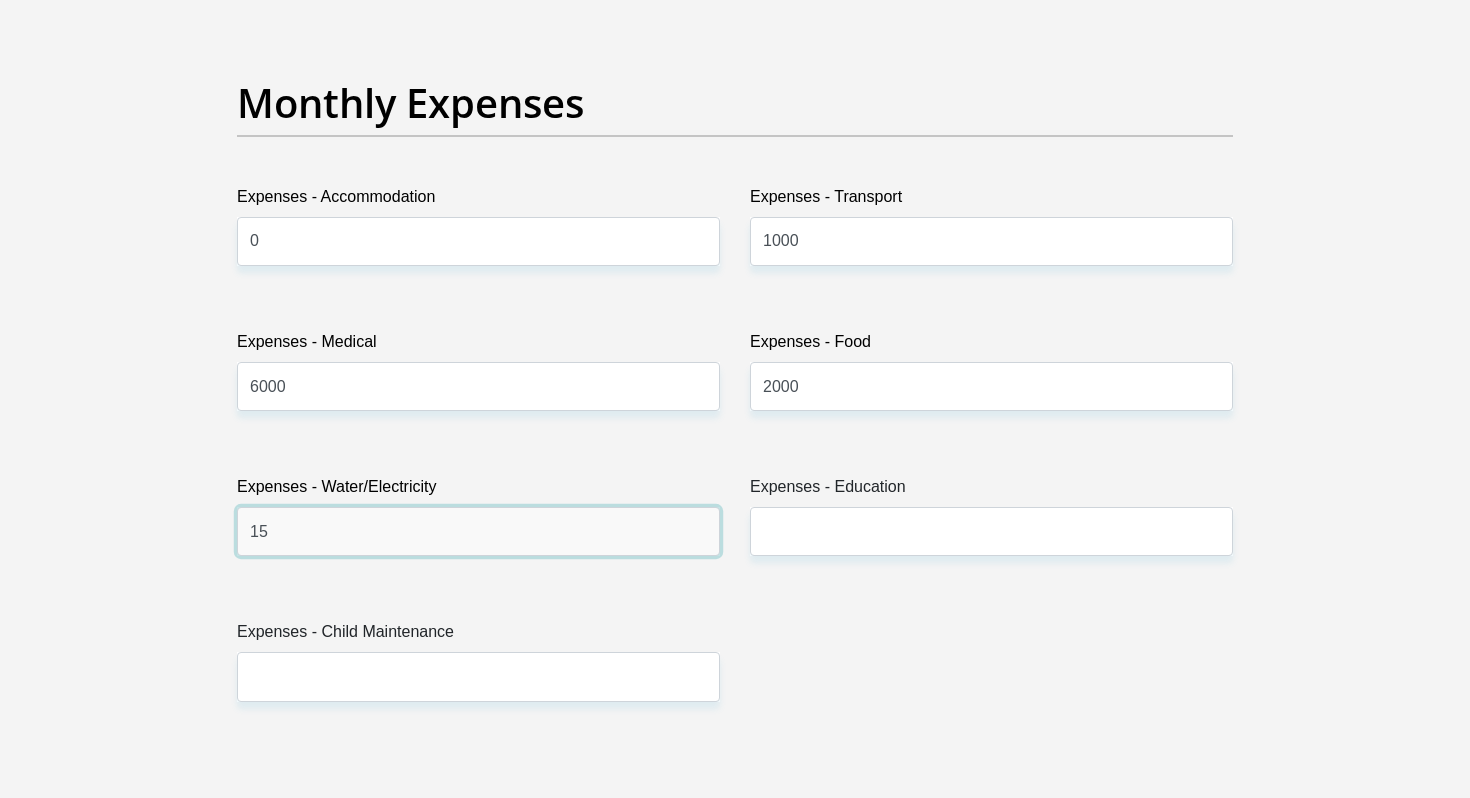 type on "1" 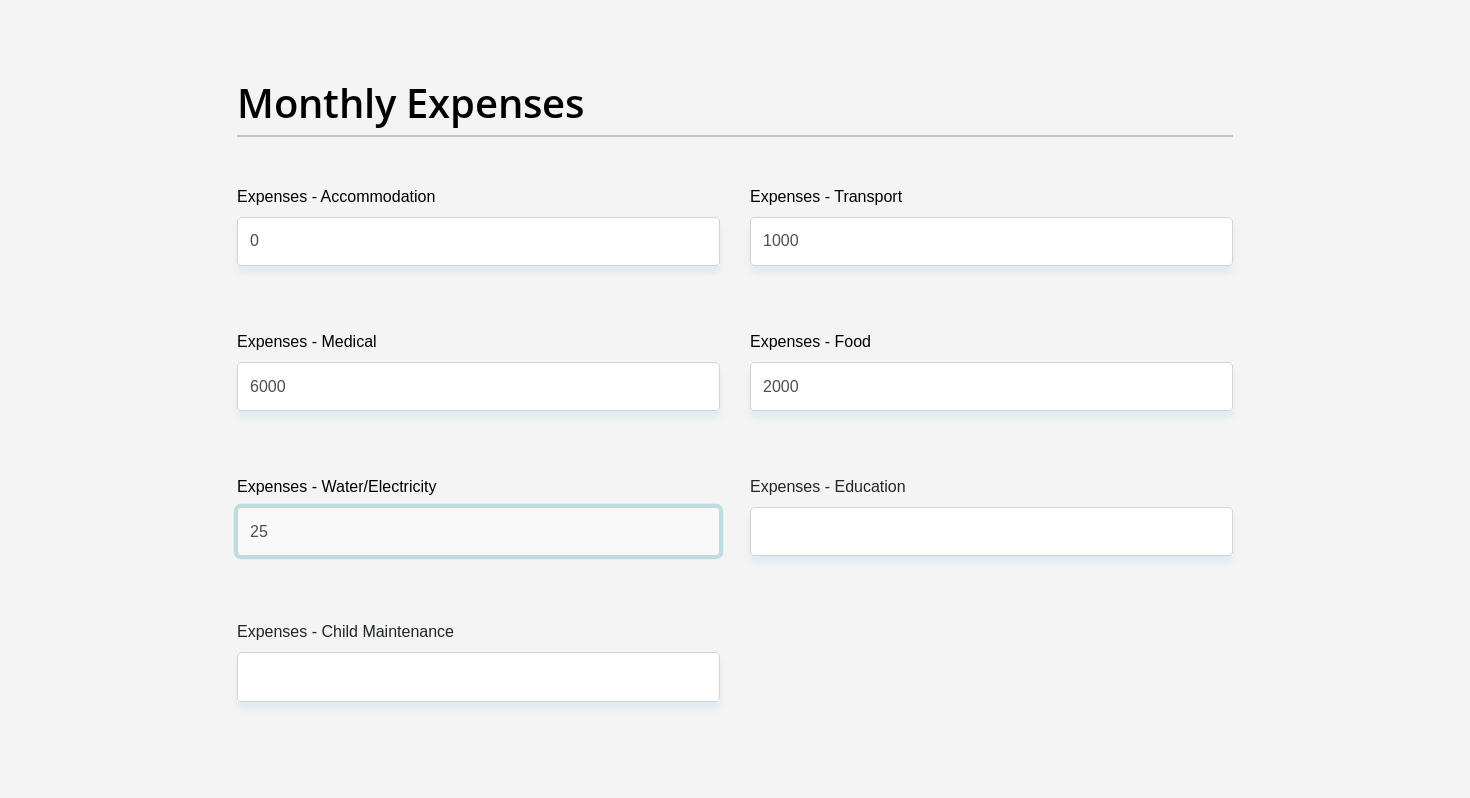 type on "2" 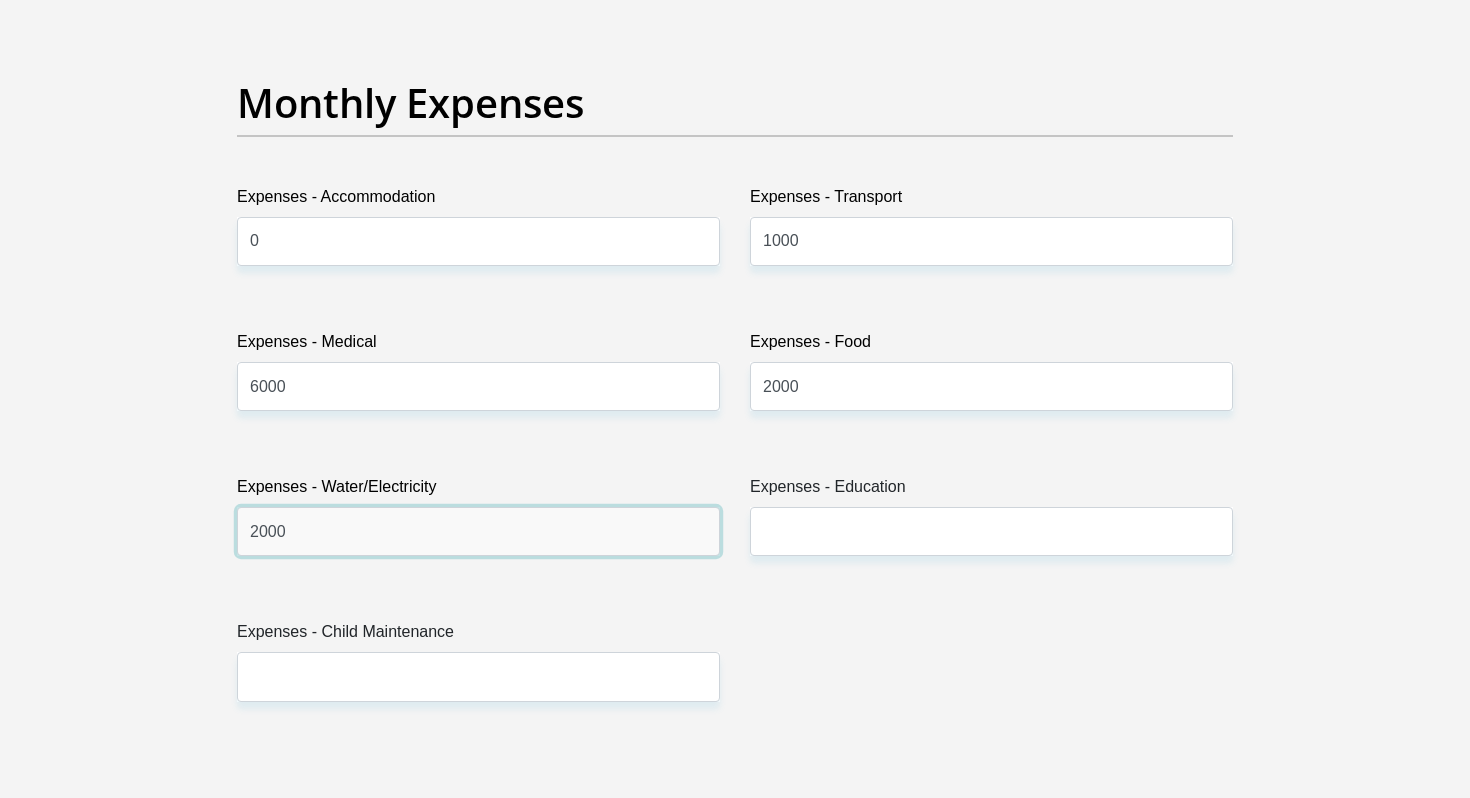 type on "2000" 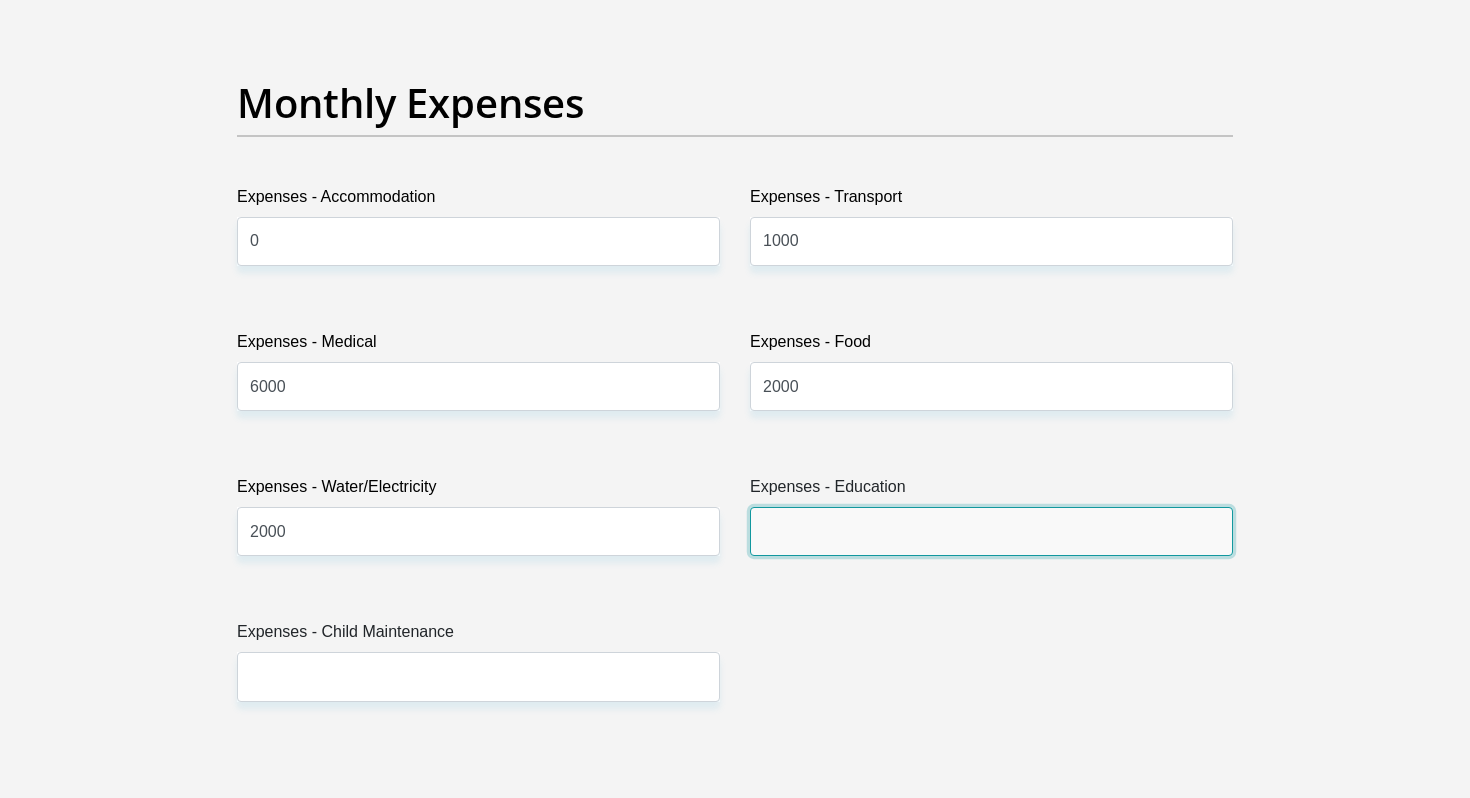 click on "Expenses - Education" at bounding box center (991, 531) 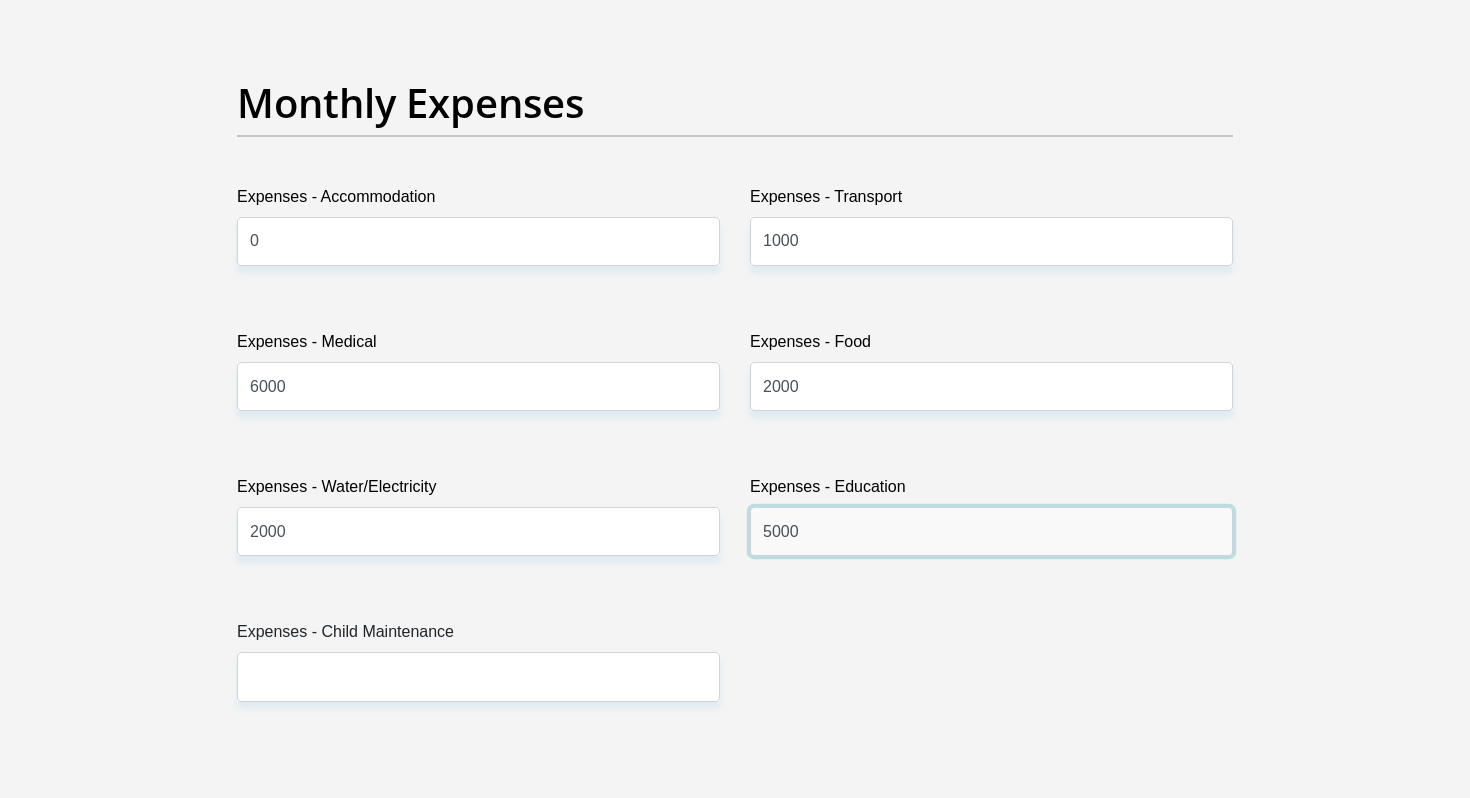 type on "5000" 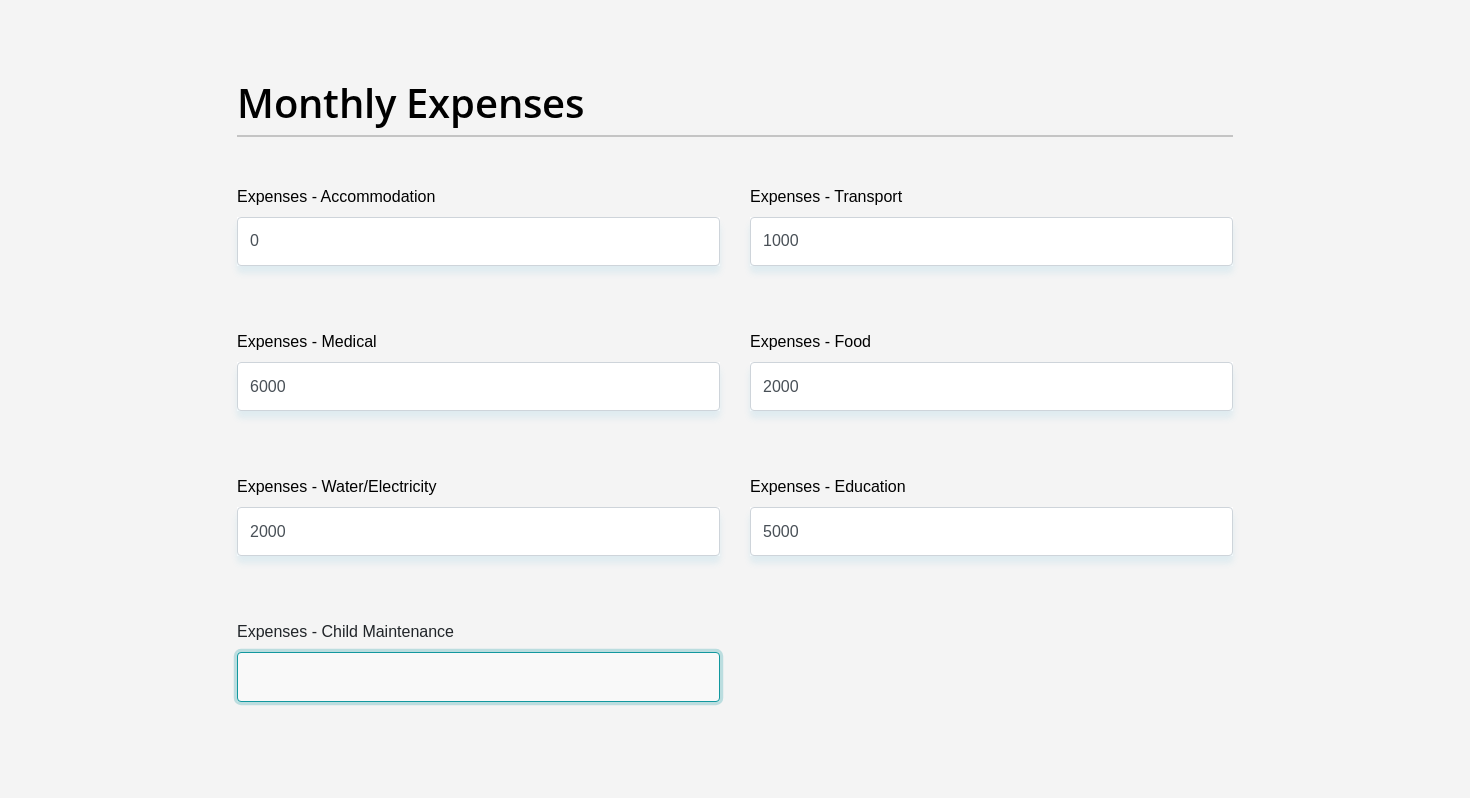 click on "Expenses - Child Maintenance" at bounding box center (478, 676) 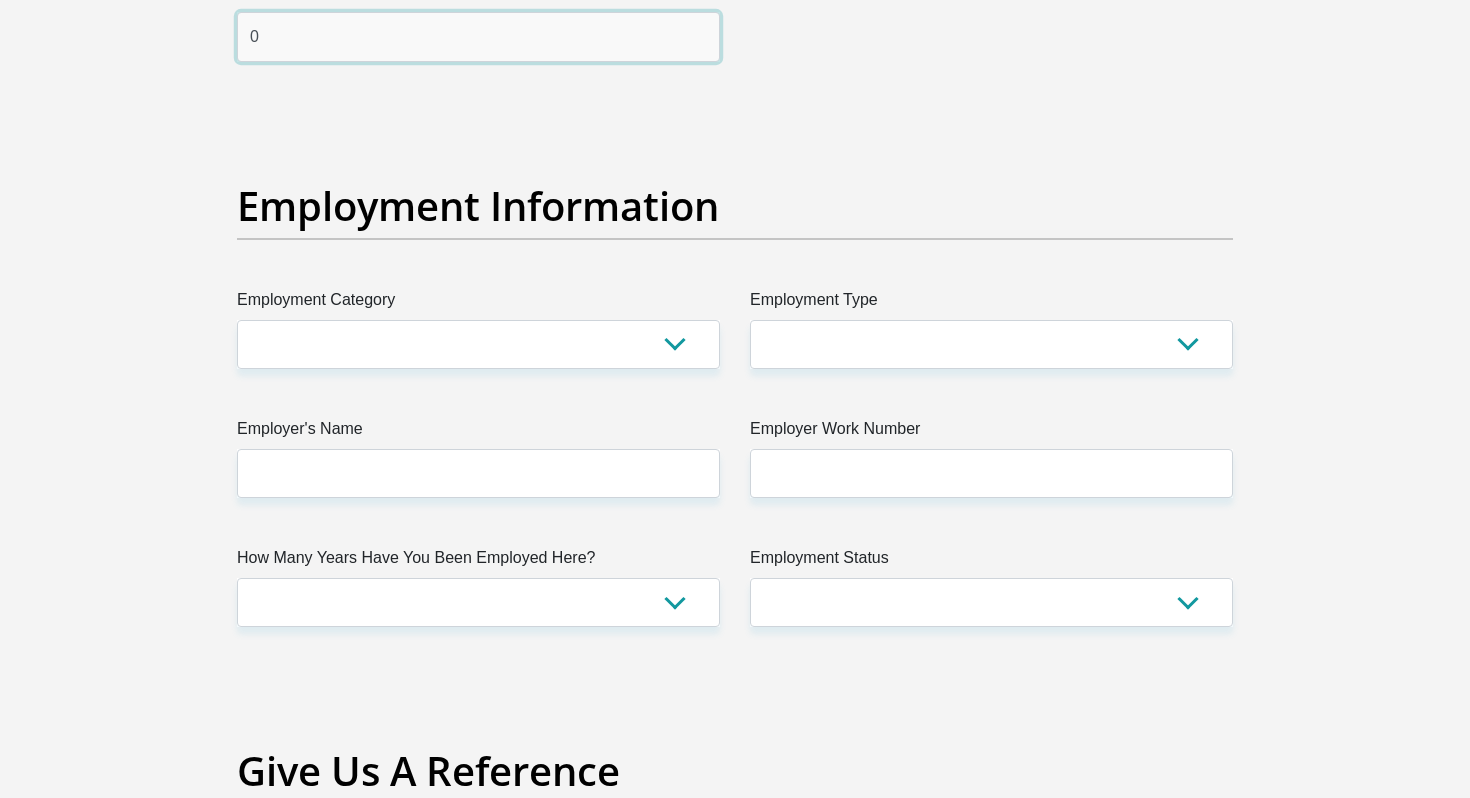 scroll, scrollTop: 3483, scrollLeft: 0, axis: vertical 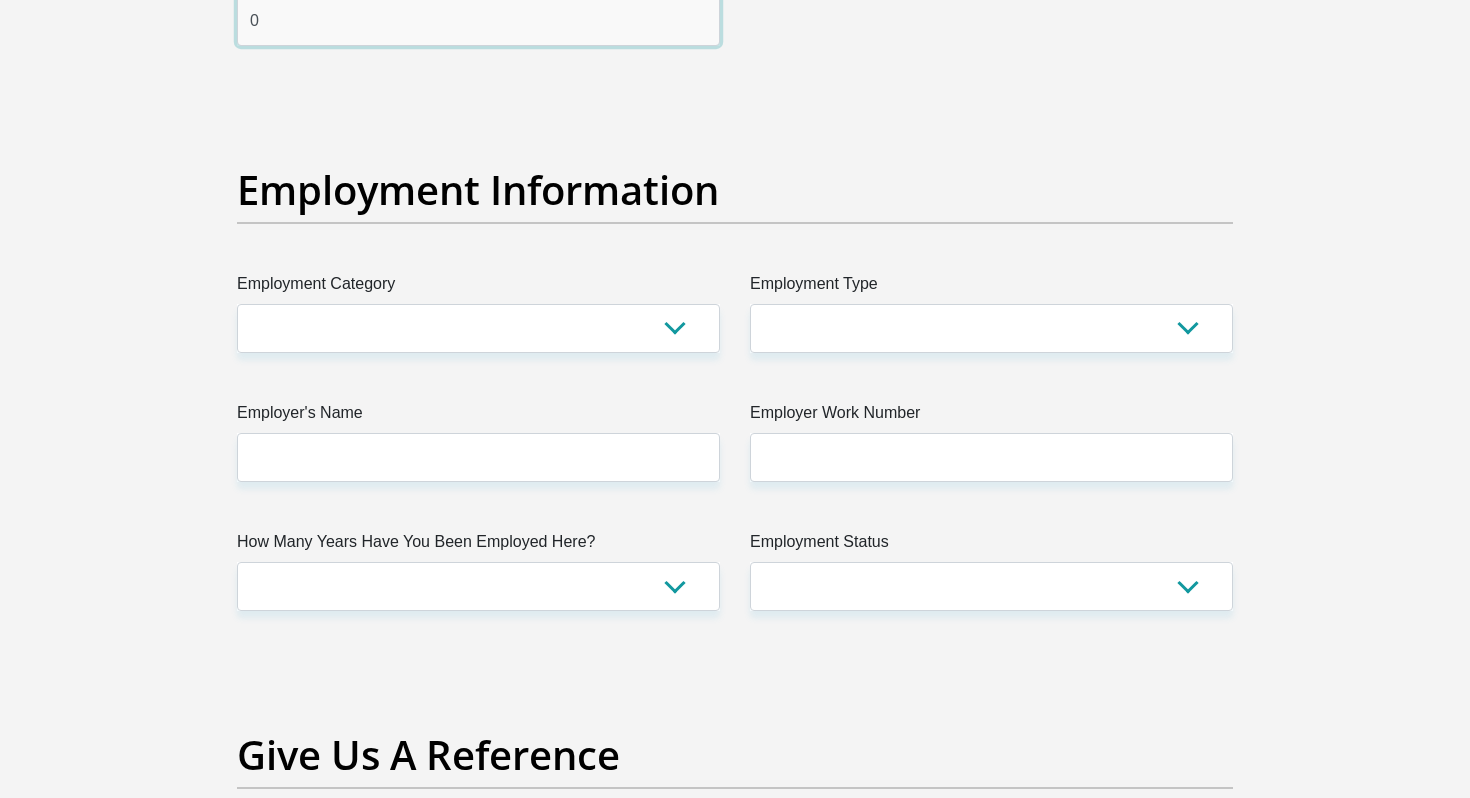 type on "0" 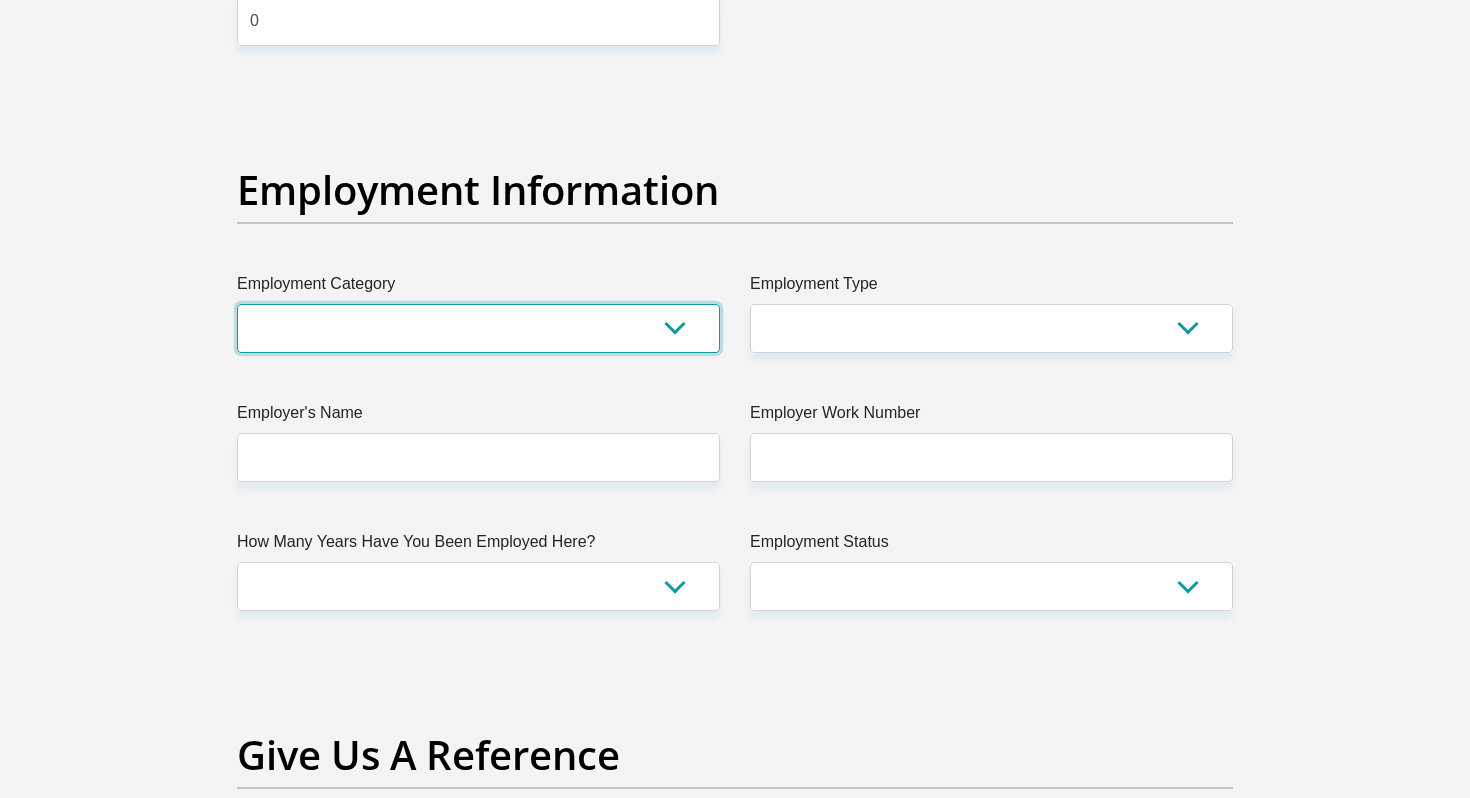 click on "AGRICULTURE
ALCOHOL & TOBACCO
CONSTRUCTION MATERIALS
METALLURGY
EQUIPMENT FOR RENEWABLE ENERGY
SPECIALIZED CONTRACTORS
CAR
GAMING (INCL. INTERNET
OTHER WHOLESALE
UNLICENSED PHARMACEUTICALS
CURRENCY EXCHANGE HOUSES
OTHER FINANCIAL INSTITUTIONS & INSURANCE
REAL ESTATE AGENTS
OIL & GAS
OTHER MATERIALS (E.G. IRON ORE)
PRECIOUS STONES & PRECIOUS METALS
POLITICAL ORGANIZATIONS
RELIGIOUS ORGANIZATIONS(NOT SECTS)
ACTI. HAVING BUSINESS DEAL WITH PUBLIC ADMINISTRATION
LAUNDROMATS" at bounding box center [478, 328] 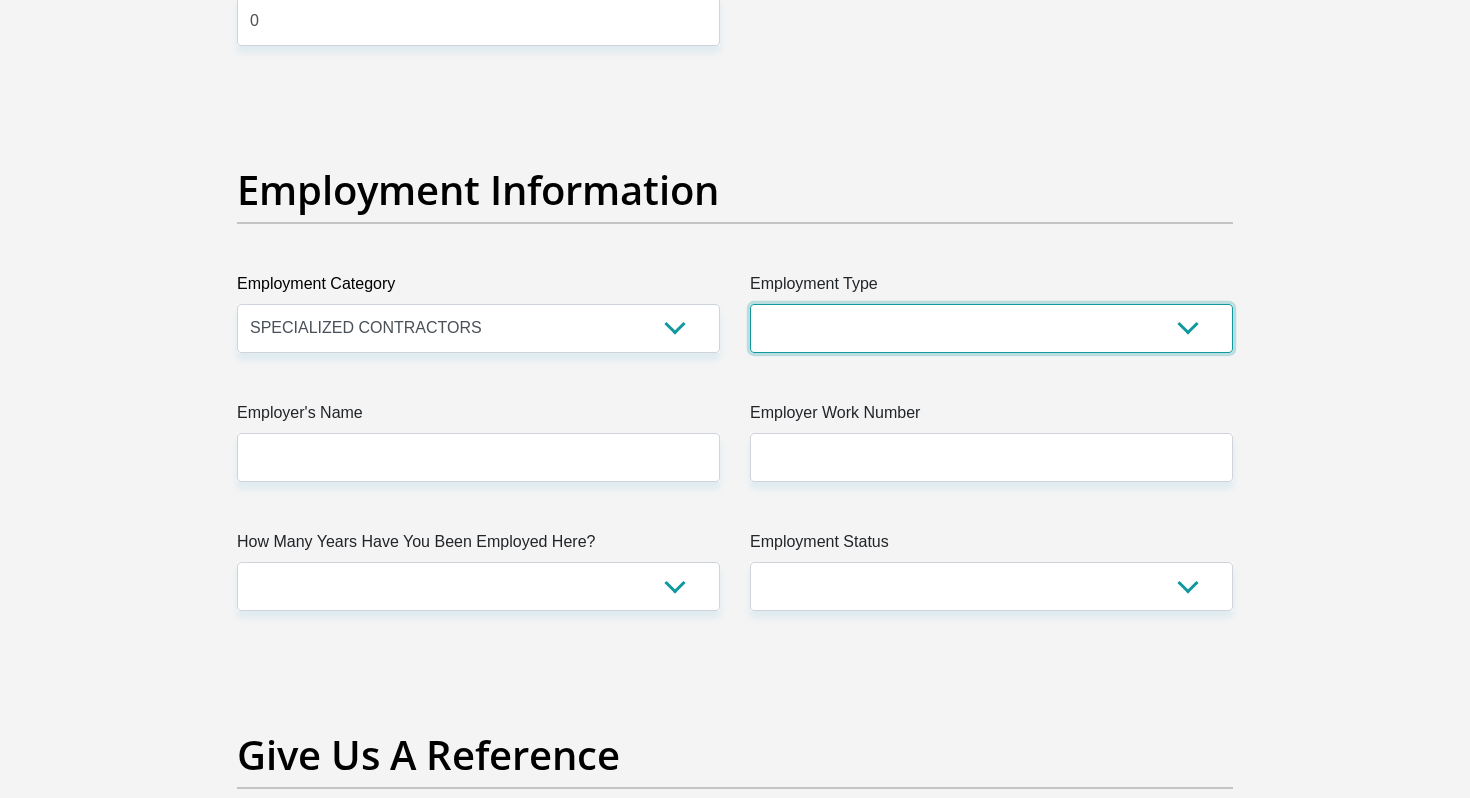 click on "College/Lecturer
Craft Seller
Creative
Driver
Executive
Farmer
Forces - Non Commissioned
Forces - Officer
Hawker
Housewife
Labourer
Licenced Professional
Manager
Miner
Non Licenced Professional
Office Staff/Clerk
Outside Worker
Pensioner
Permanent Teacher
Production/Manufacturing
Sales
Self-Employed
Semi-Professional Worker
Service Industry  Social Worker  Student" at bounding box center [991, 328] 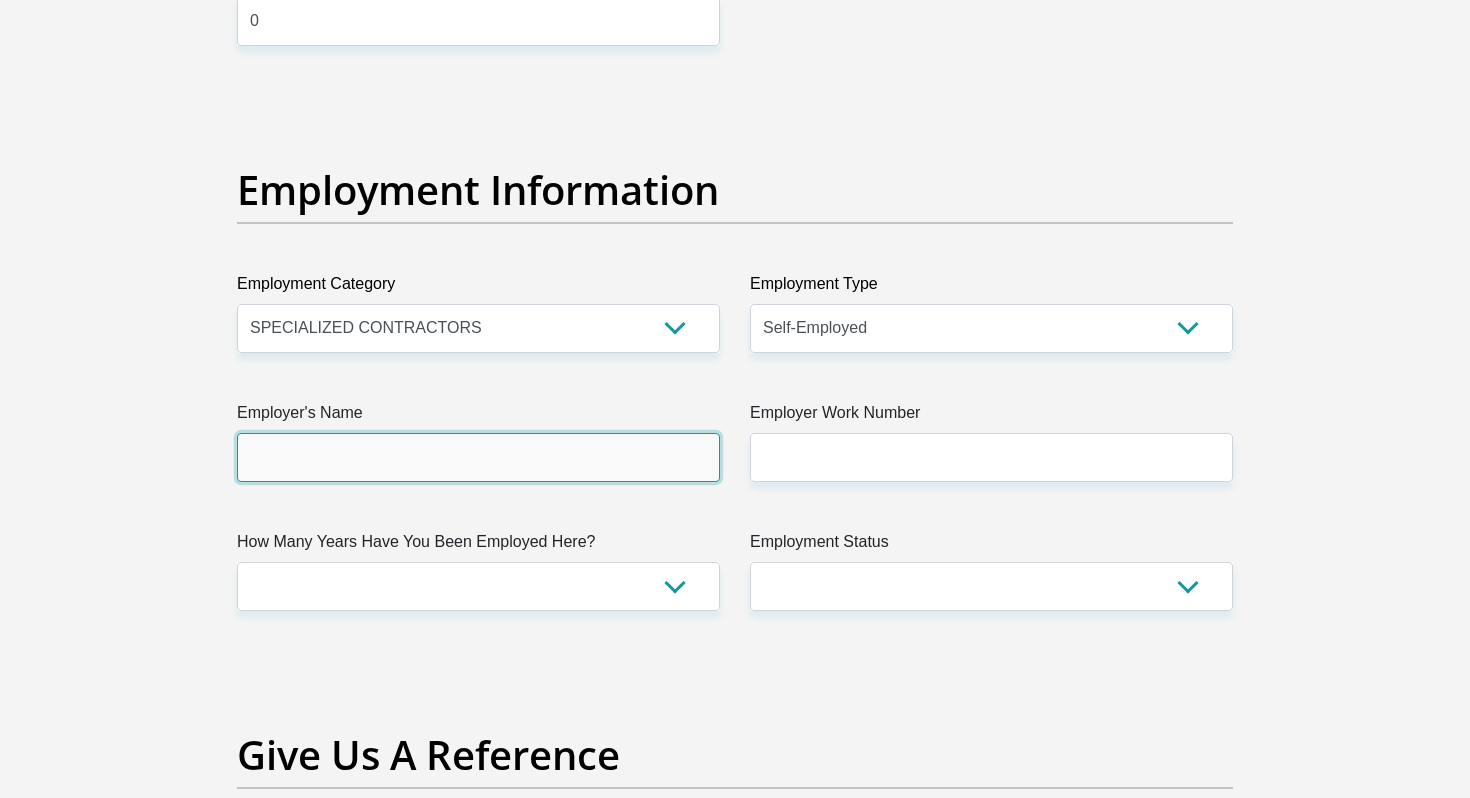 click on "Employer's Name" at bounding box center [478, 457] 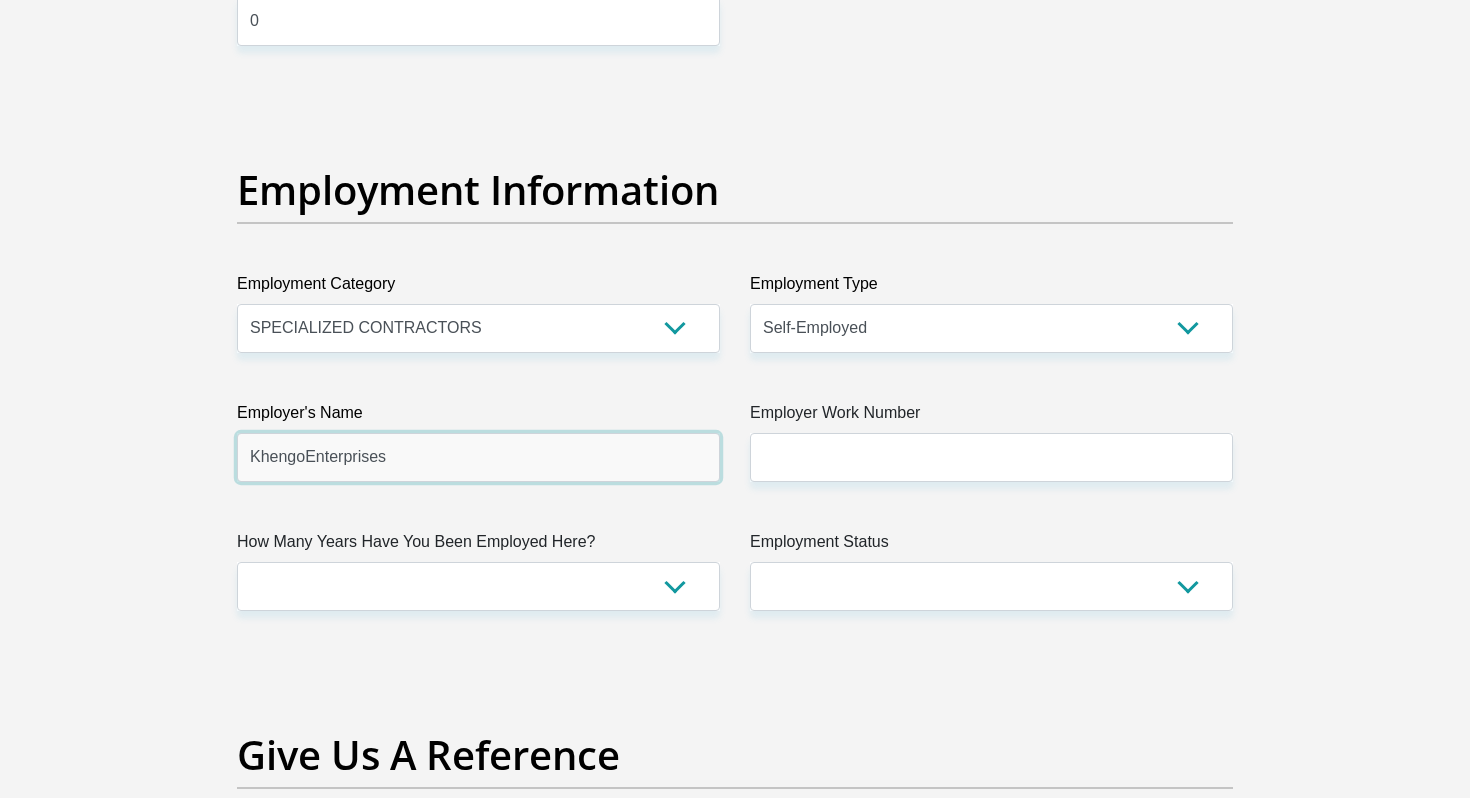 type on "KhengoEnterprises" 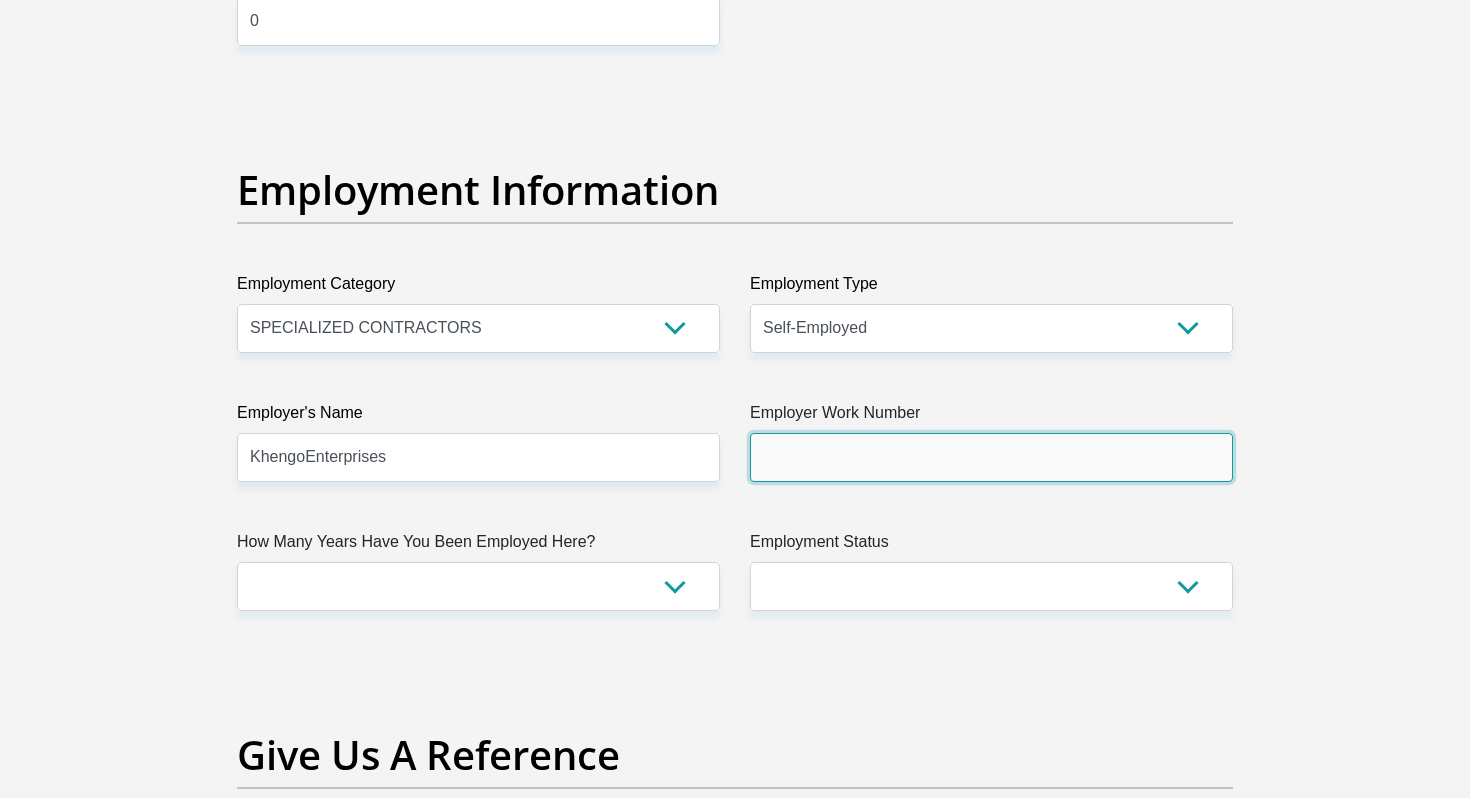 click on "Employer Work Number" at bounding box center [991, 457] 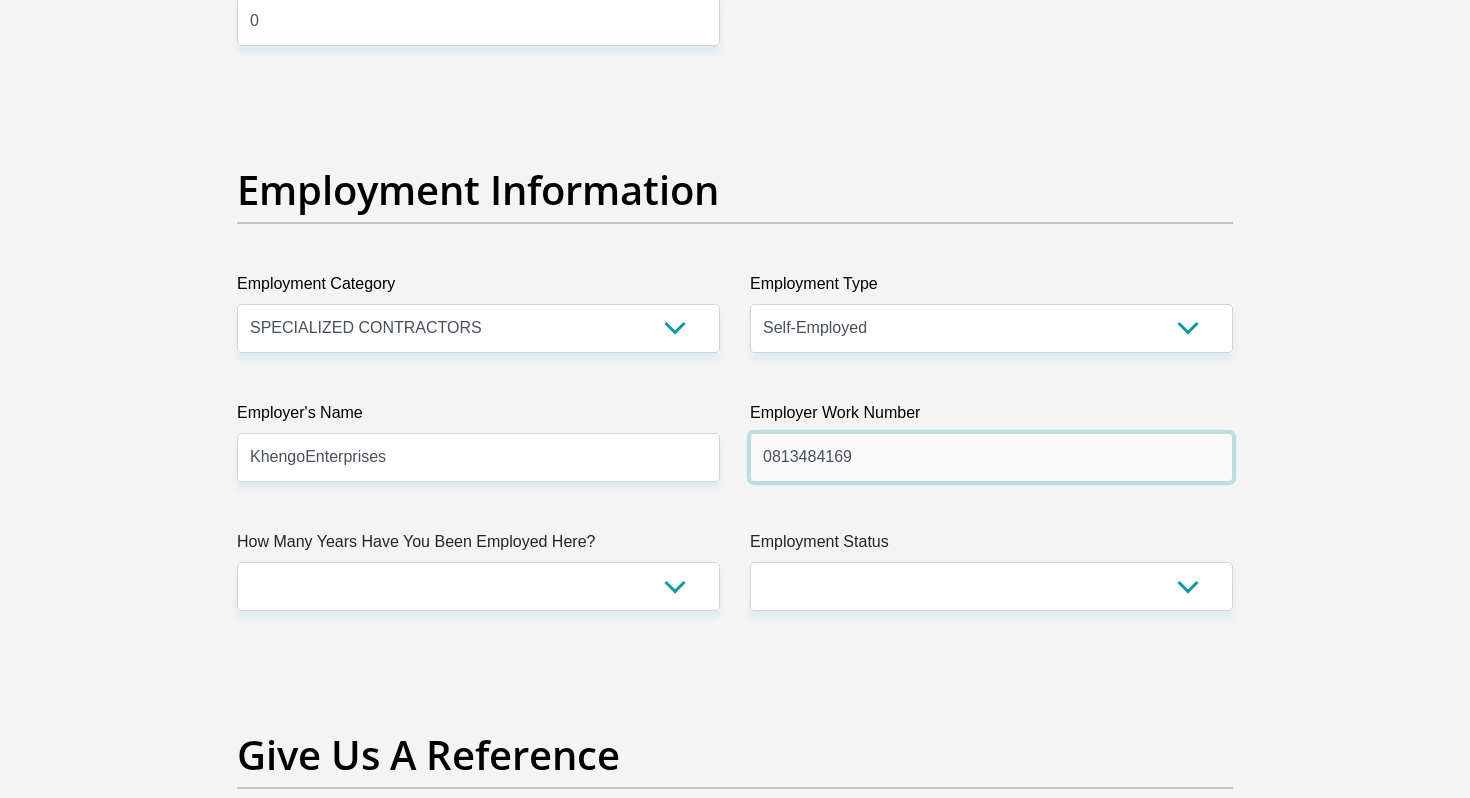 type on "0813484169" 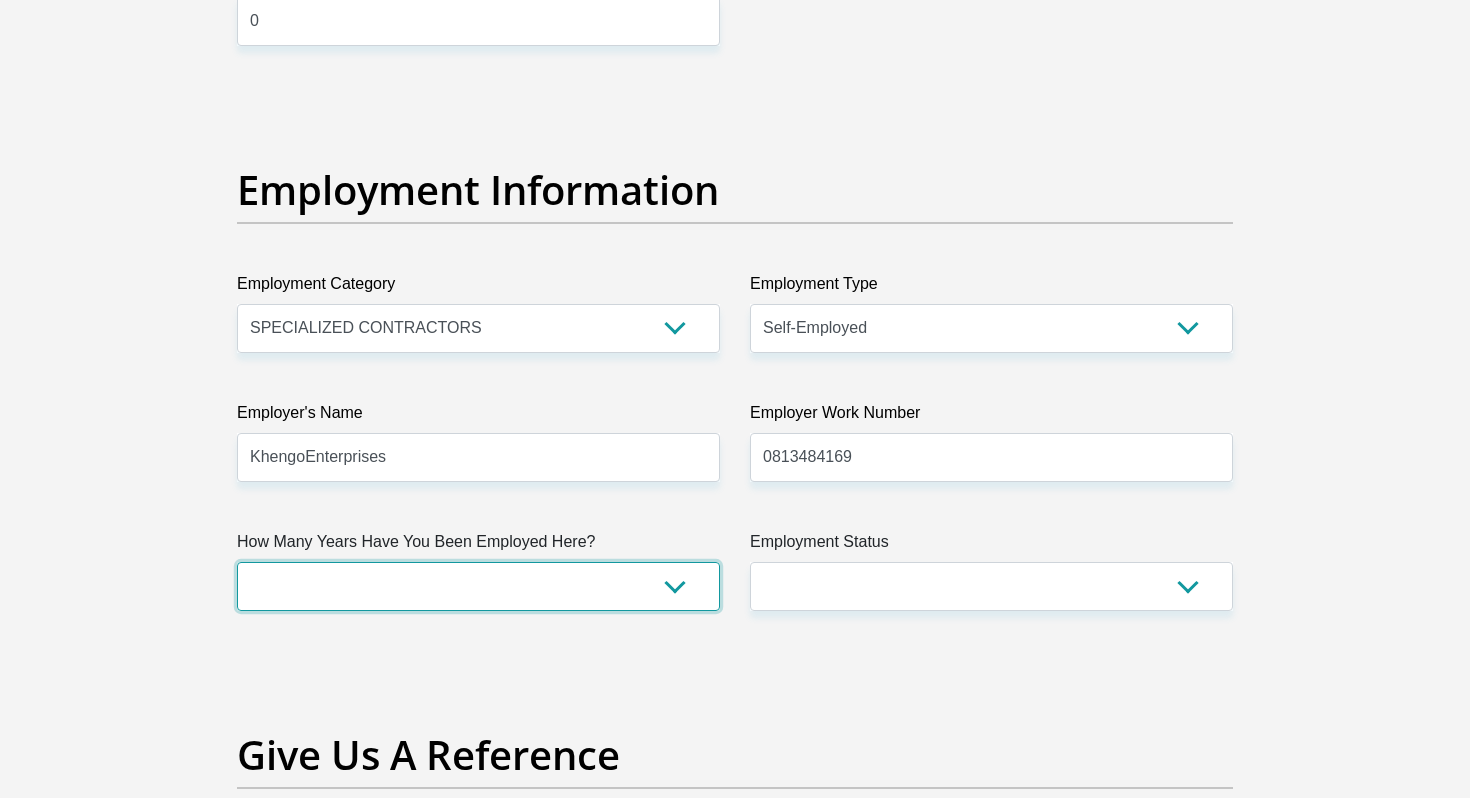 click on "less than 1 year
1-3 years
3-5 years
5+ years" at bounding box center [478, 586] 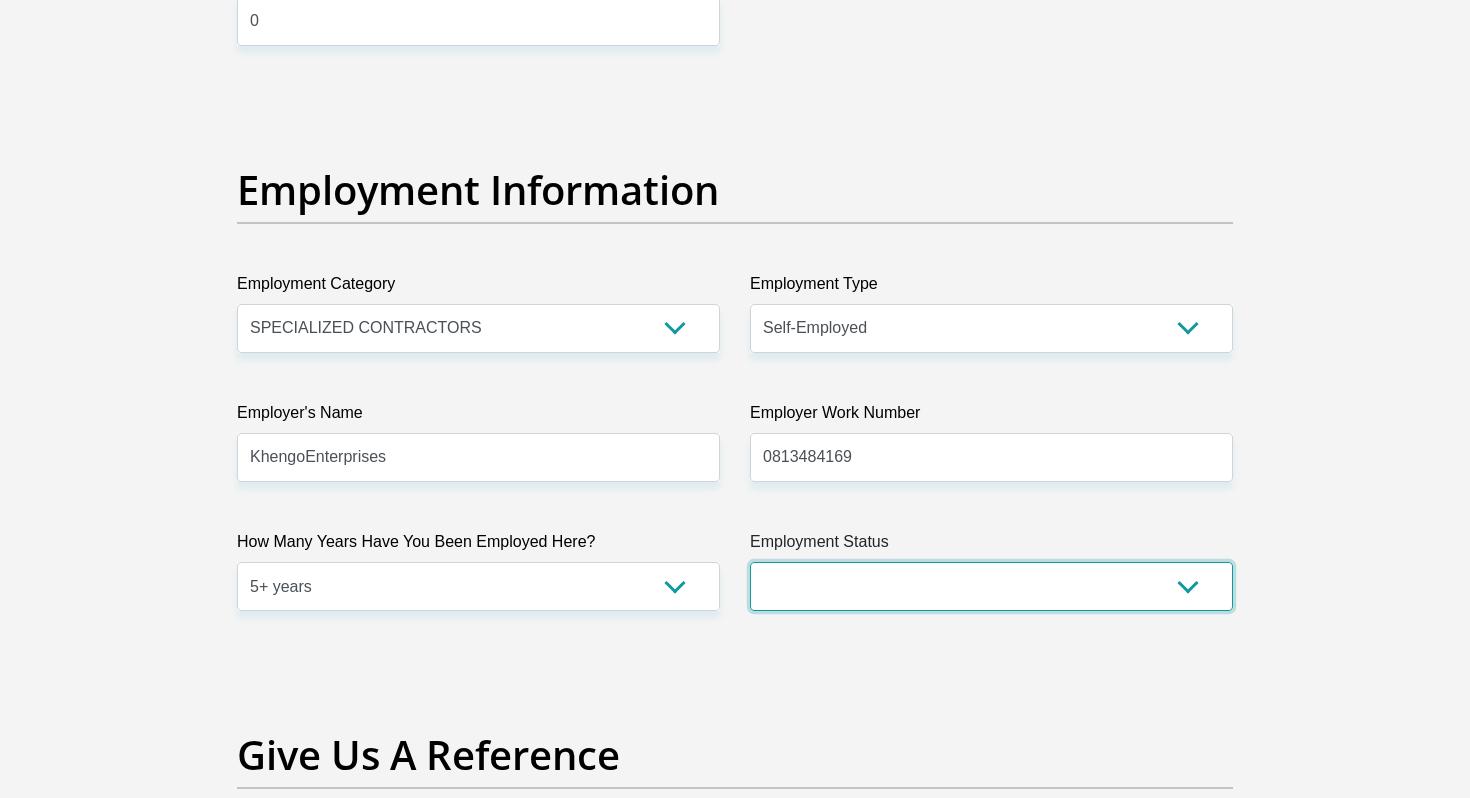 click on "Permanent/Full-time
Part-time/Casual
Contract Worker
Self-Employed
Housewife
Retired
Student
Medically Boarded
Disability
Unemployed" at bounding box center (991, 586) 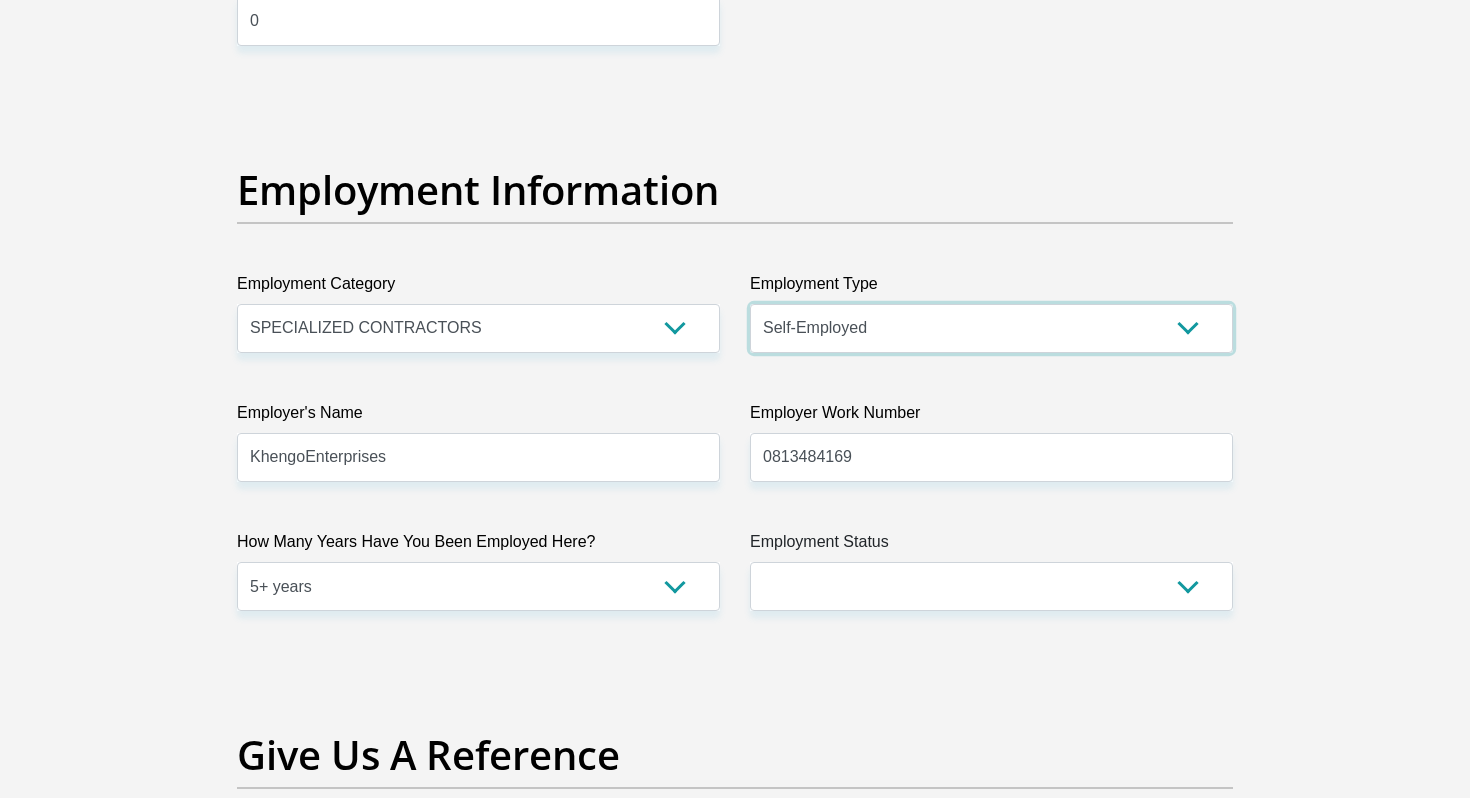 click on "College/Lecturer
Craft Seller
Creative
Driver
Executive
Farmer
Forces - Non Commissioned
Forces - Officer
Hawker
Housewife
Labourer
Licenced Professional
Manager
Miner
Non Licenced Professional
Office Staff/Clerk
Outside Worker
Pensioner
Permanent Teacher
Production/Manufacturing
Sales
Self-Employed
Semi-Professional Worker
Service Industry  Social Worker  Student" at bounding box center [991, 328] 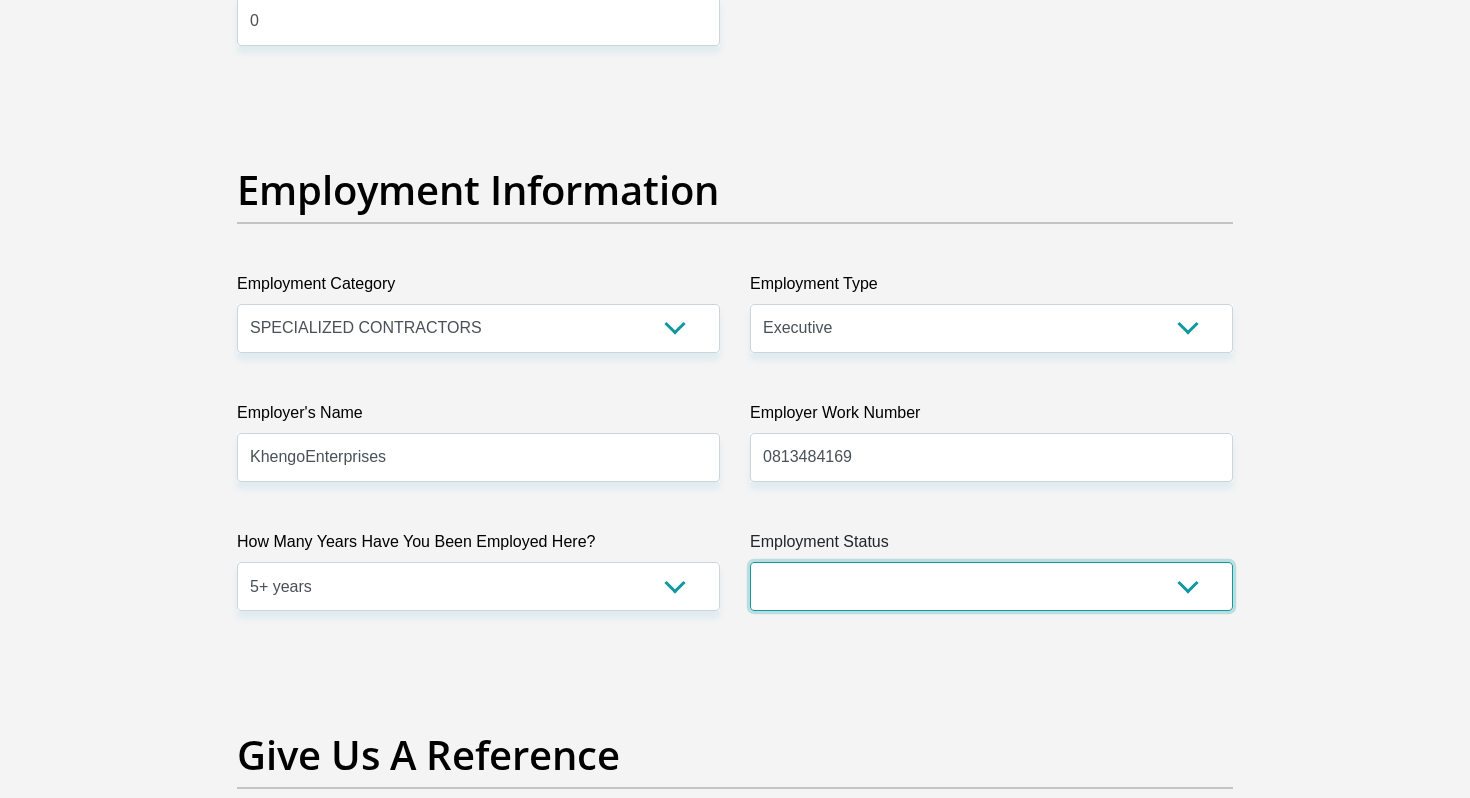 click on "Permanent/Full-time
Part-time/Casual
Contract Worker
Self-Employed
Housewife
Retired
Student
Medically Boarded
Disability
Unemployed" at bounding box center [991, 586] 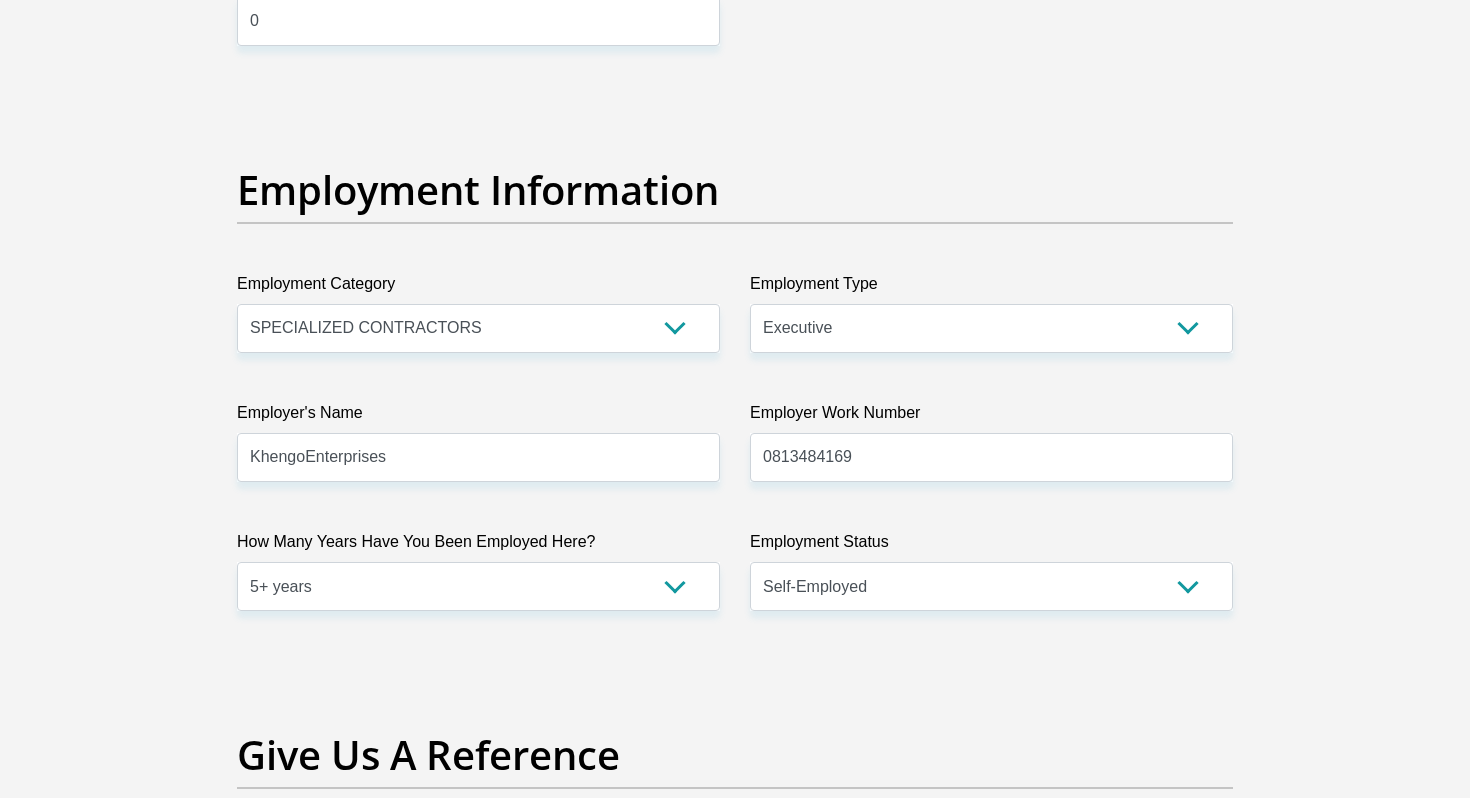 click on "Title
Mr
Ms
Mrs
Dr
Other
First Name
Arnold
Surname
Mashele
ID Number
8312225678086
Please input valid ID number
Race
Black
Coloured
Indian
White
Other
Contact Number
0813002241
Please input valid contact number
Nationality
South Africa
Afghanistan
Aland Islands  Albania  Algeria" at bounding box center [735, 84] 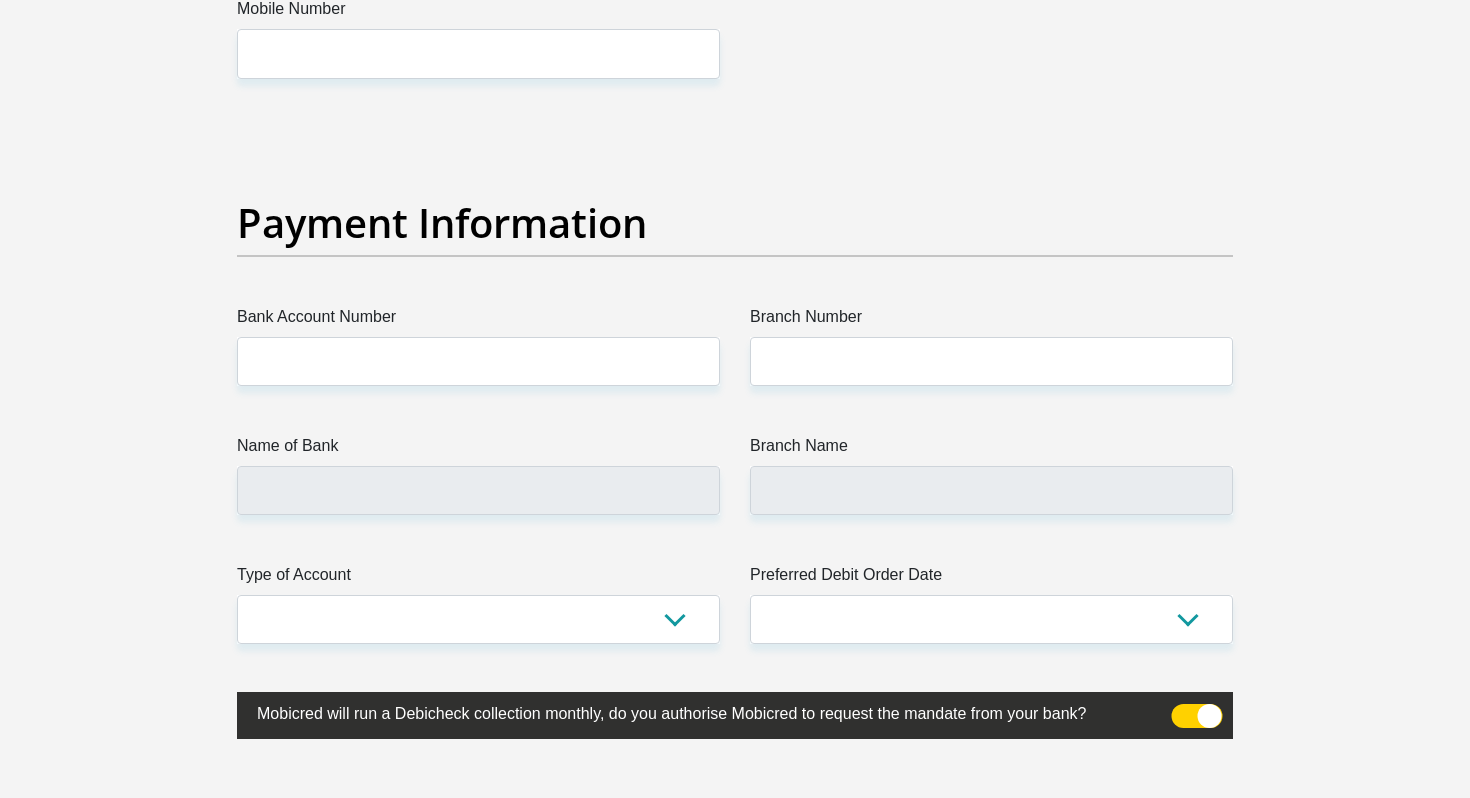 scroll, scrollTop: 4456, scrollLeft: 0, axis: vertical 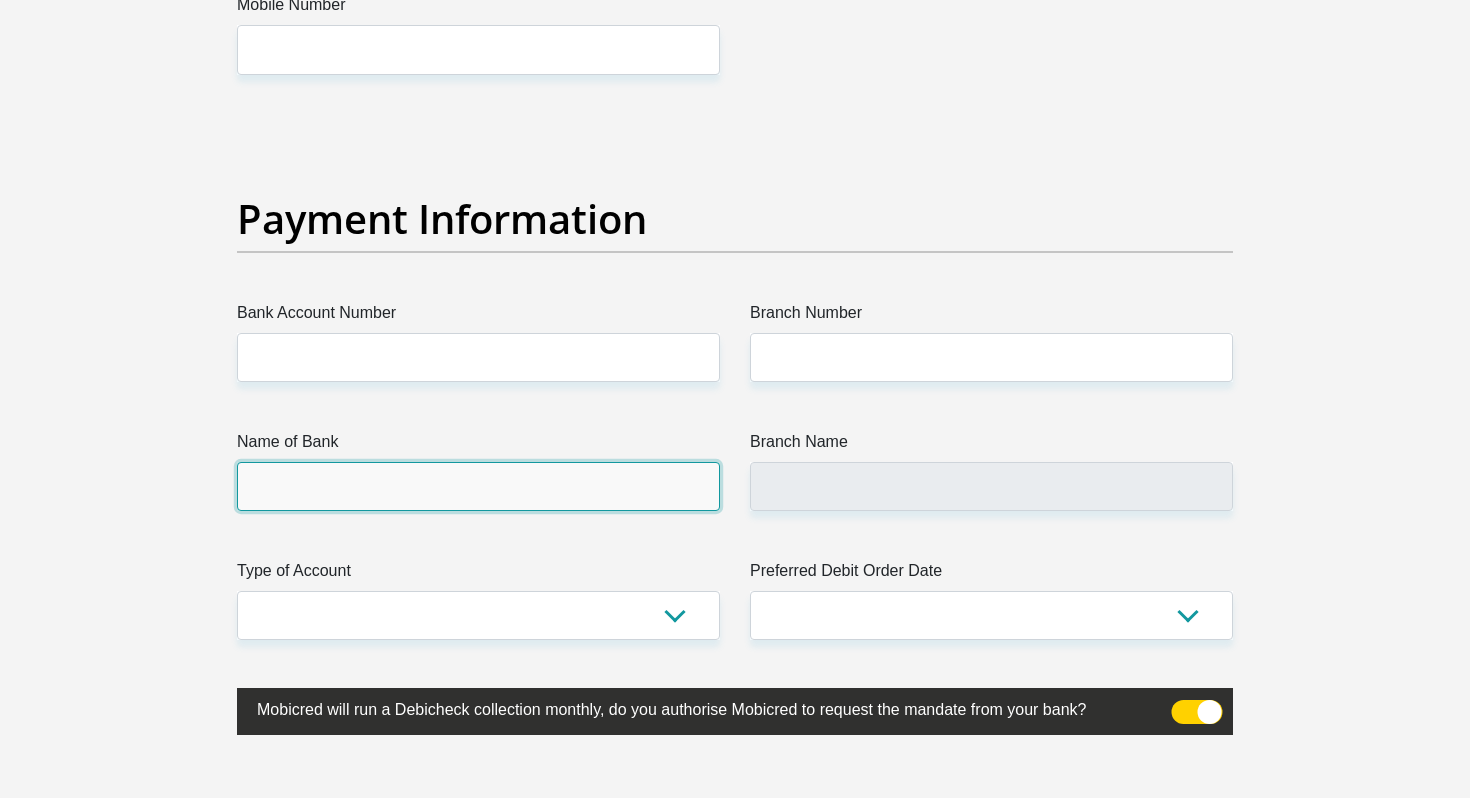 click on "Name of Bank" at bounding box center [478, 486] 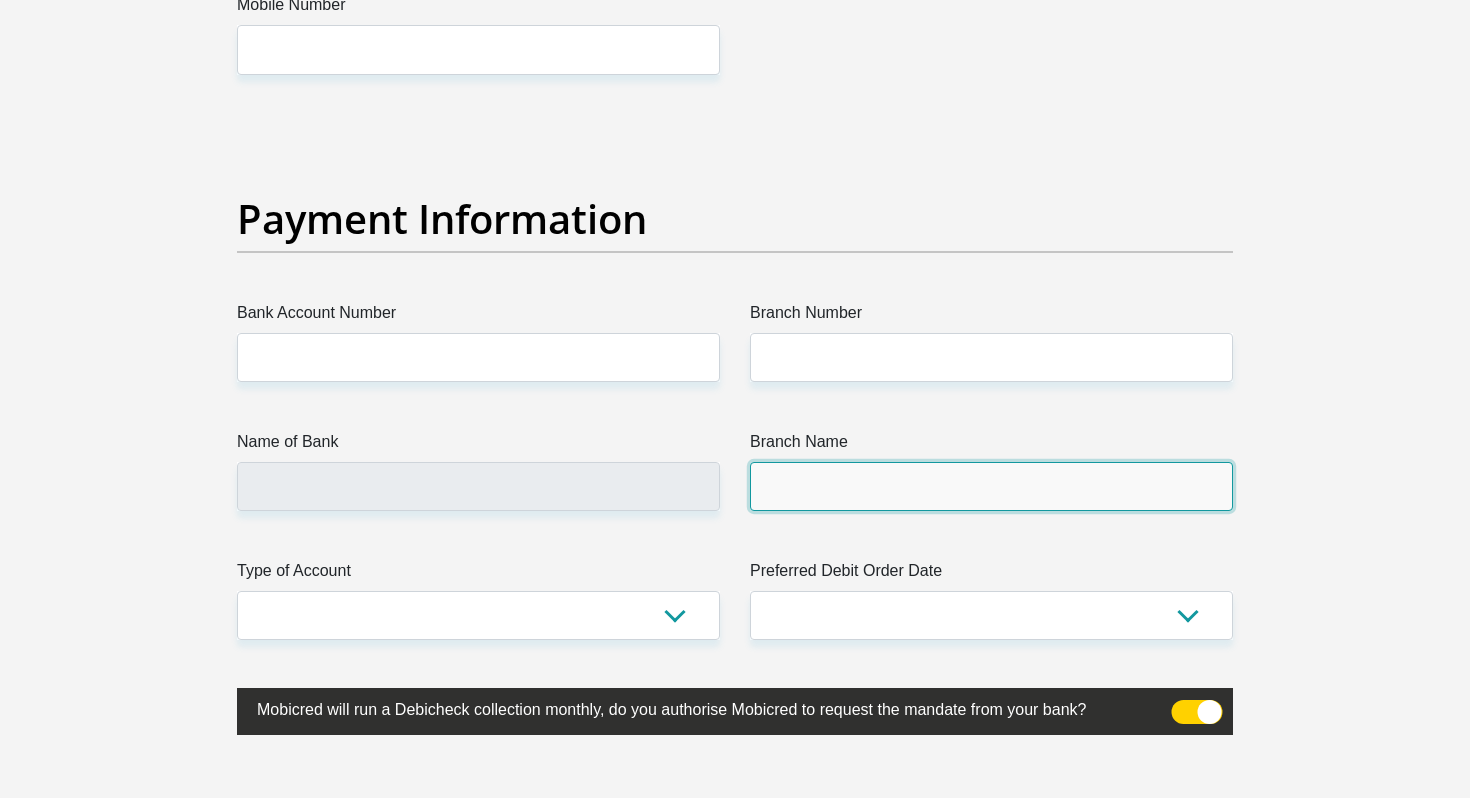 click on "Branch Name" at bounding box center [991, 486] 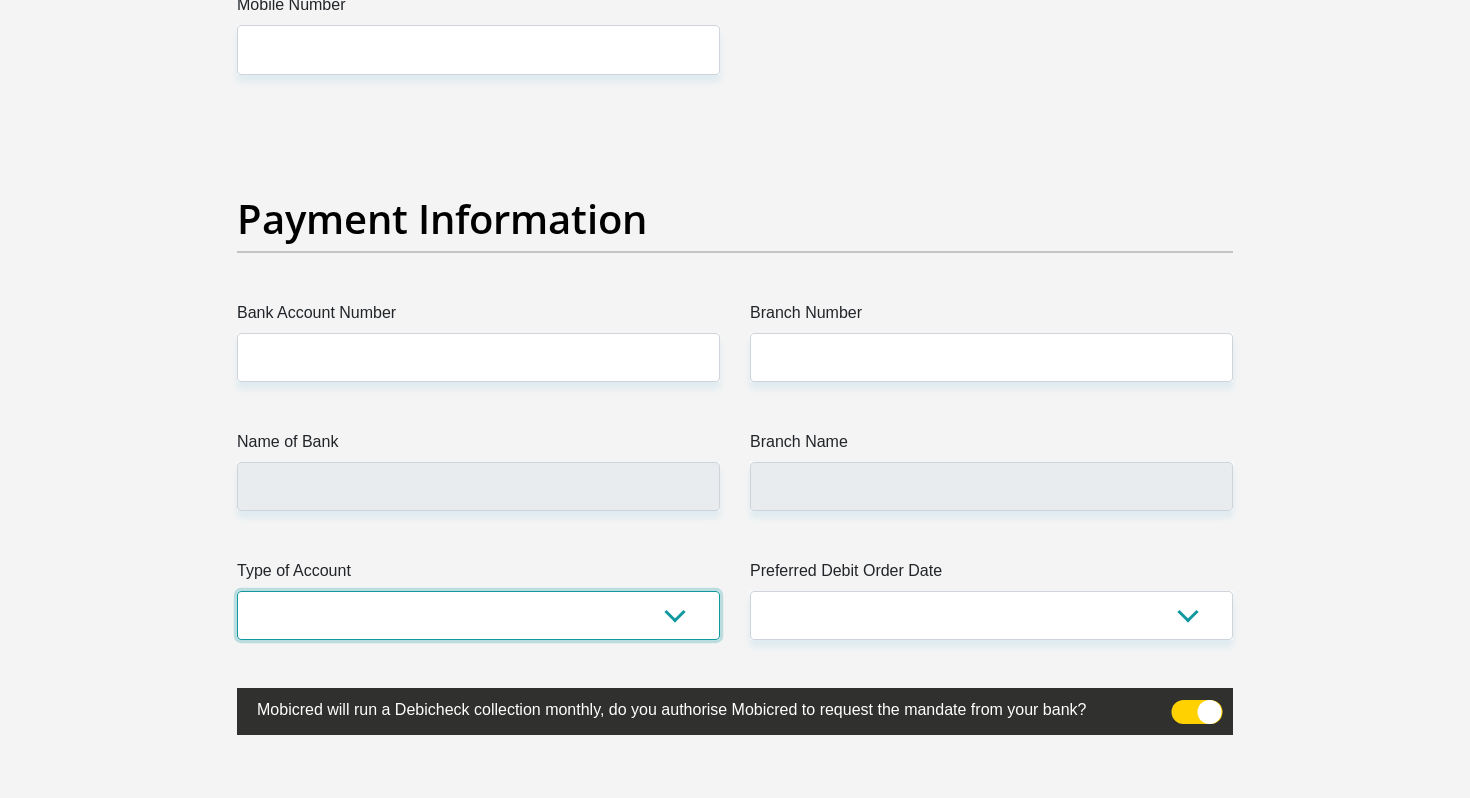 click on "Cheque
Savings" at bounding box center (478, 615) 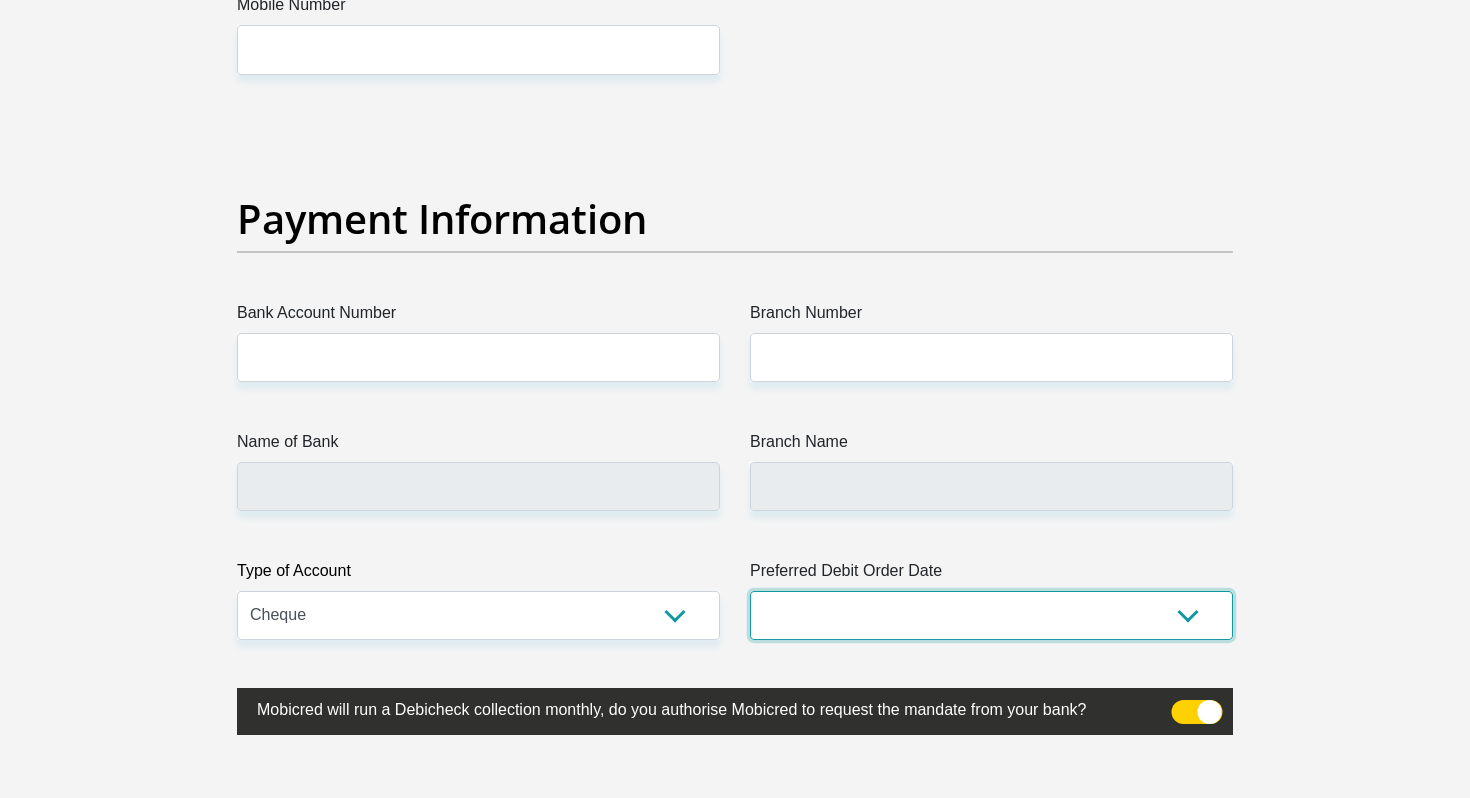 click on "1st
2nd
3rd
4th
5th
7th
18th
19th
20th
21st
22nd
23rd
24th
25th
26th
27th
28th
29th
30th" at bounding box center (991, 615) 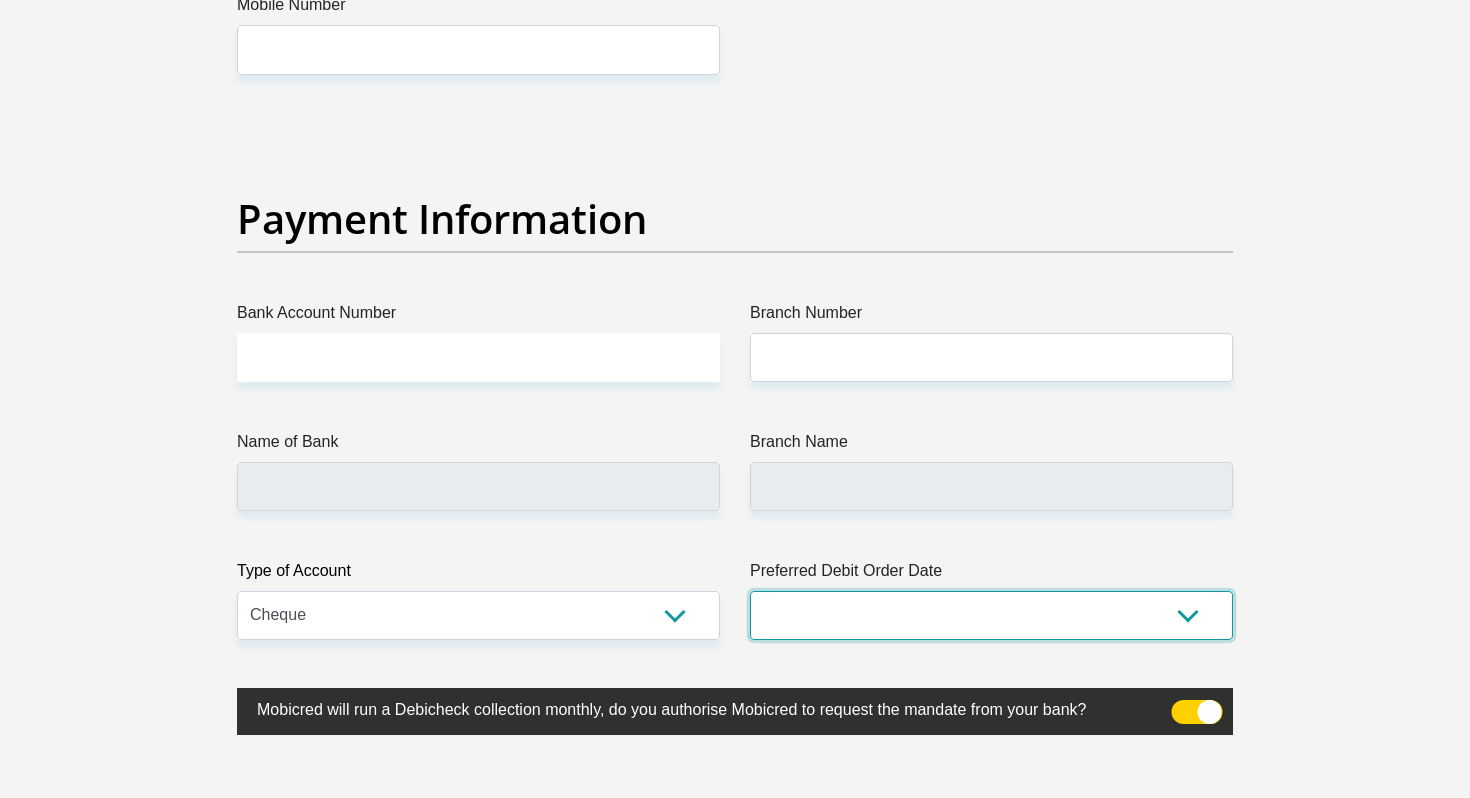 select on "20" 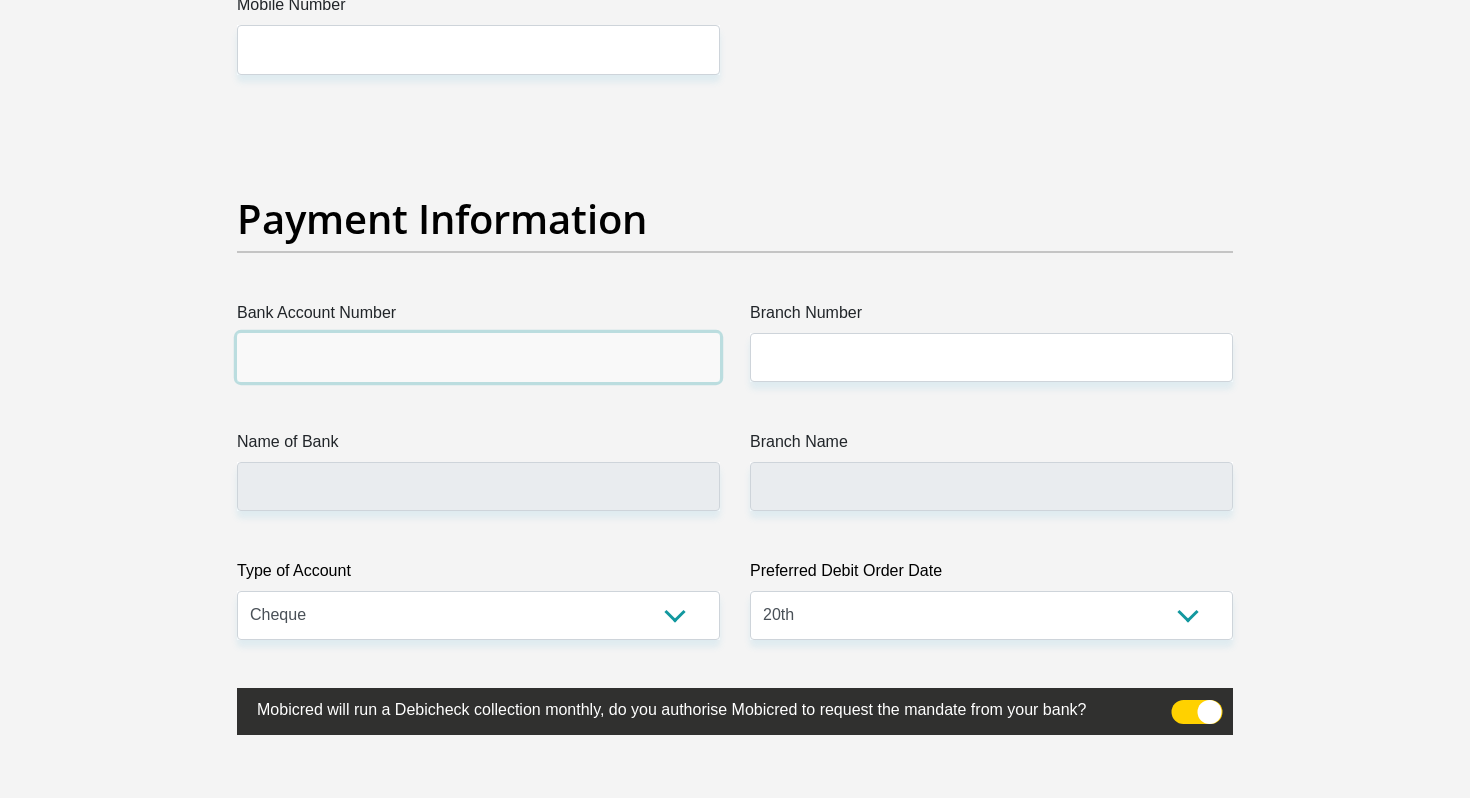 click on "Bank Account Number" at bounding box center [478, 357] 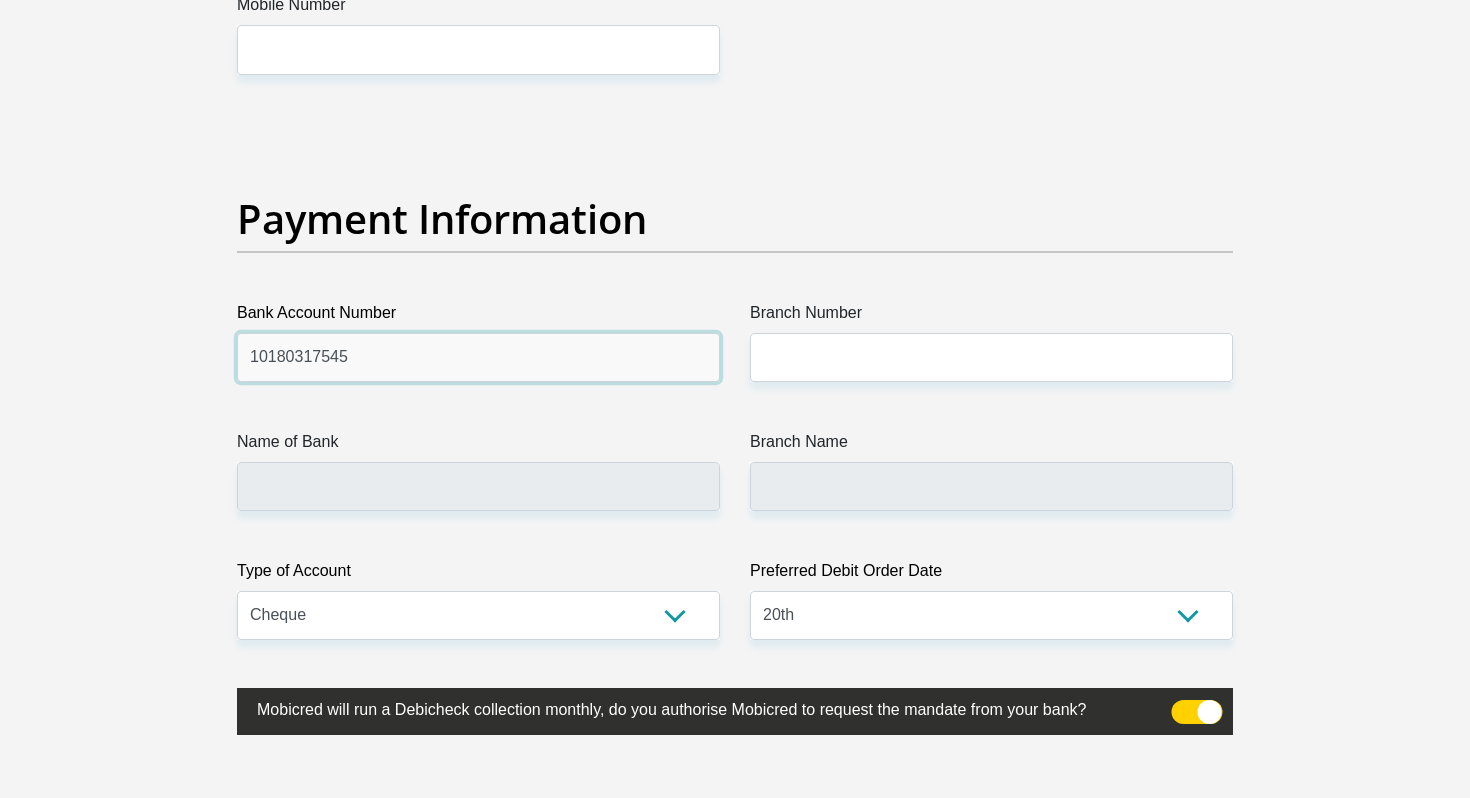 type on "10180317545" 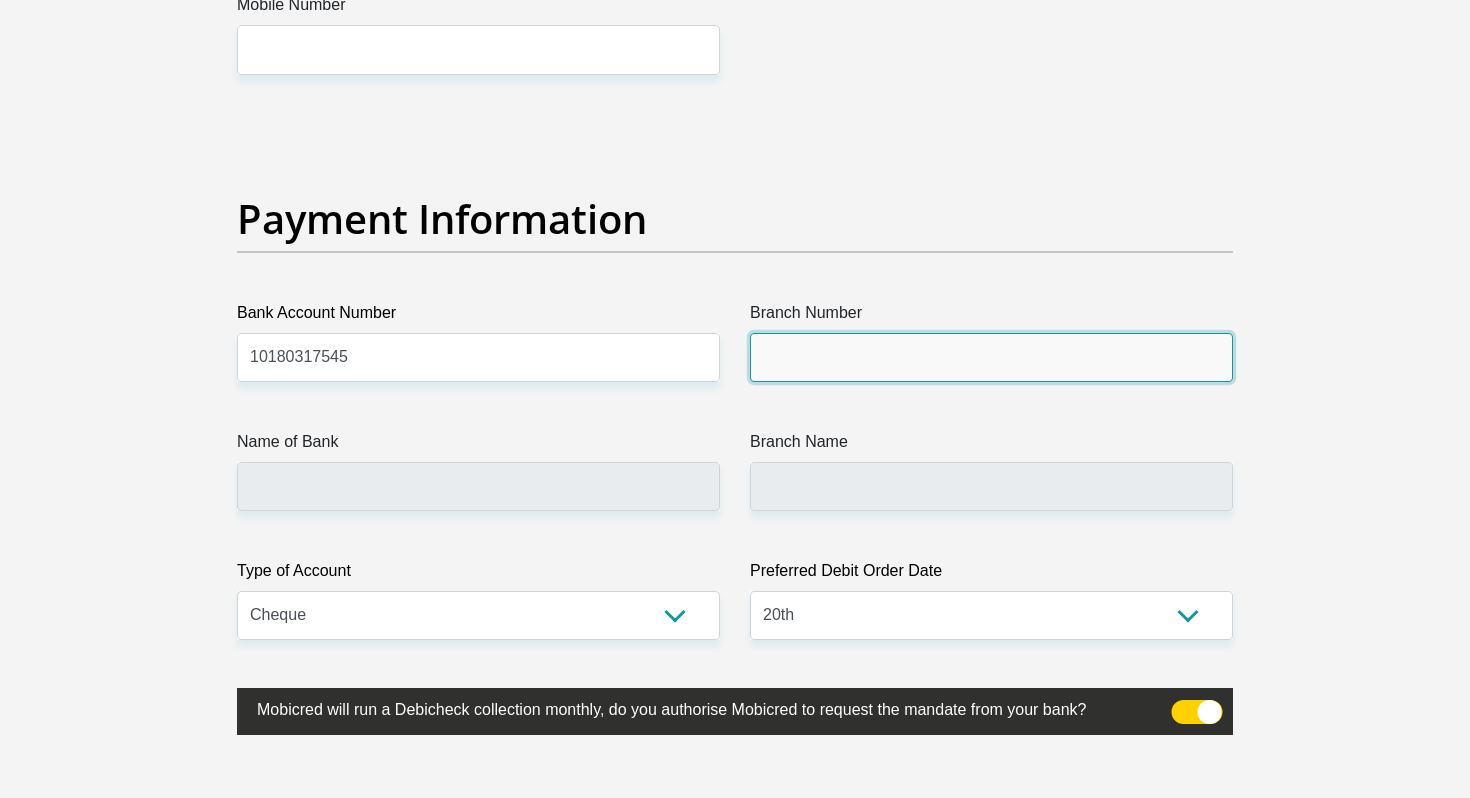 click on "Branch Number" at bounding box center [991, 357] 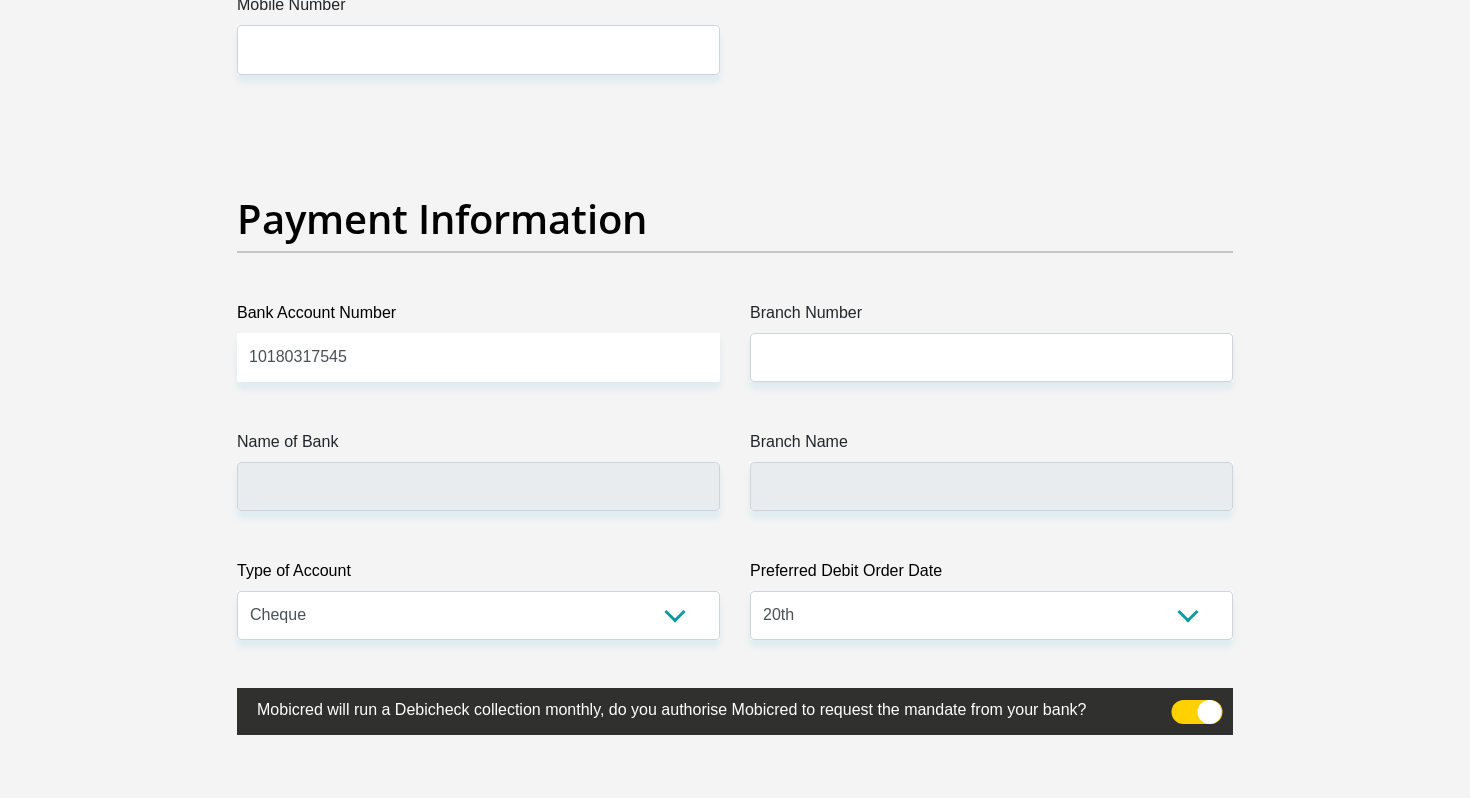 click on "Payment Information" at bounding box center [735, 248] 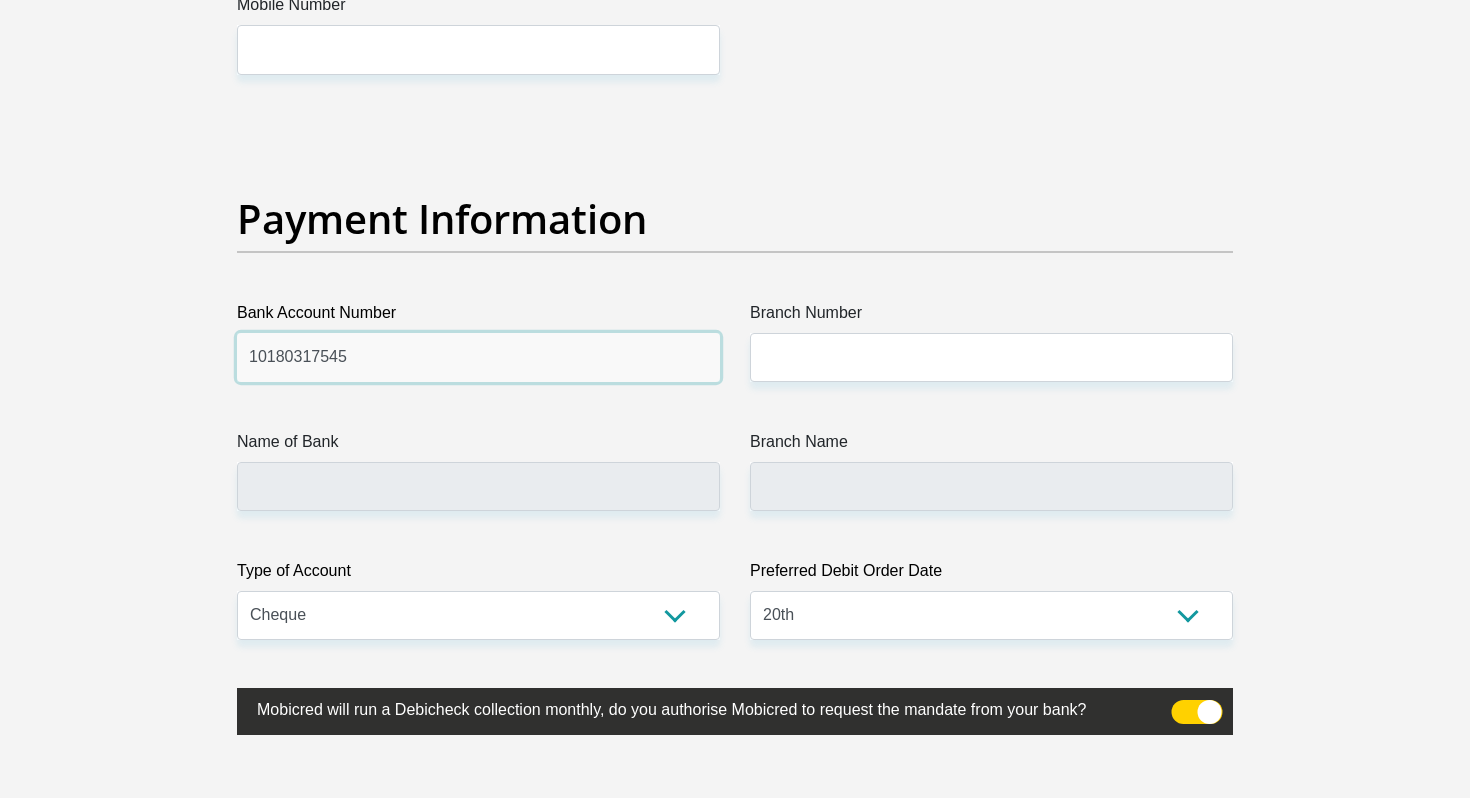click on "10180317545" at bounding box center (478, 357) 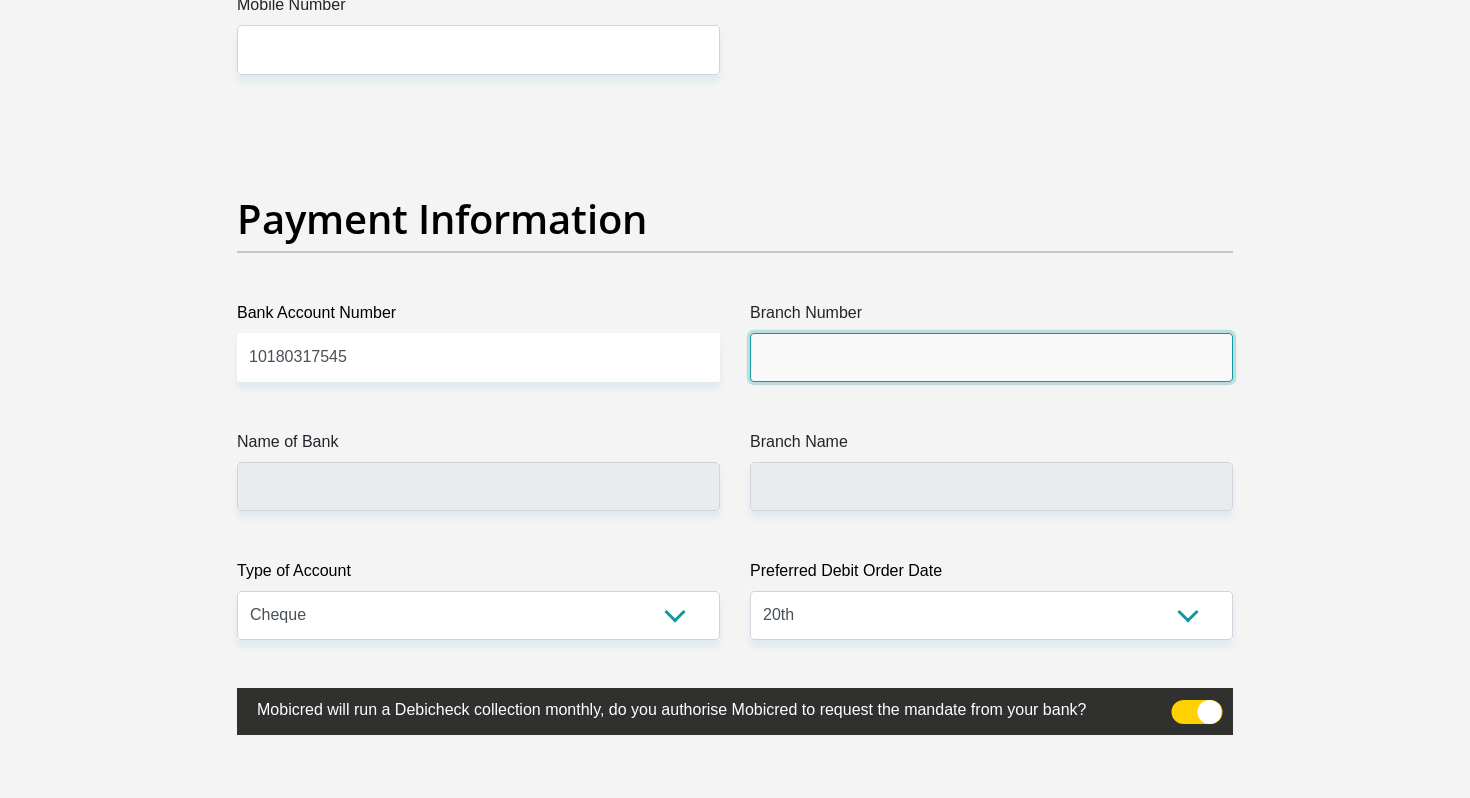 click on "Branch Number" at bounding box center [991, 357] 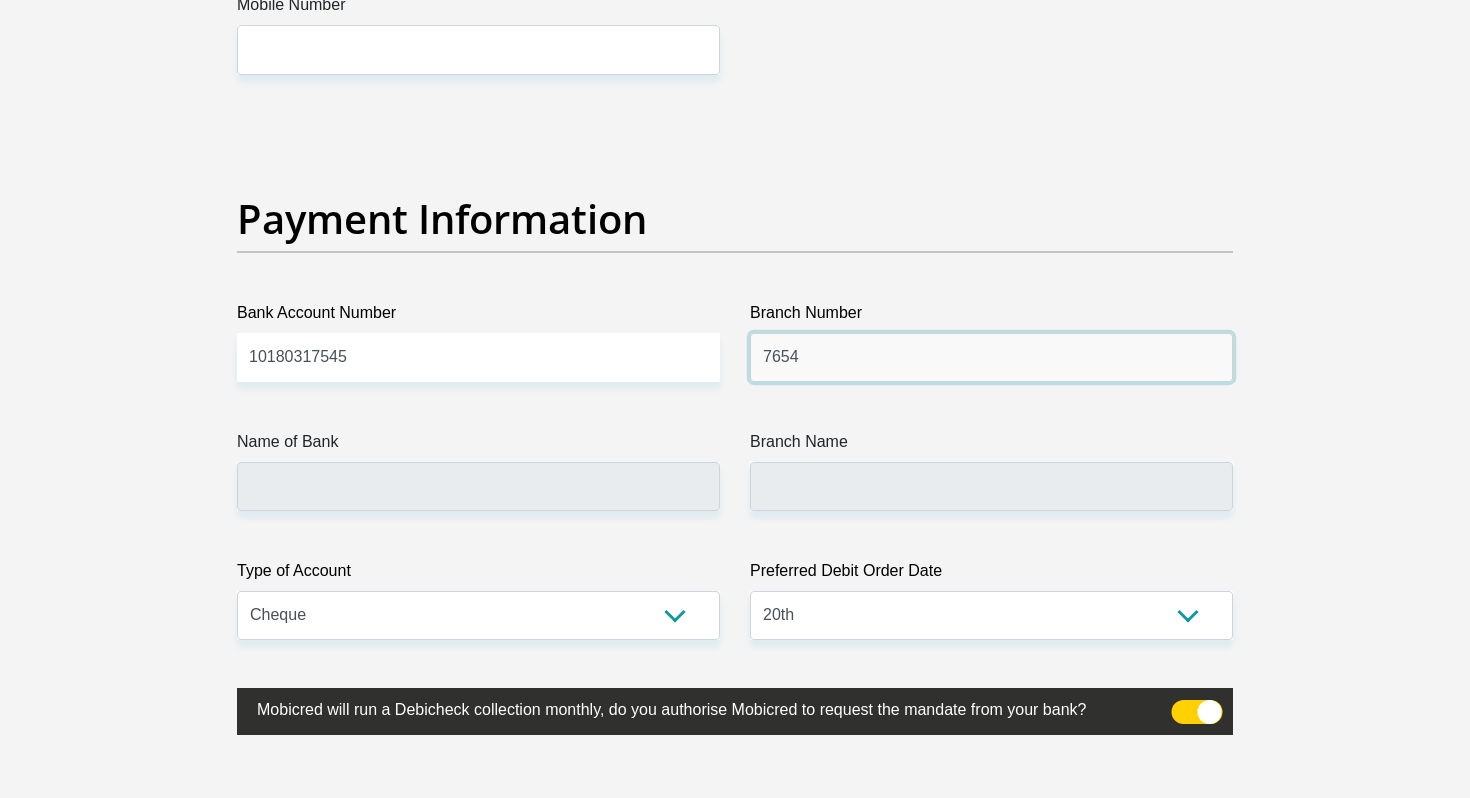 type on "7654" 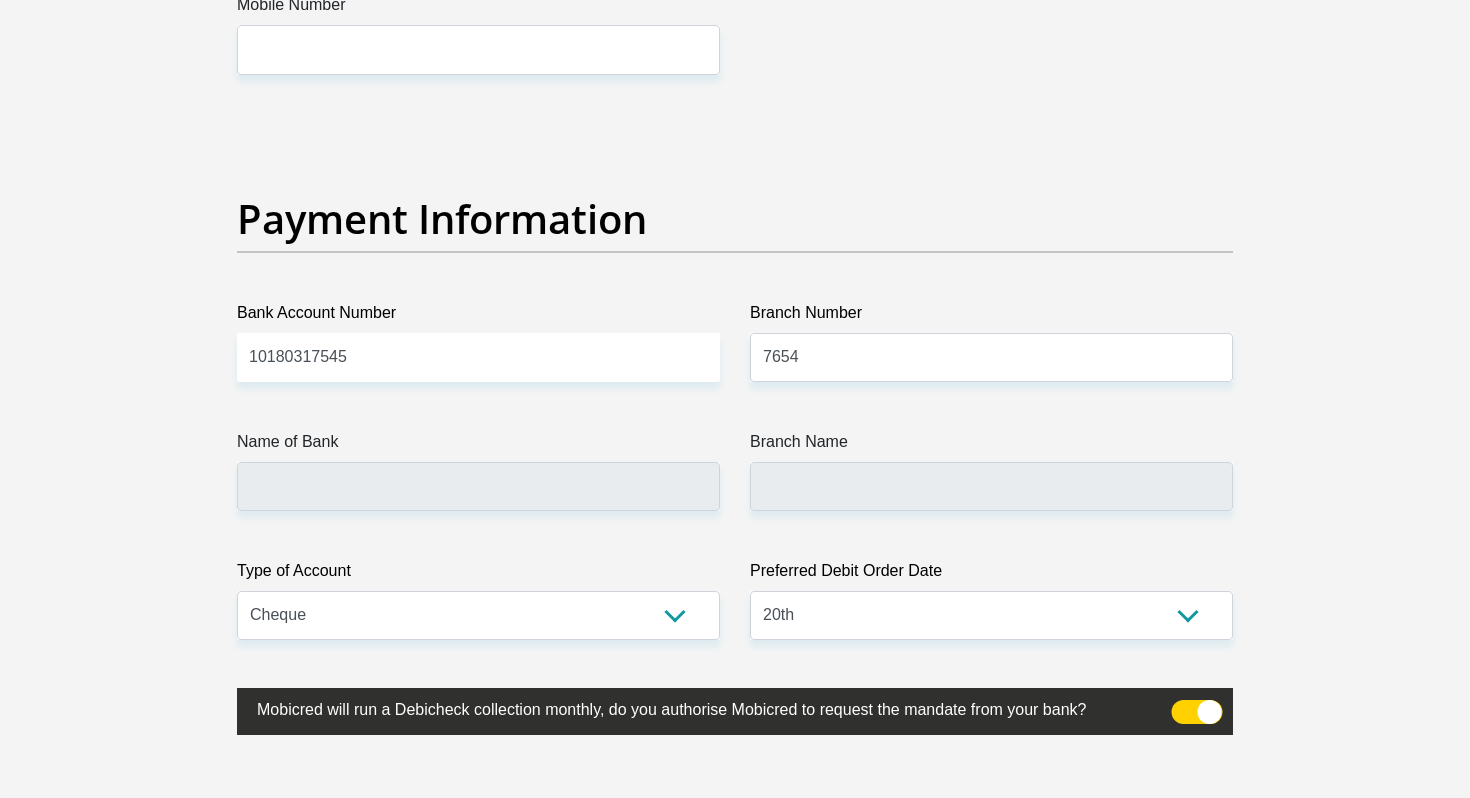 click on "Payment Information" at bounding box center [735, 248] 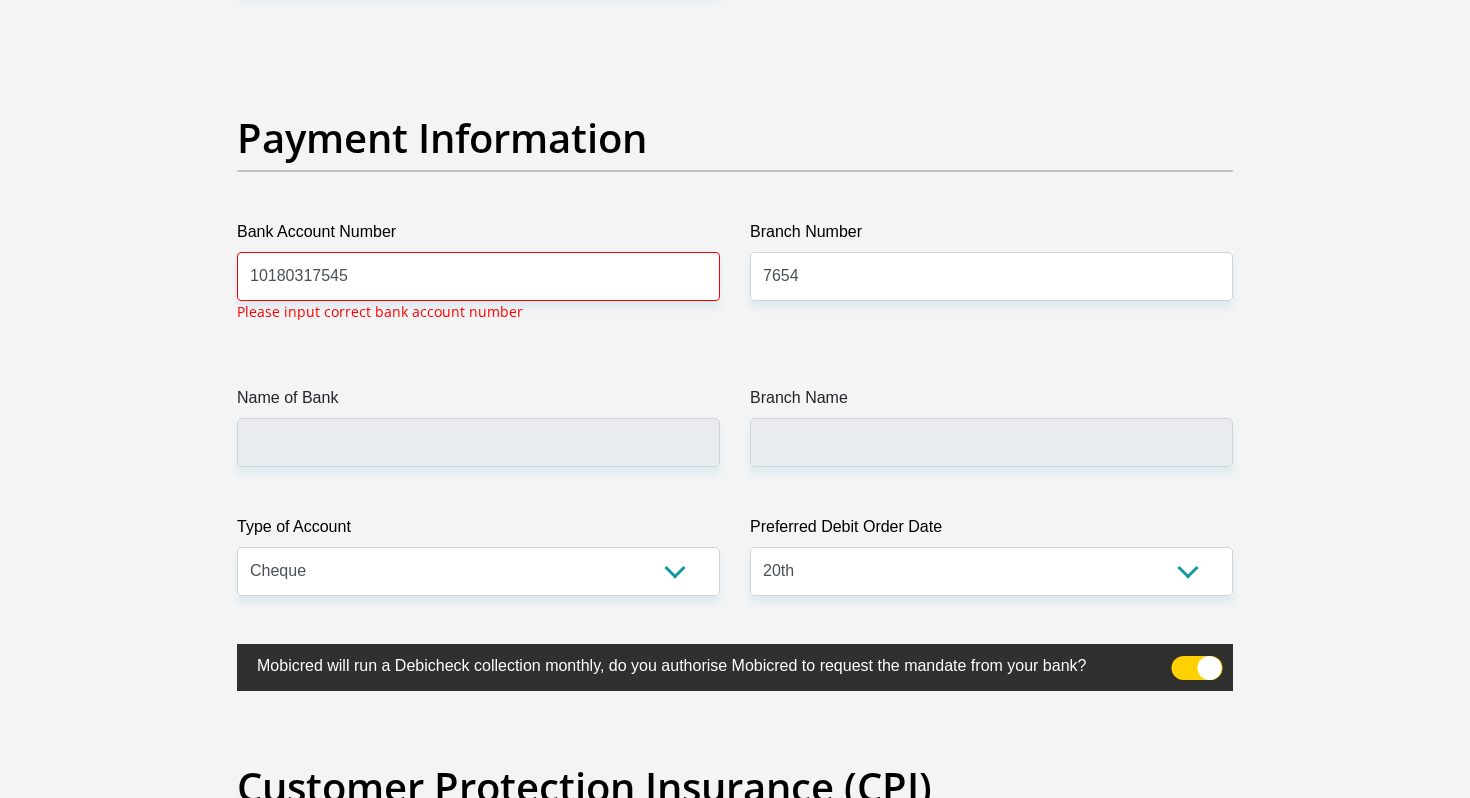 scroll, scrollTop: 4538, scrollLeft: 0, axis: vertical 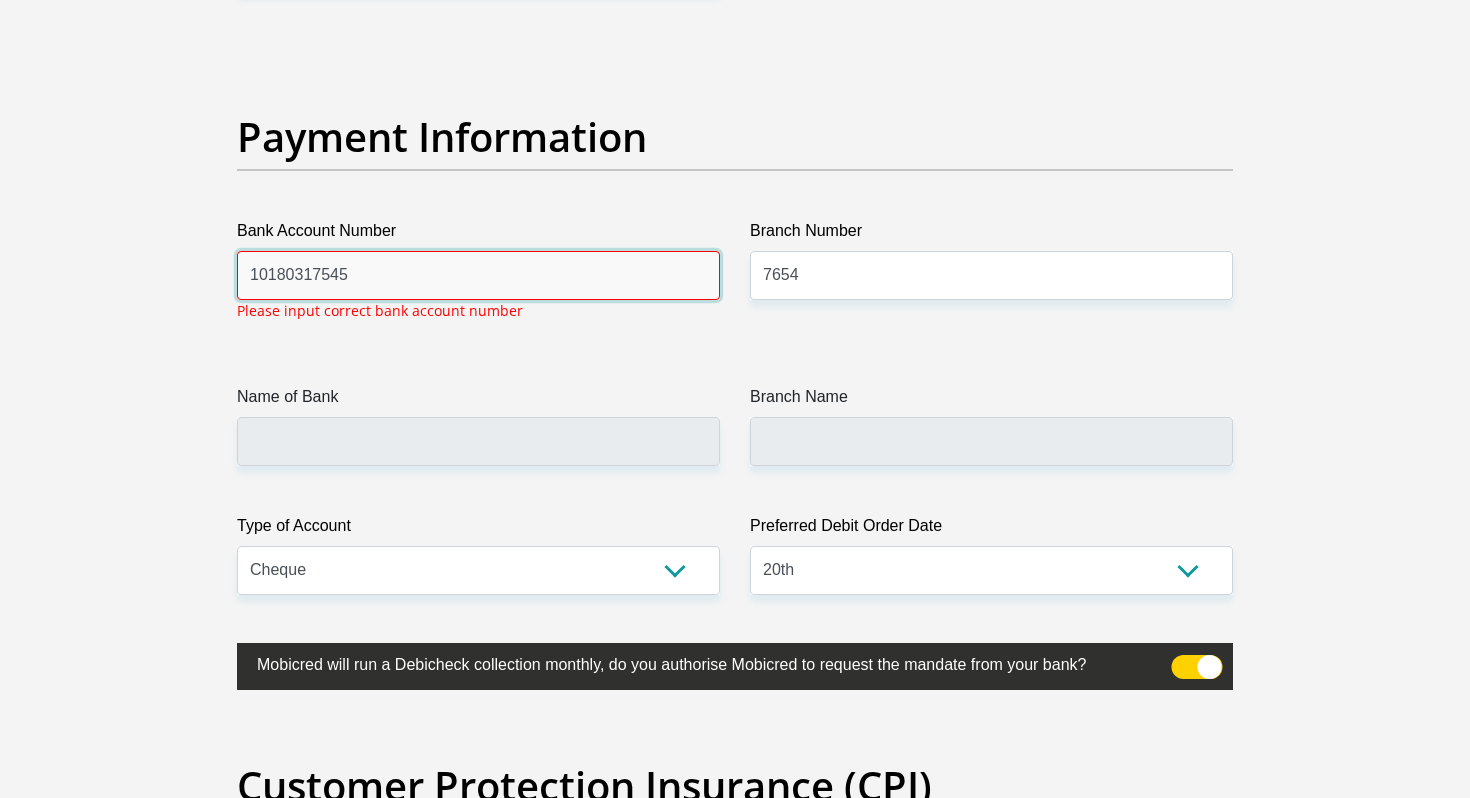 click on "10180317545" at bounding box center (478, 275) 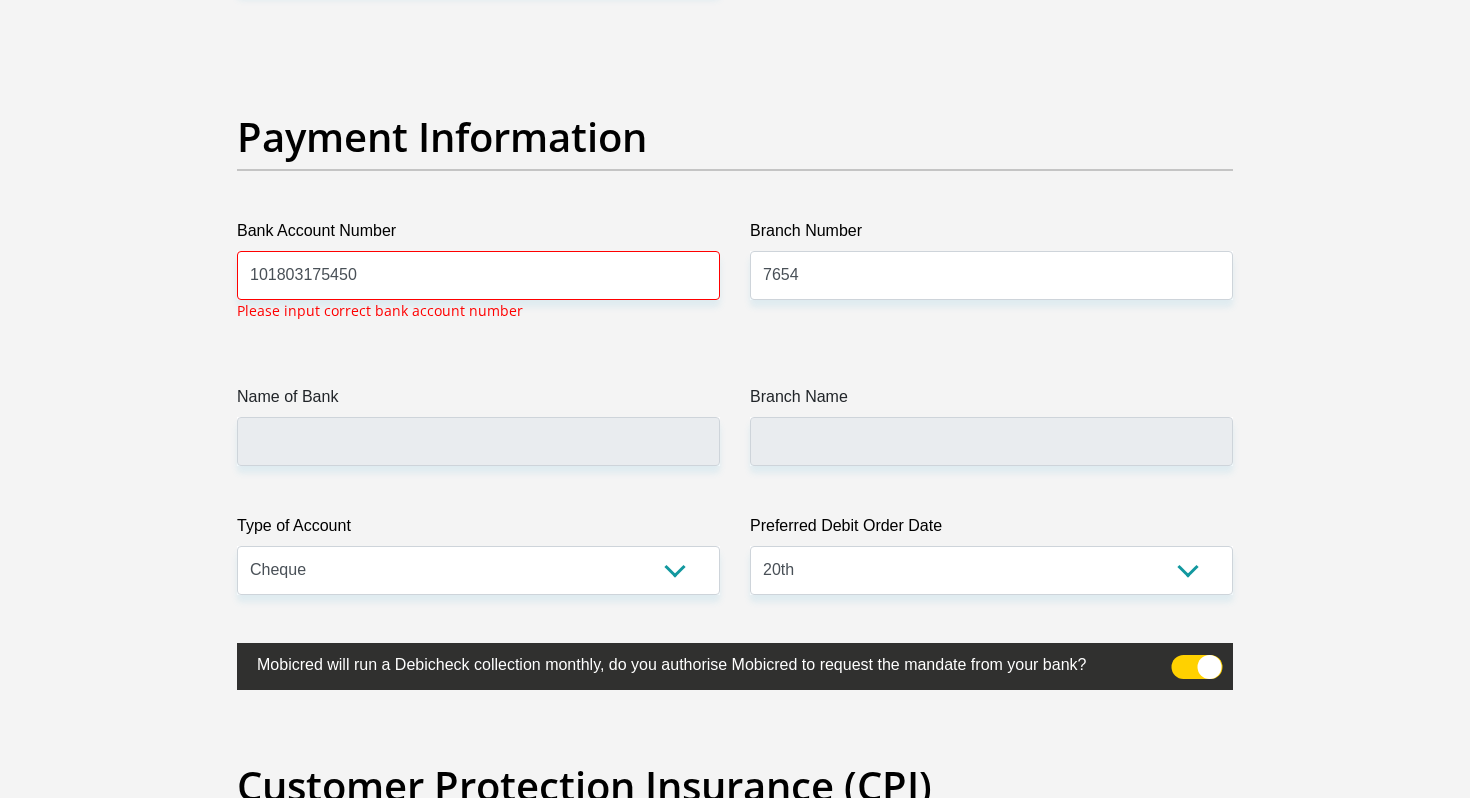 click on "Bank Account Number" at bounding box center [478, 235] 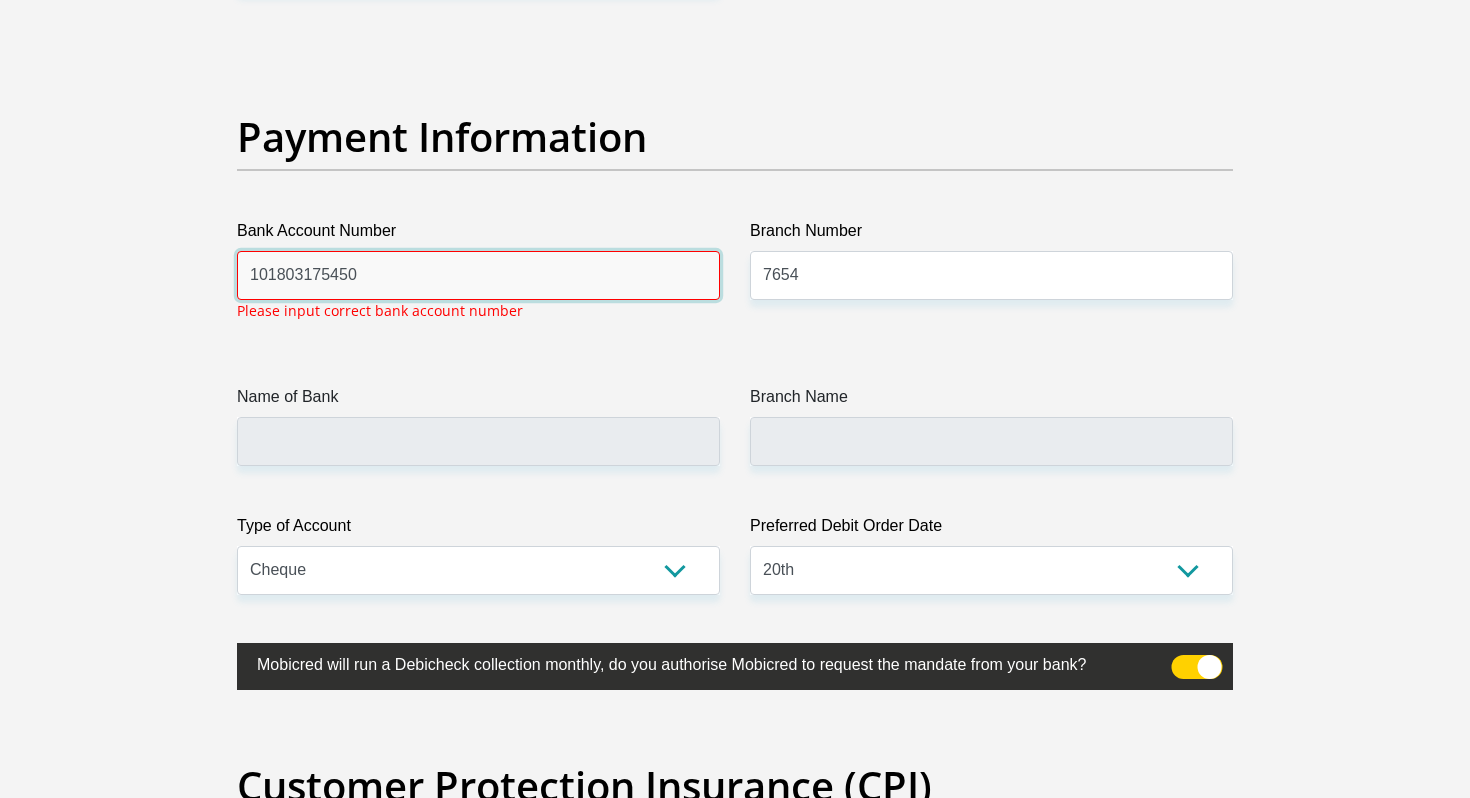 click on "101803175450" at bounding box center (478, 275) 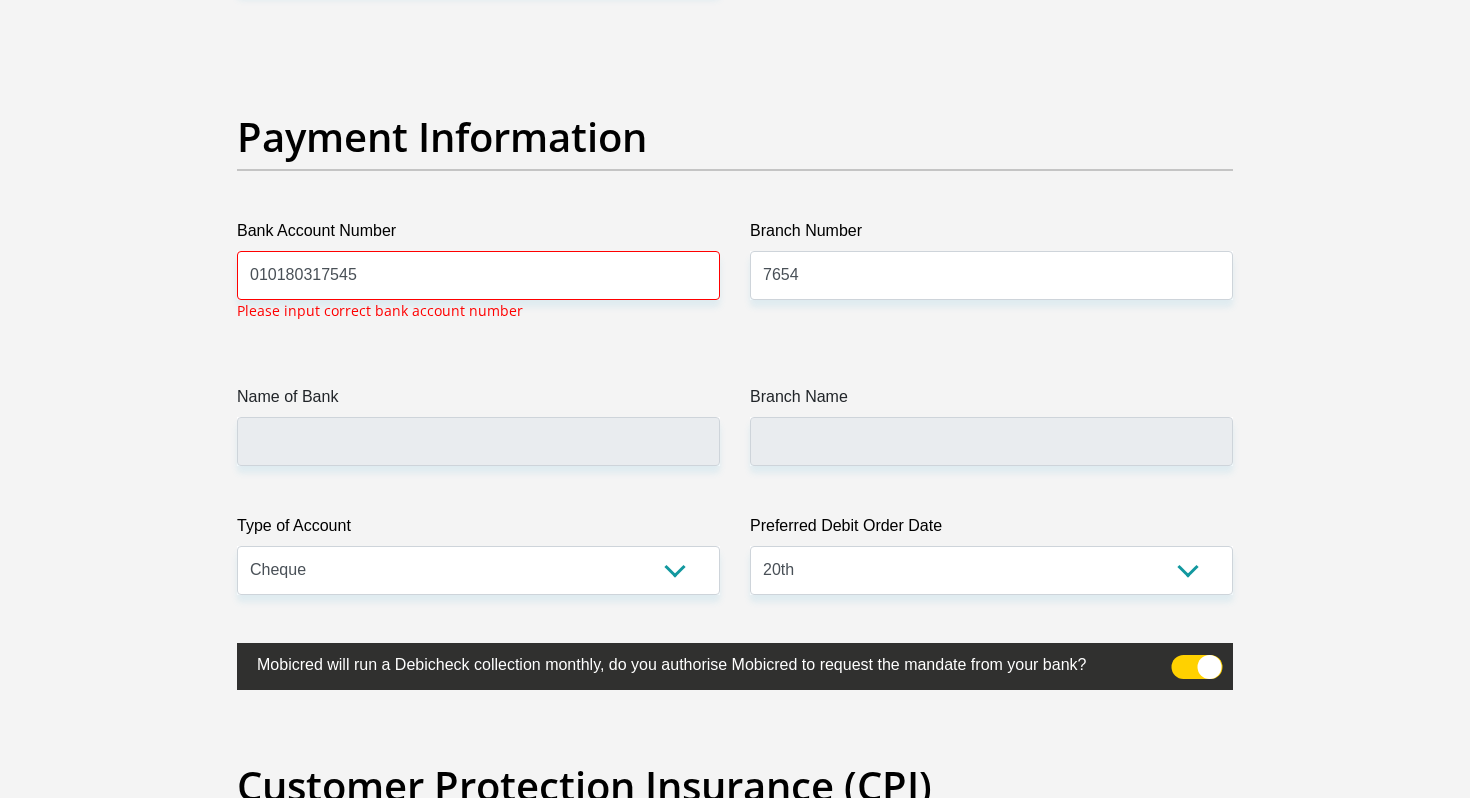 click on "Bank Account Number" at bounding box center [478, 235] 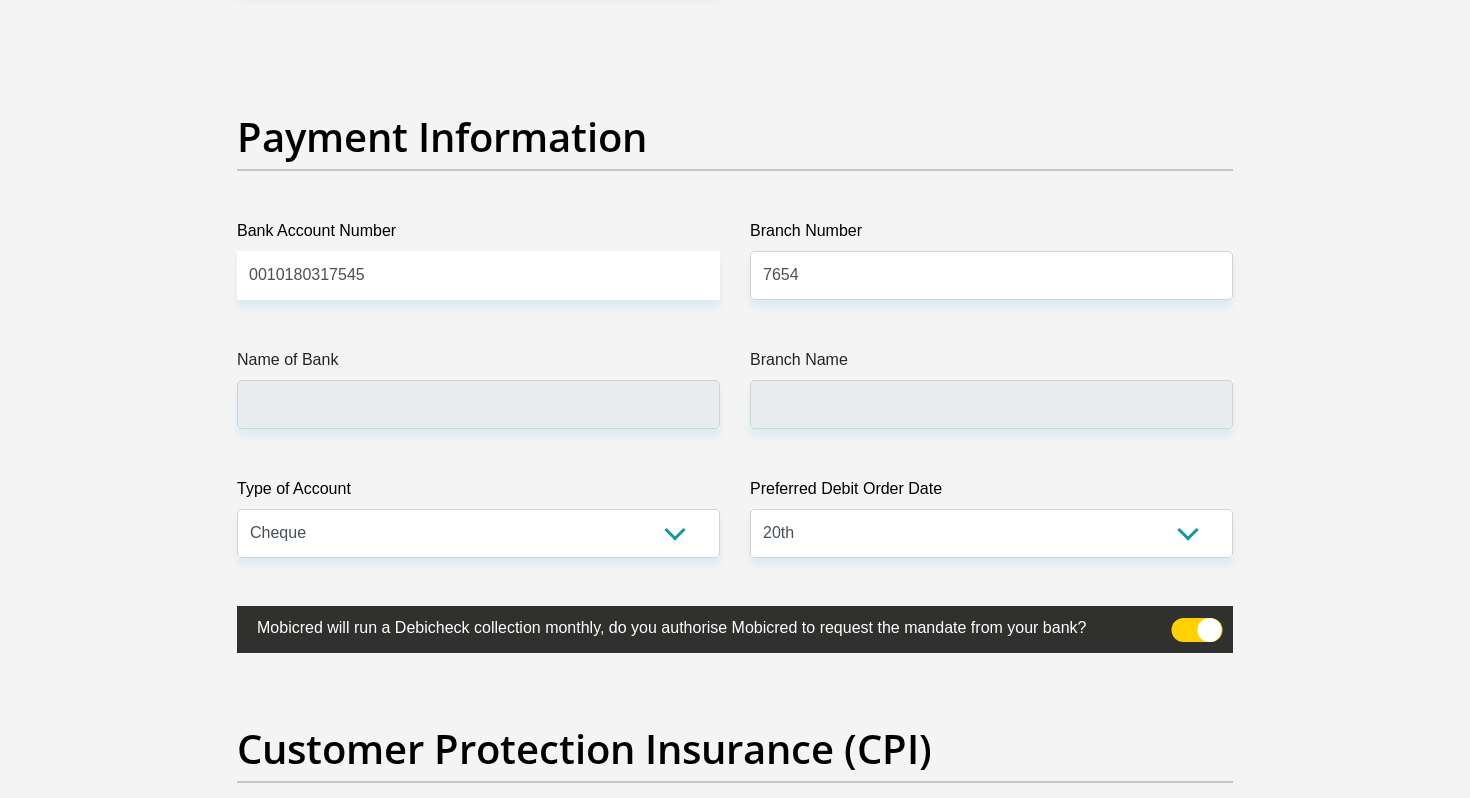 click on "Payment Information" at bounding box center (735, 166) 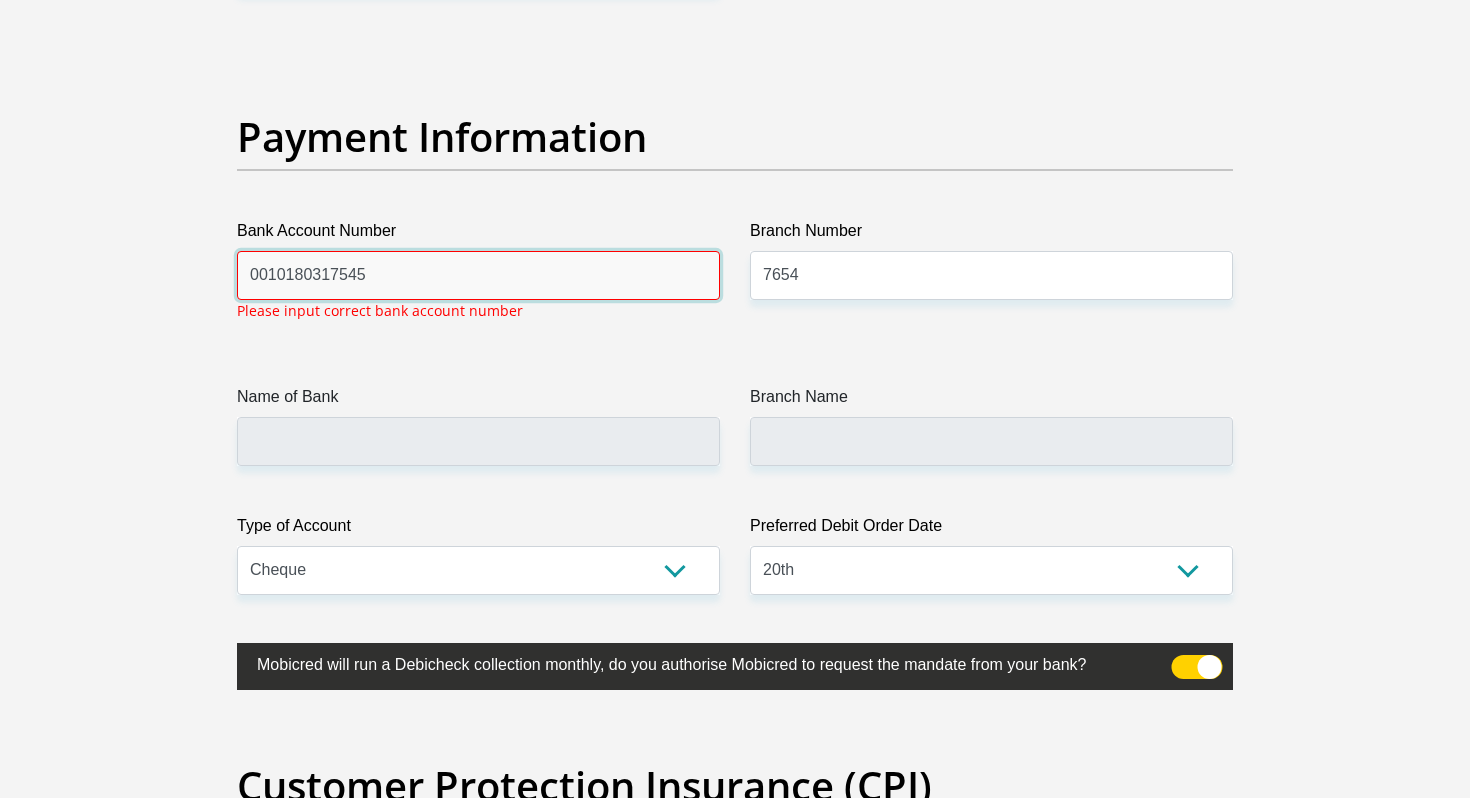 click on "0010180317545" at bounding box center [478, 275] 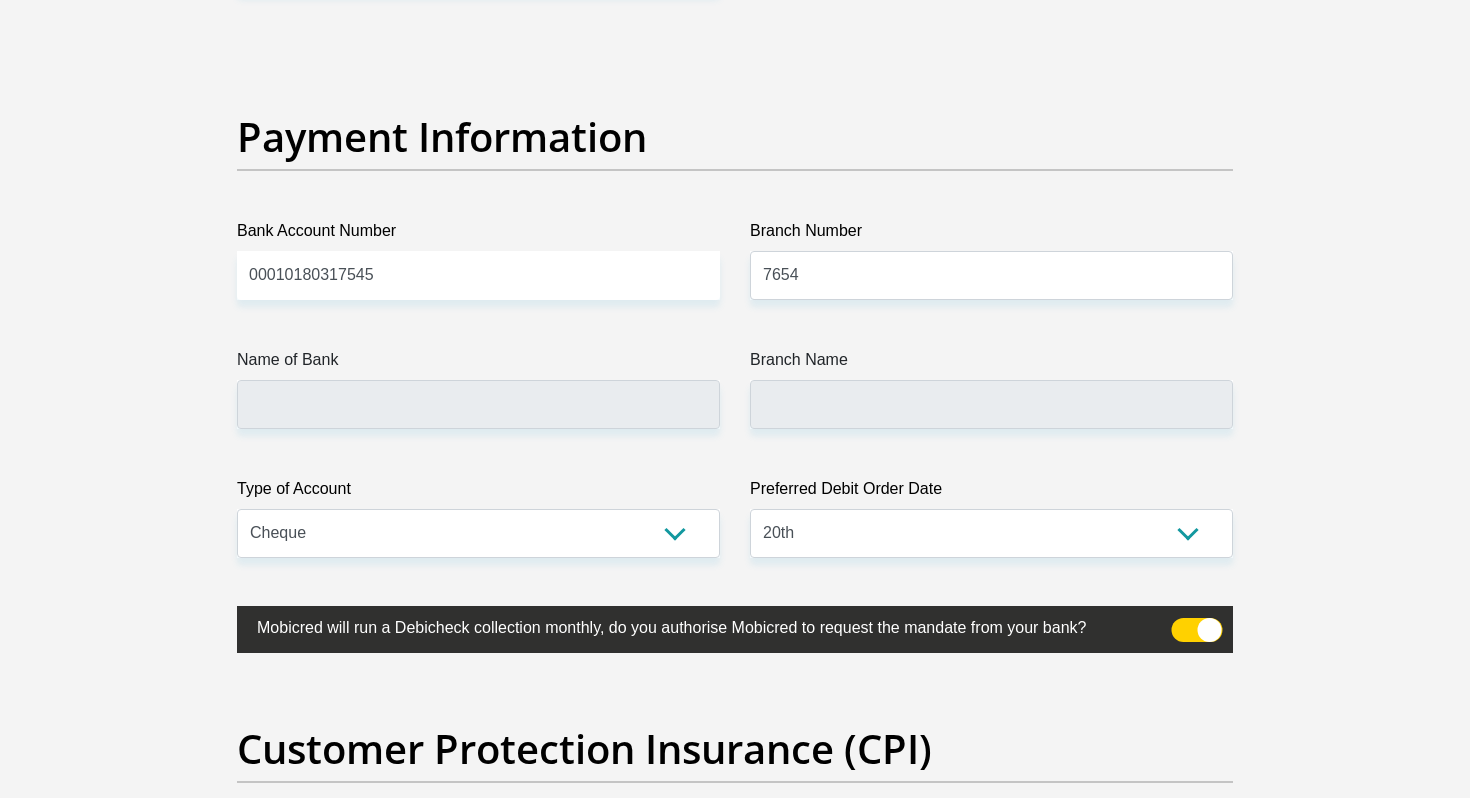 click on "Payment Information" at bounding box center [735, 166] 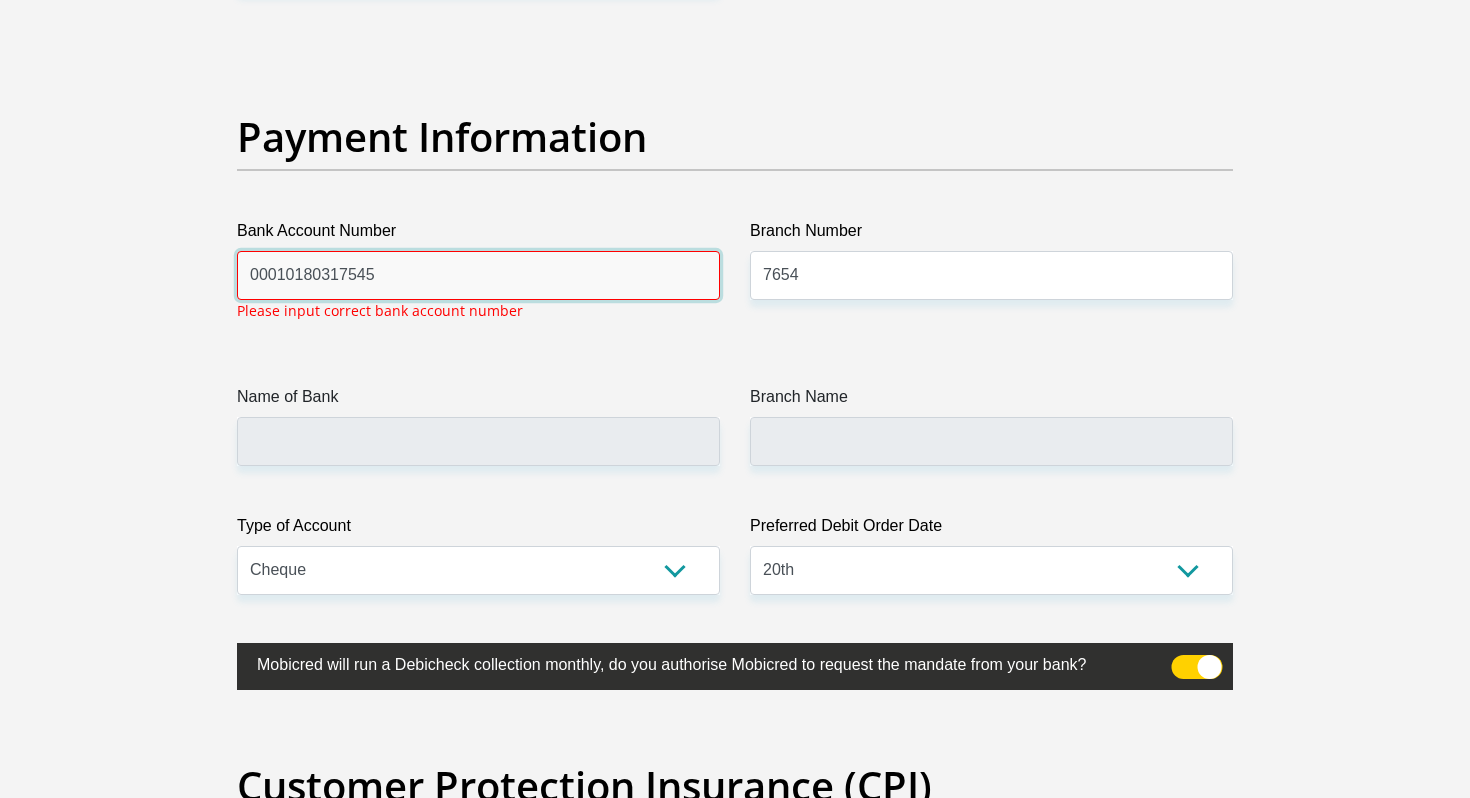click on "00010180317545" at bounding box center [478, 275] 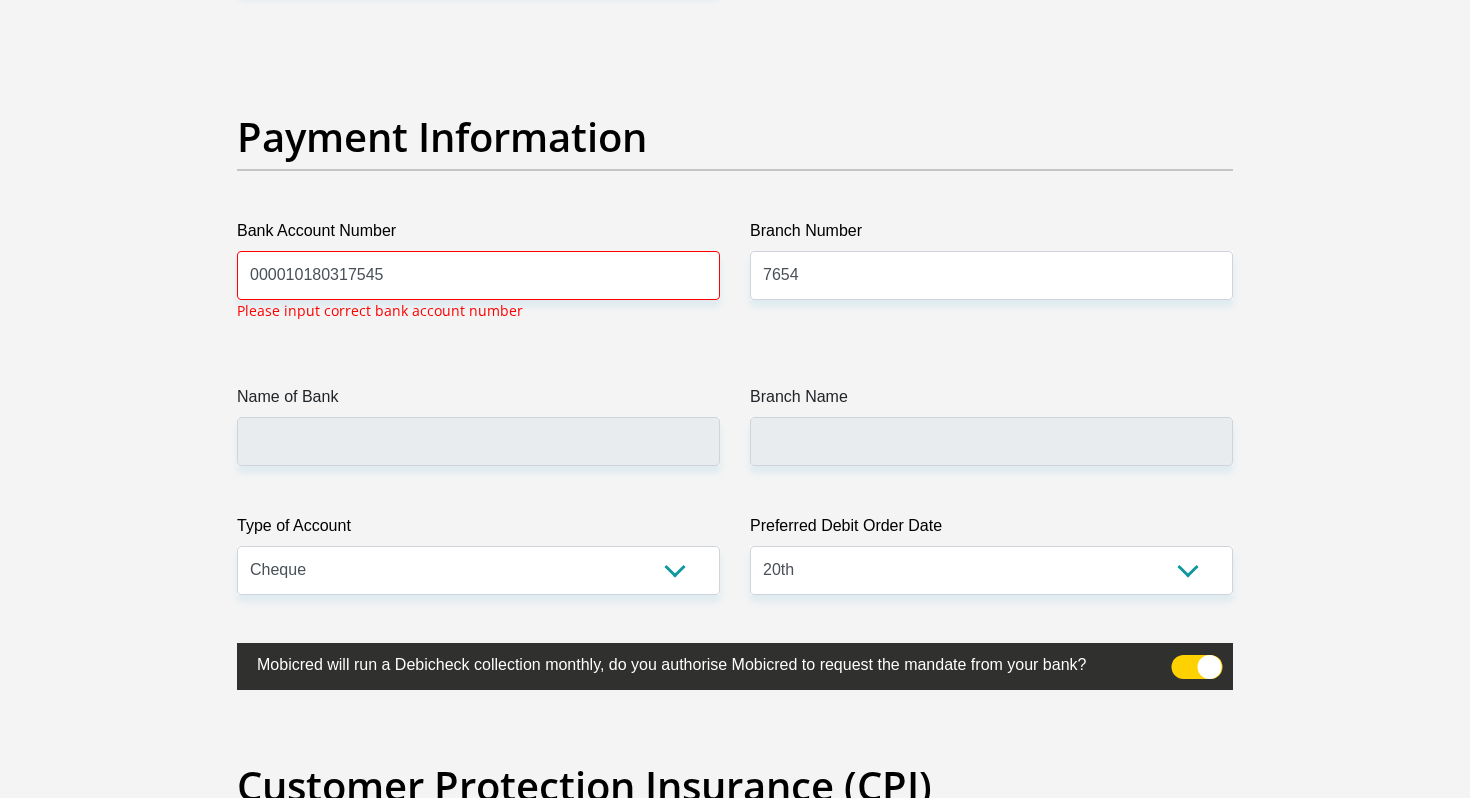 click on "Personal Details
Title
Mr
Ms
Mrs
Dr
Other
First Name
Arnold
Surname
Mashele
ID Number
8312225678086
Please input valid ID number
Race
Black
Coloured
Indian
White
Other
Contact Number
0813002241
Please input valid contact number
Nationality" at bounding box center [735, -946] 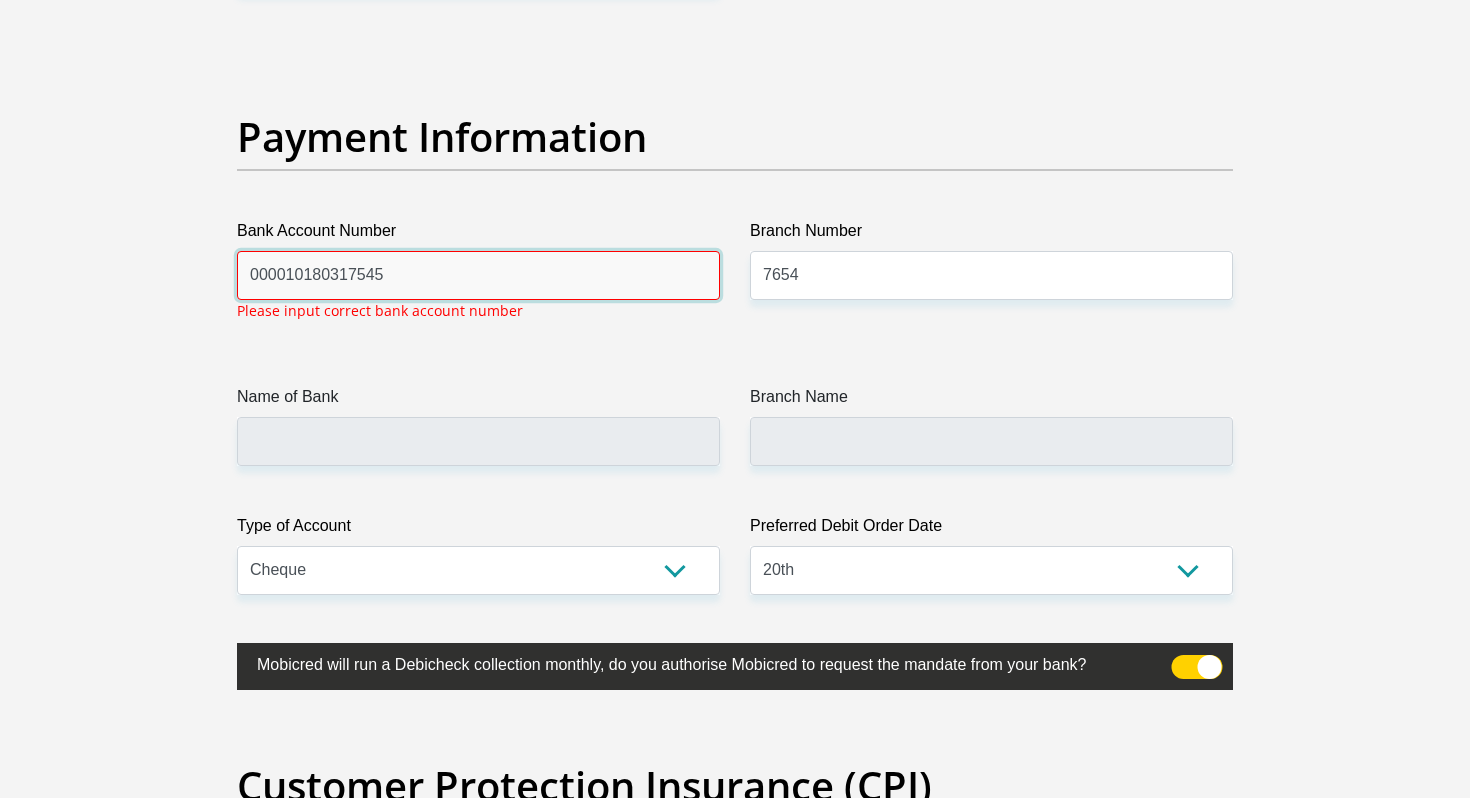 drag, startPoint x: 289, startPoint y: 275, endPoint x: 153, endPoint y: 266, distance: 136.29747 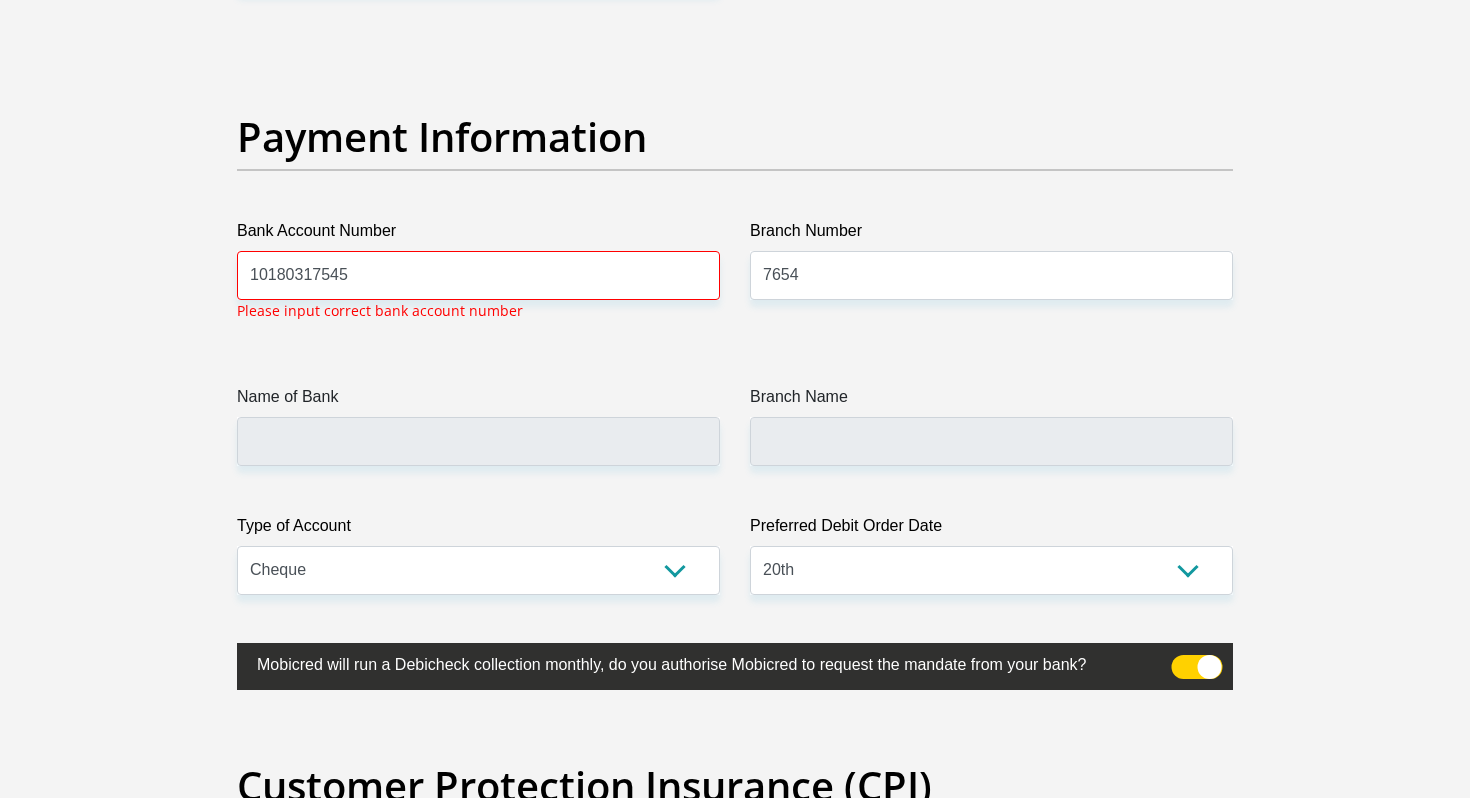 click on "Personal Details
Title
Mr
Ms
Mrs
Dr
Other
First Name
Arnold
Surname
Mashele
ID Number
8312225678086
Please input valid ID number
Race
Black
Coloured
Indian
White
Other
Contact Number
0813002241
Please input valid contact number" at bounding box center [735, -946] 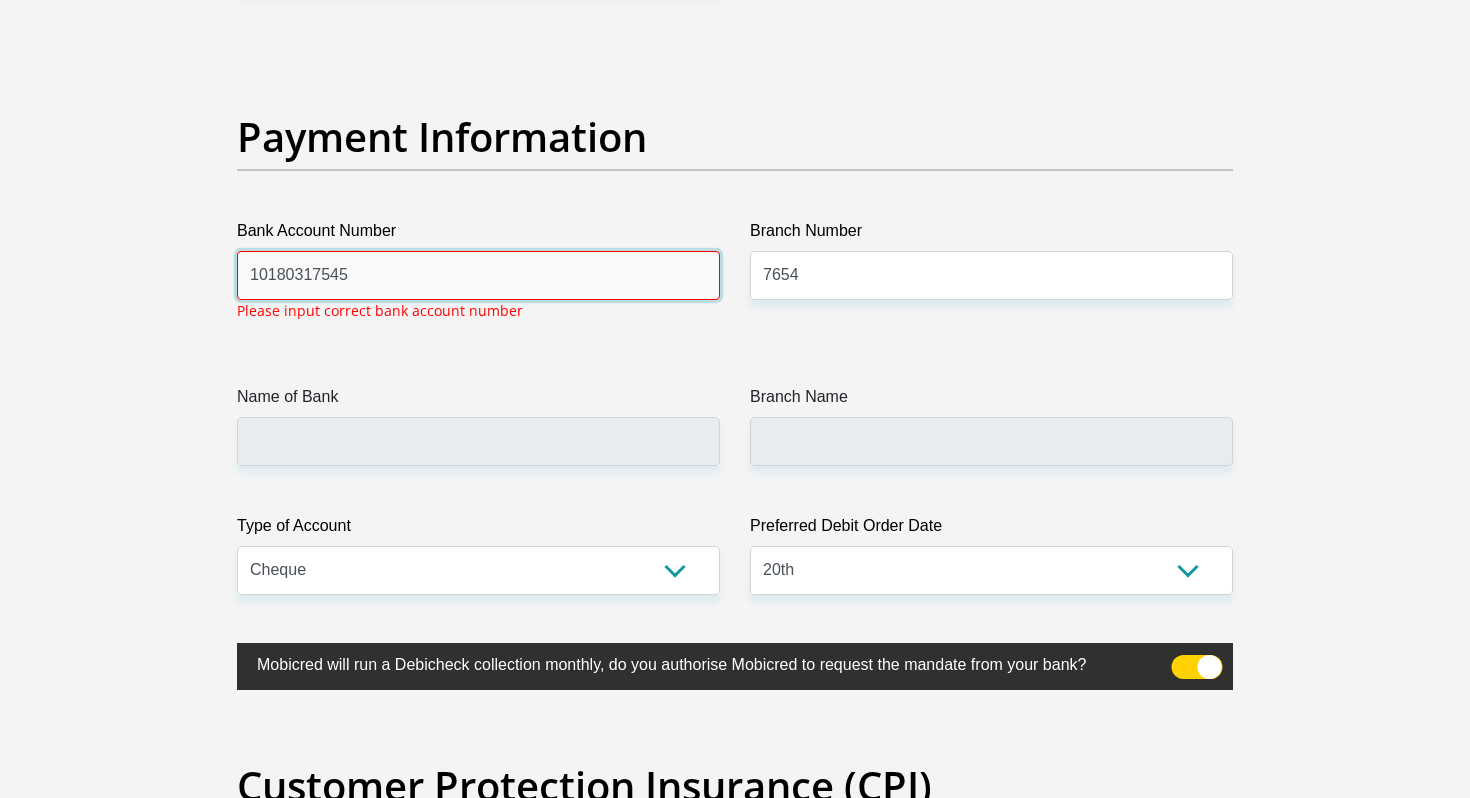 click on "10180317545" at bounding box center [478, 275] 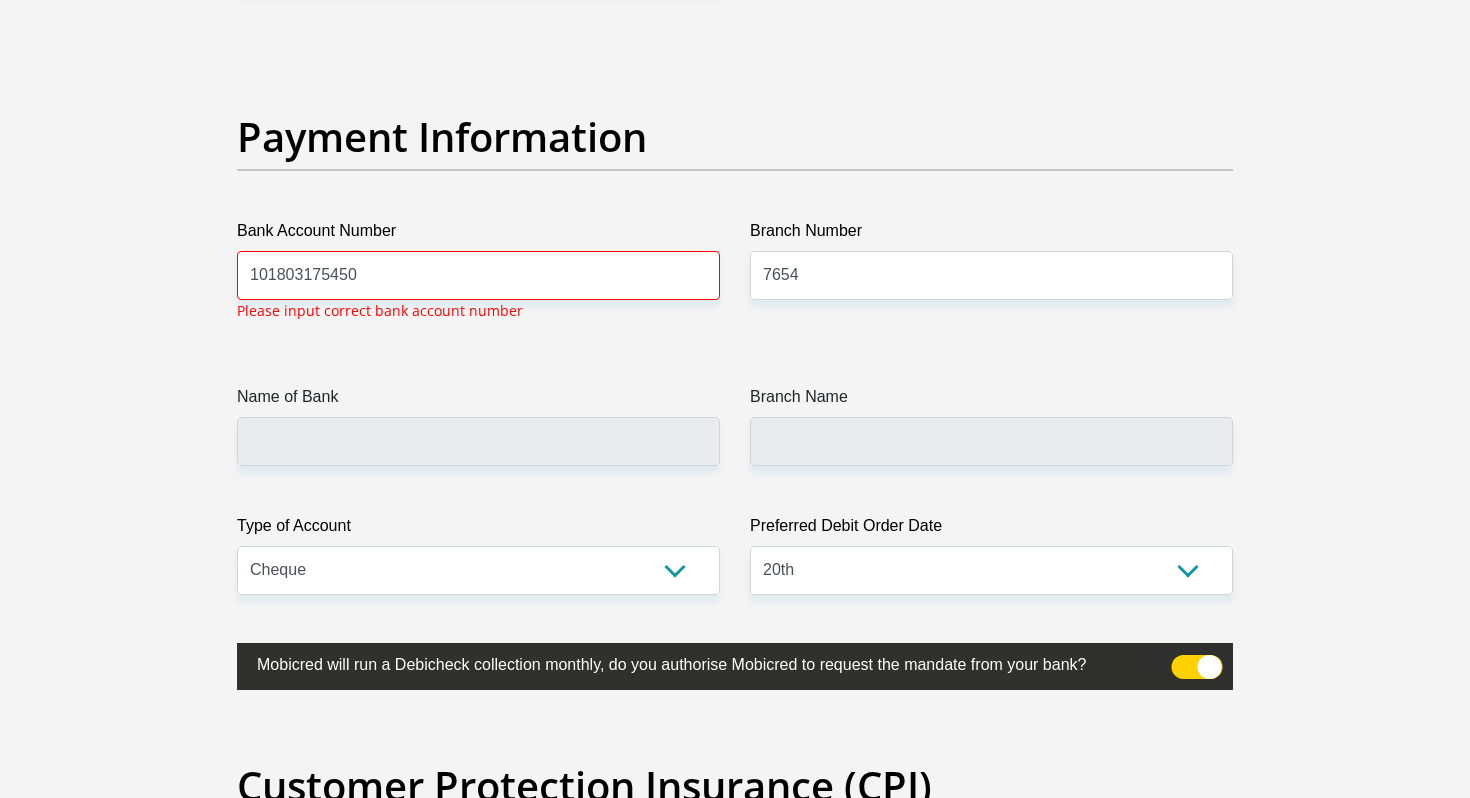 click on "Personal Details
Title
Mr
Ms
Mrs
Dr
Other
First Name
Arnold
Surname
Mashele
ID Number
8312225678086
Please input valid ID number
Race
Black
Coloured
Indian
White
Other
Contact Number
0813002241
Please input valid contact number" at bounding box center (735, -946) 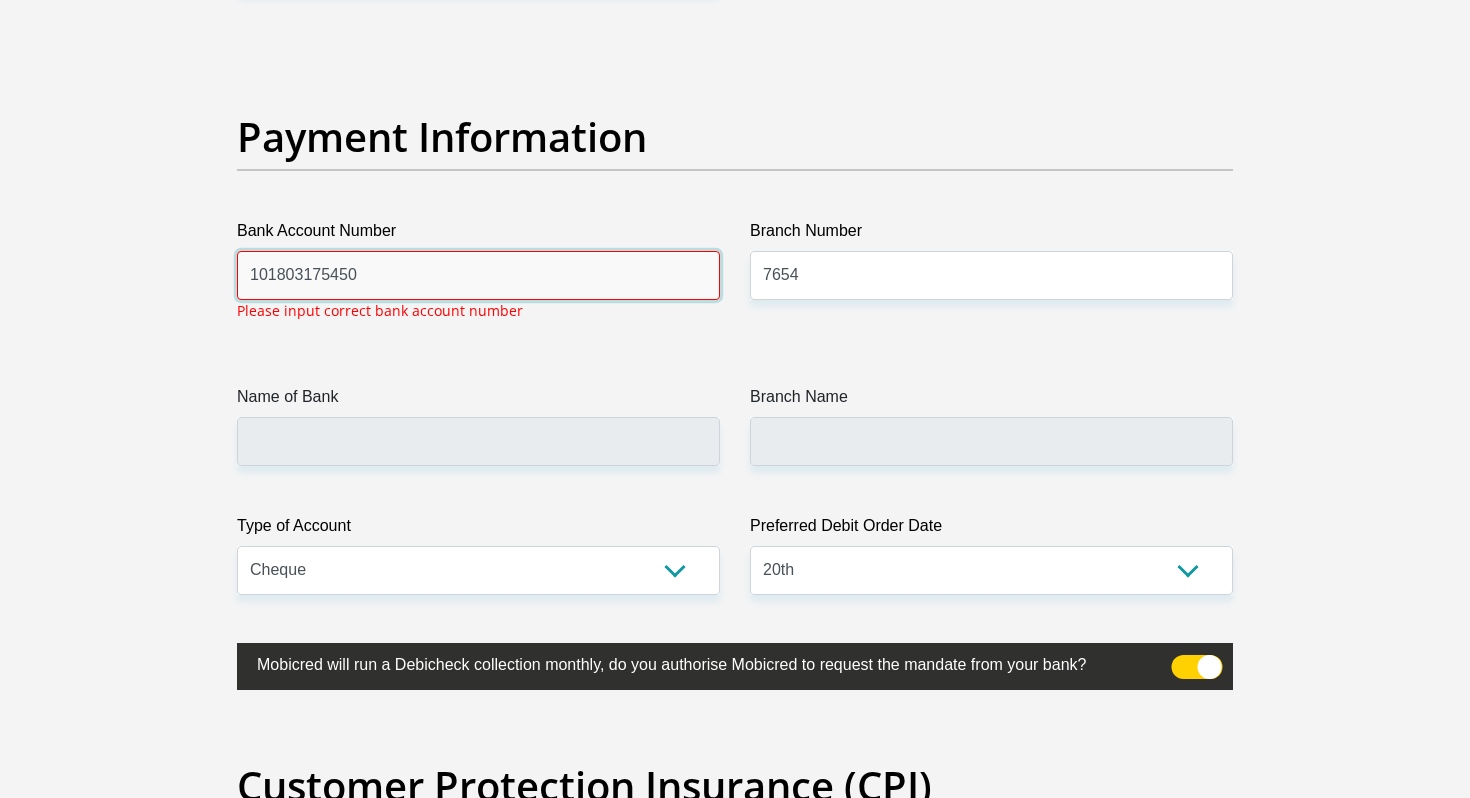 click on "101803175450" at bounding box center [478, 275] 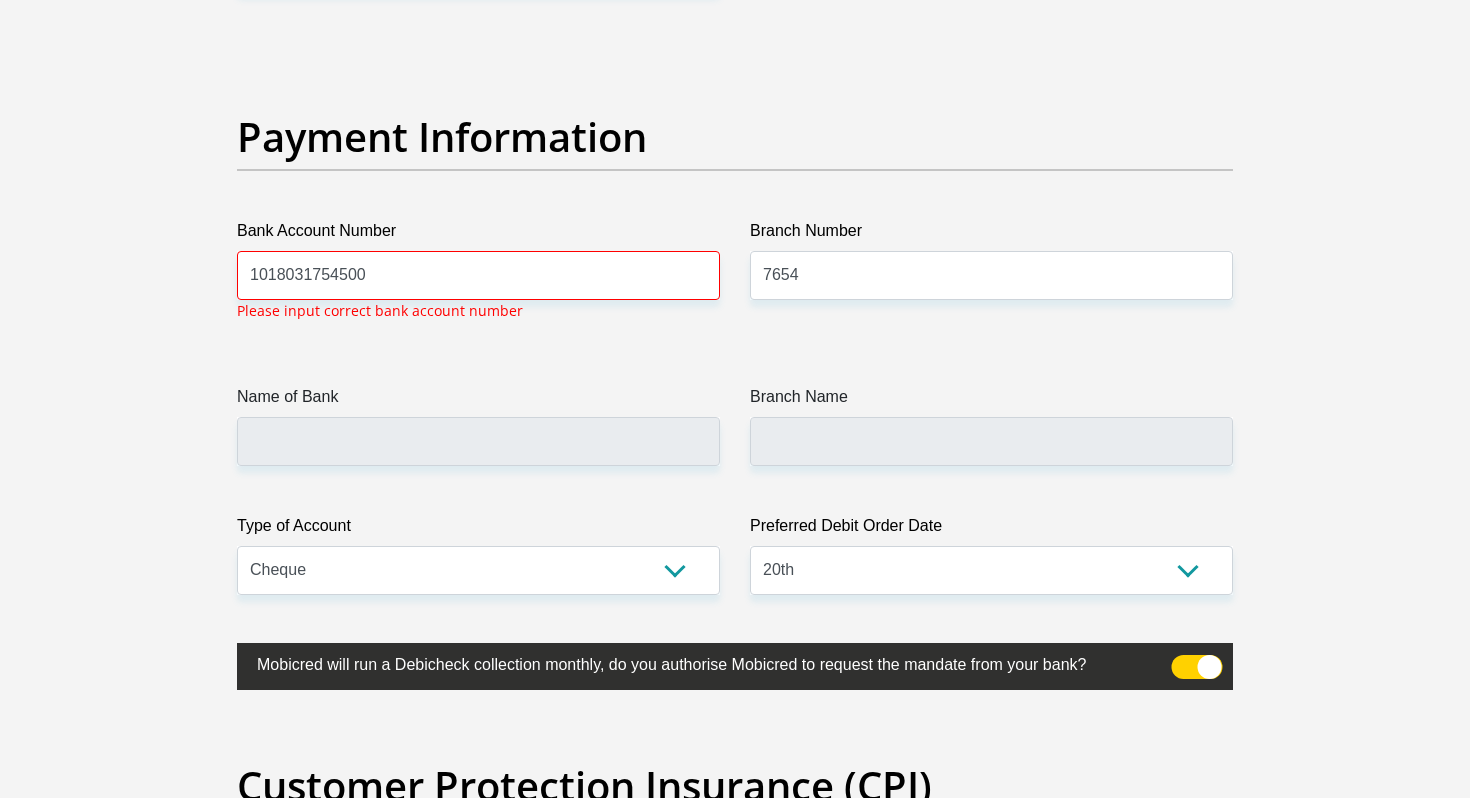 click on "Personal Details
Title
Mr
Ms
Mrs
Dr
Other
First Name
Arnold
Surname
Mashele
ID Number
8312225678086
Please input valid ID number
Race
Black
Coloured
Indian
White
Other
Contact Number
0813002241
Please input valid contact number
Nationality" at bounding box center (735, -946) 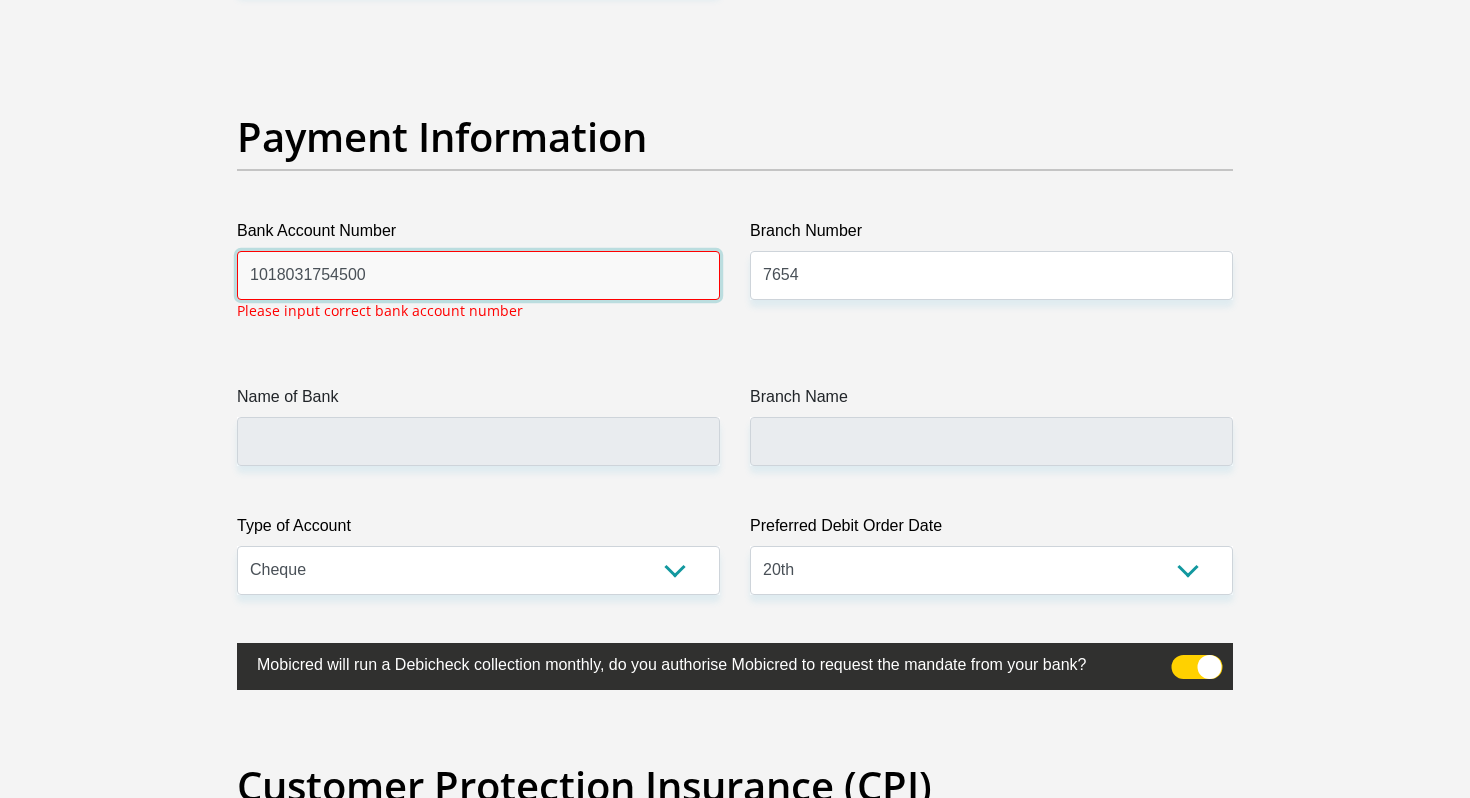 click on "1018031754500" at bounding box center (478, 275) 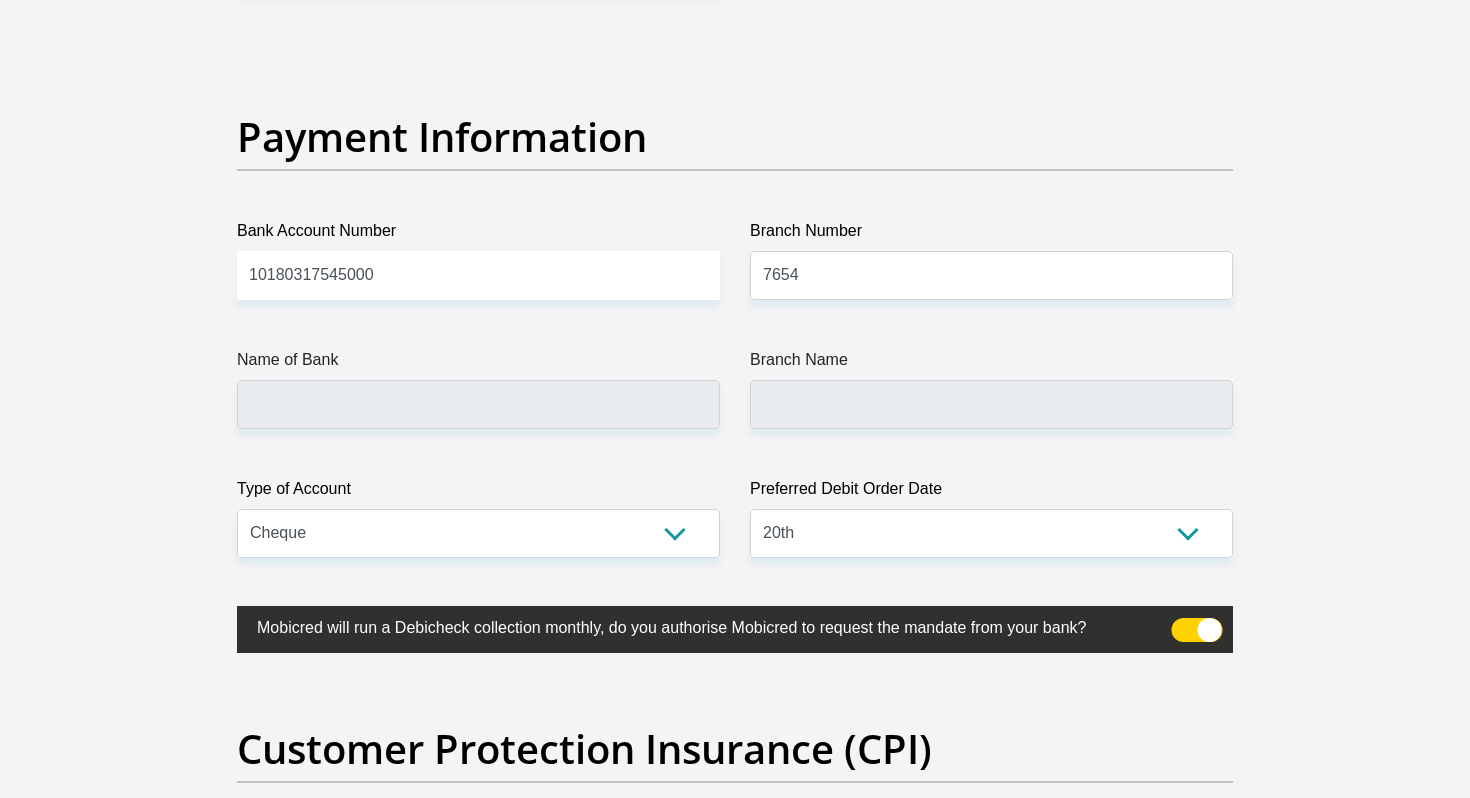 click on "Personal Details
Title
Mr
Ms
Mrs
Dr
Other
First Name
Arnold
Surname
Mashele
ID Number
8312225678086
Please input valid ID number
Race
Black
Coloured
Indian
White
Other
Contact Number
0813002241
Please input valid contact number" at bounding box center [735, -965] 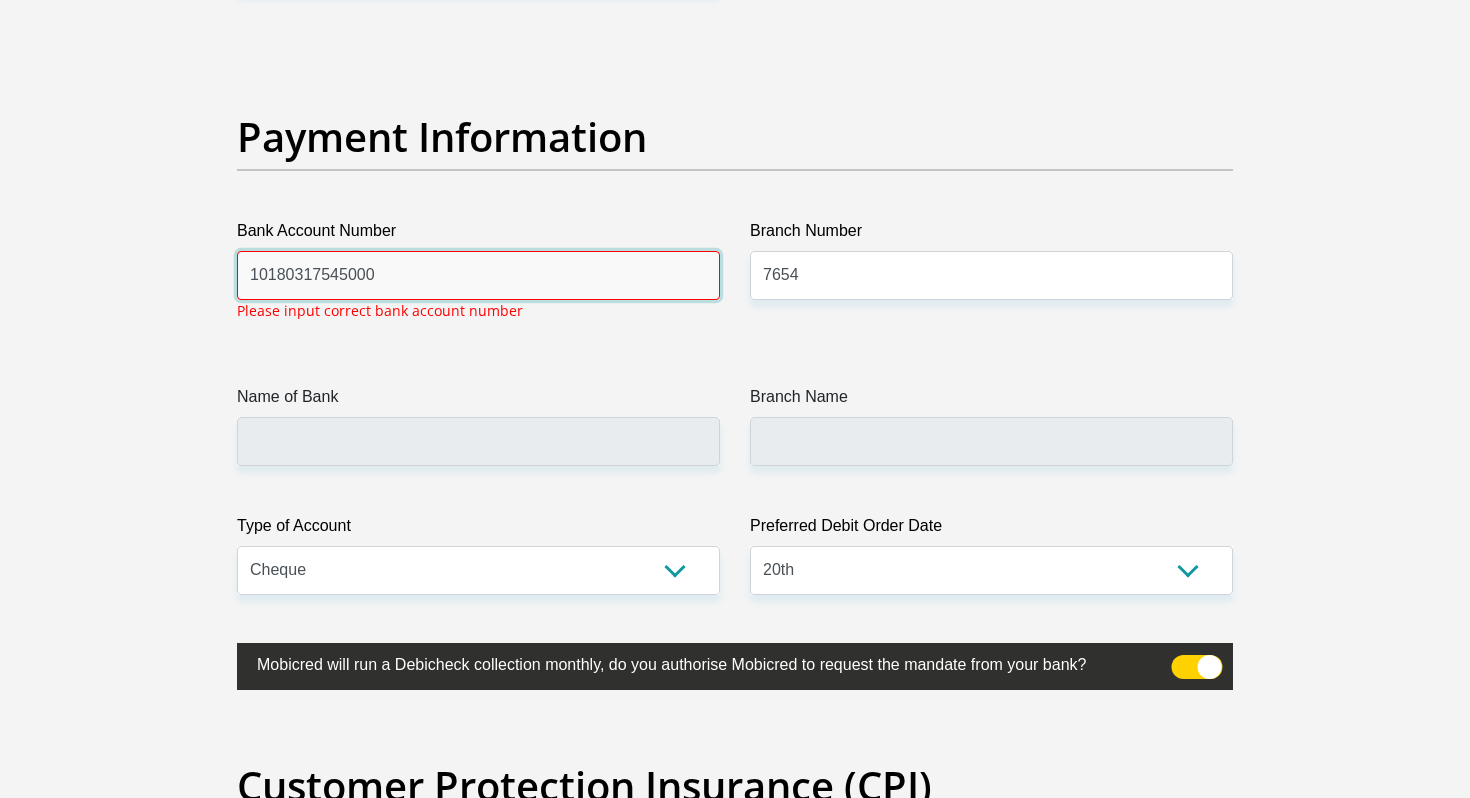 click on "10180317545000" at bounding box center (478, 275) 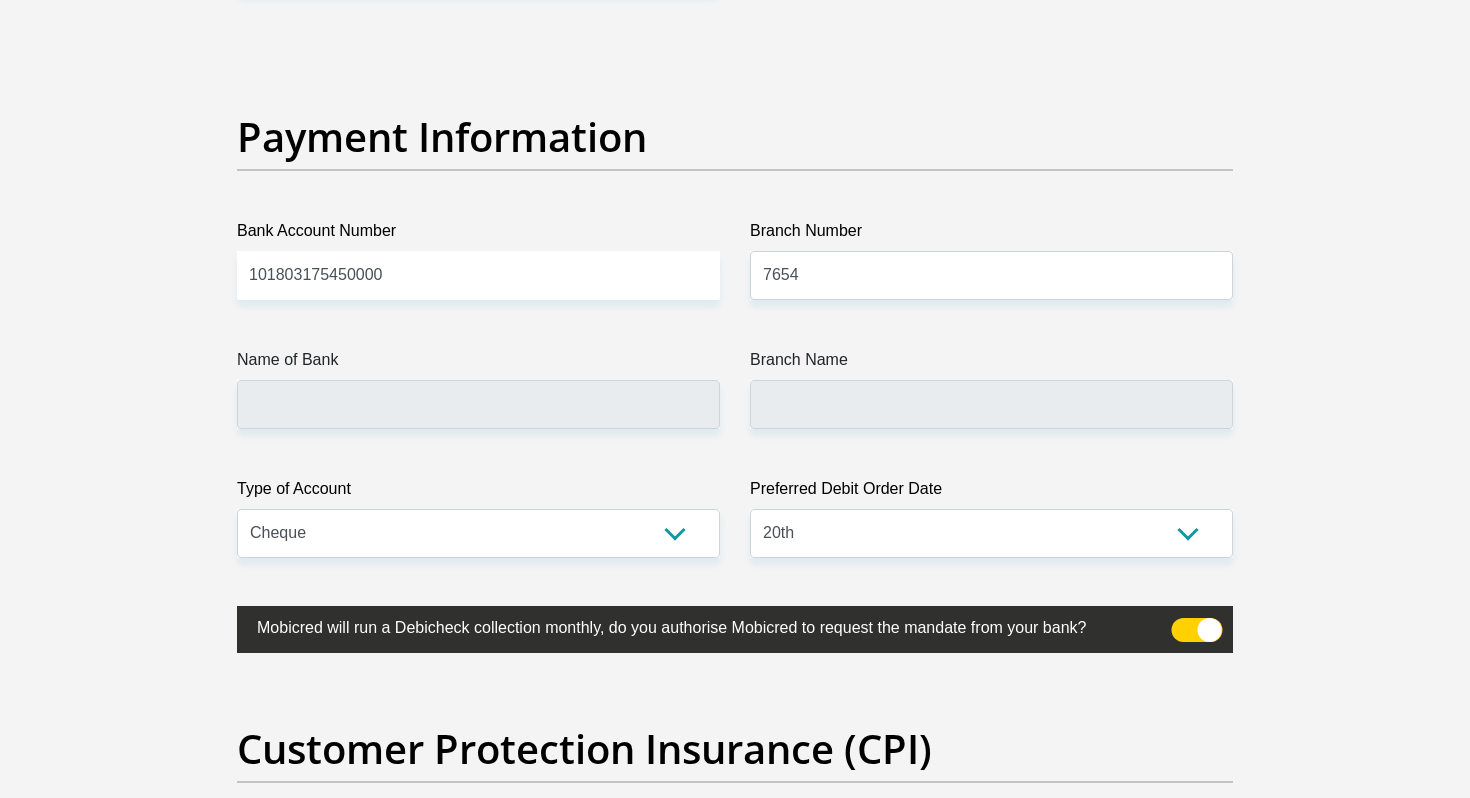 click on "Personal Details
Title
Mr
Ms
Mrs
Dr
Other
First Name
Arnold
Surname
Mashele
ID Number
8312225678086
Please input valid ID number
Race
Black
Coloured
Indian
White
Other
Contact Number
0813002241
Please input valid contact number" at bounding box center [735, -965] 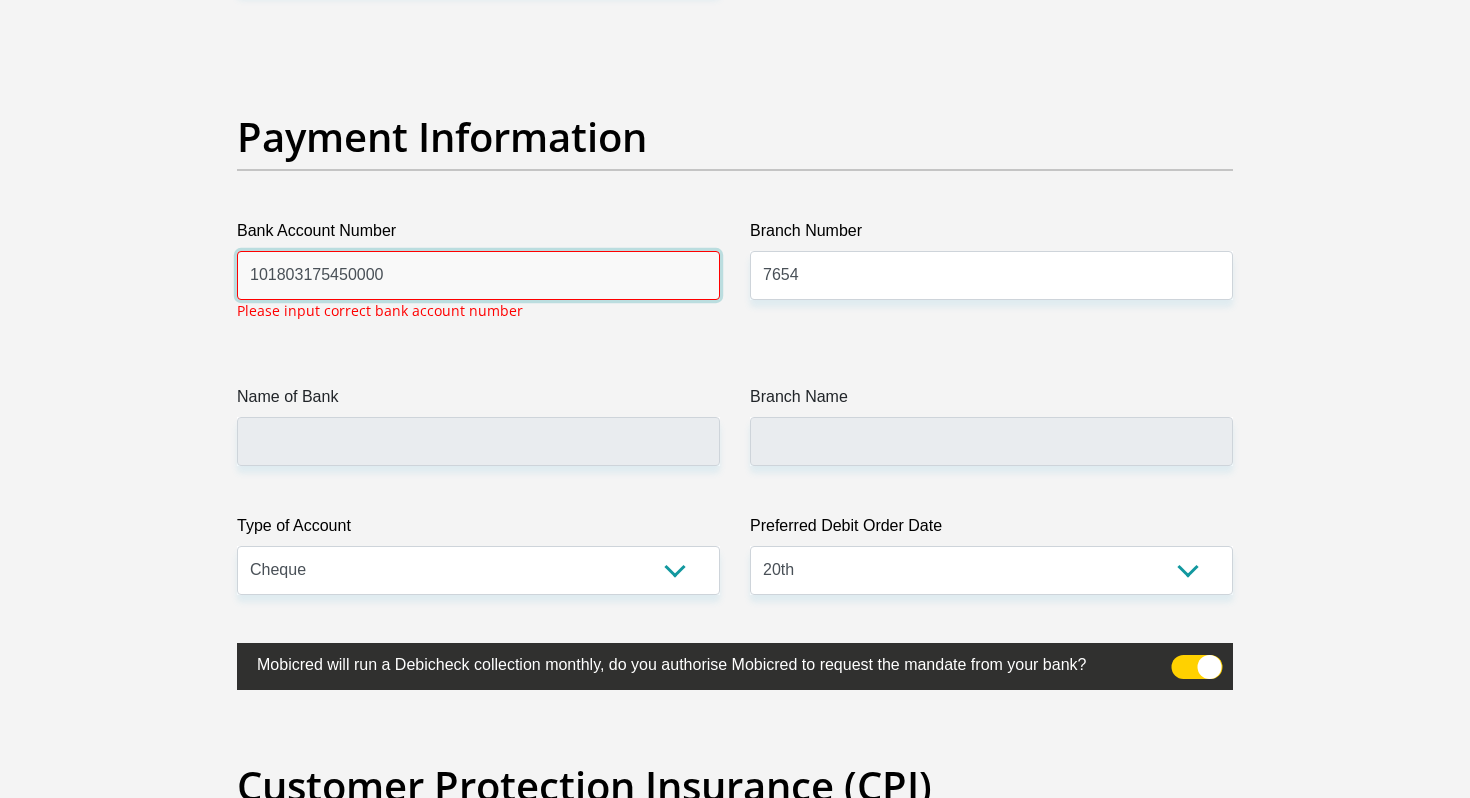 click on "101803175450000" at bounding box center (478, 275) 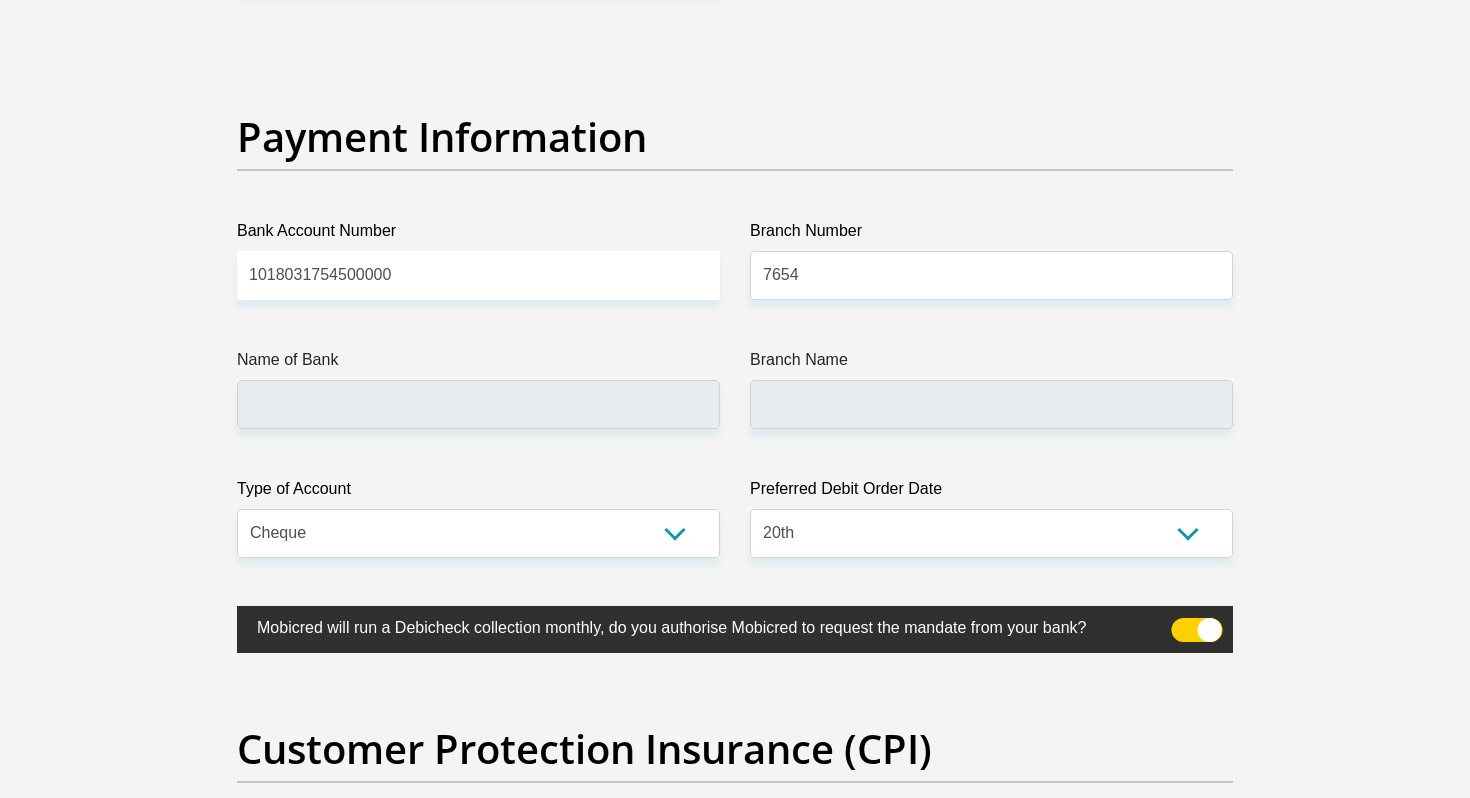click on "Personal Details
Title
Mr
Ms
Mrs
Dr
Other
First Name
Arnold
Surname
Mashele
ID Number
8312225678086
Please input valid ID number
Race
Black
Coloured
Indian
White
Other
Contact Number
0813002241
Please input valid contact number
Nationality" at bounding box center [735, -965] 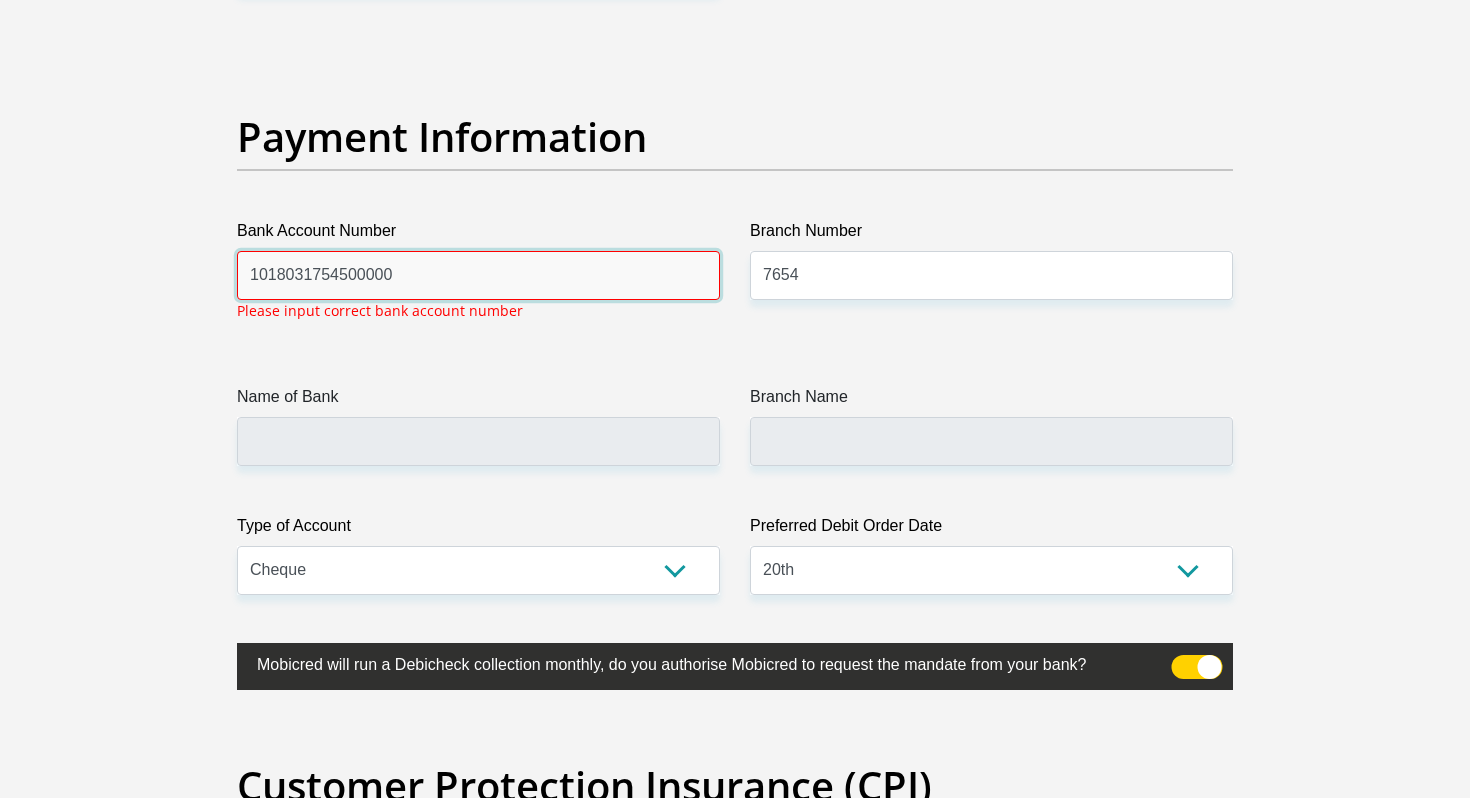 click on "1018031754500000" at bounding box center [478, 275] 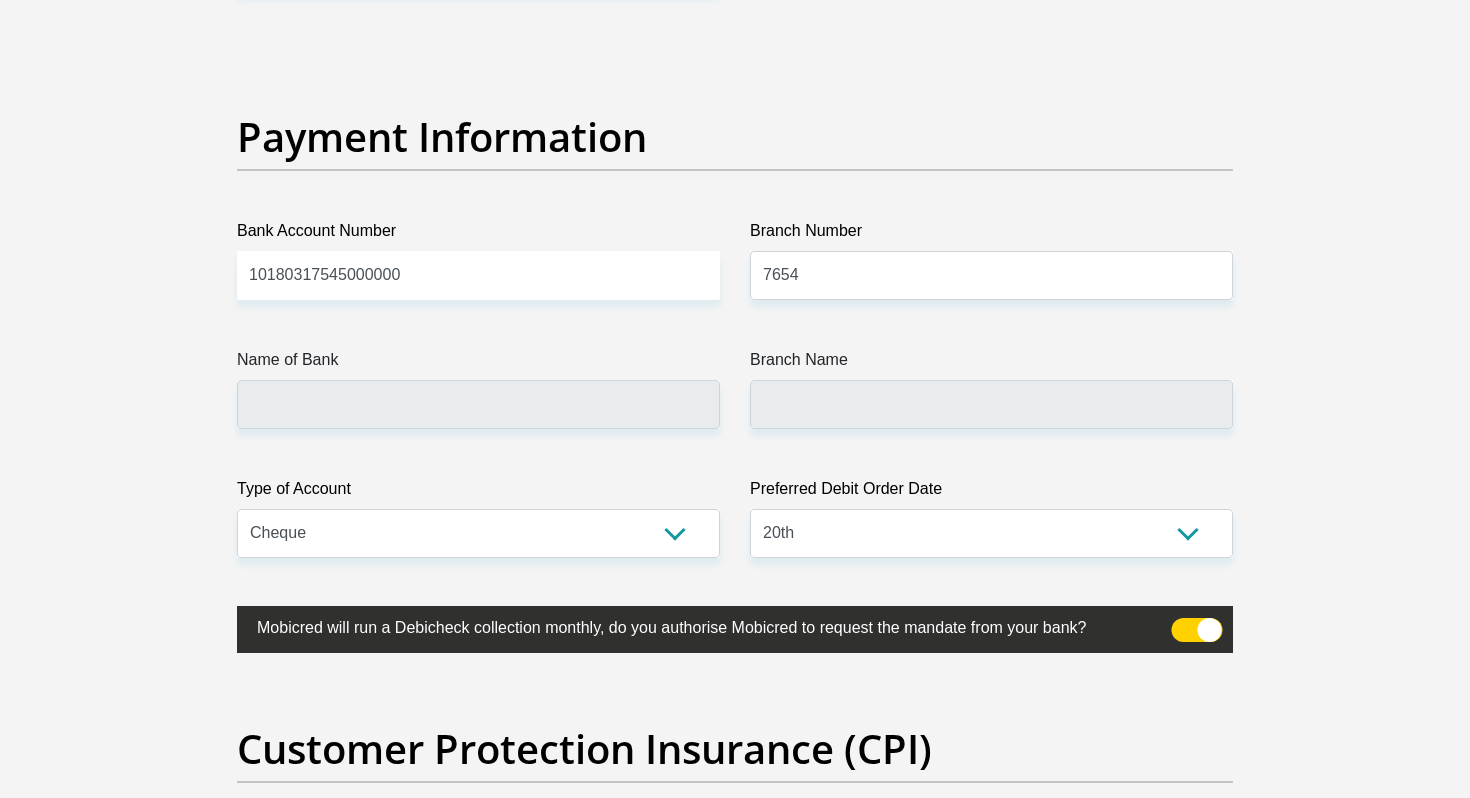 click on "Personal Details
Title
Mr
Ms
Mrs
Dr
Other
First Name
Arnold
Surname
Mashele
ID Number
8312225678086
Please input valid ID number
Race
Black
Coloured
Indian
White
Other
Contact Number
0813002241
Please input valid contact number" at bounding box center (735, -965) 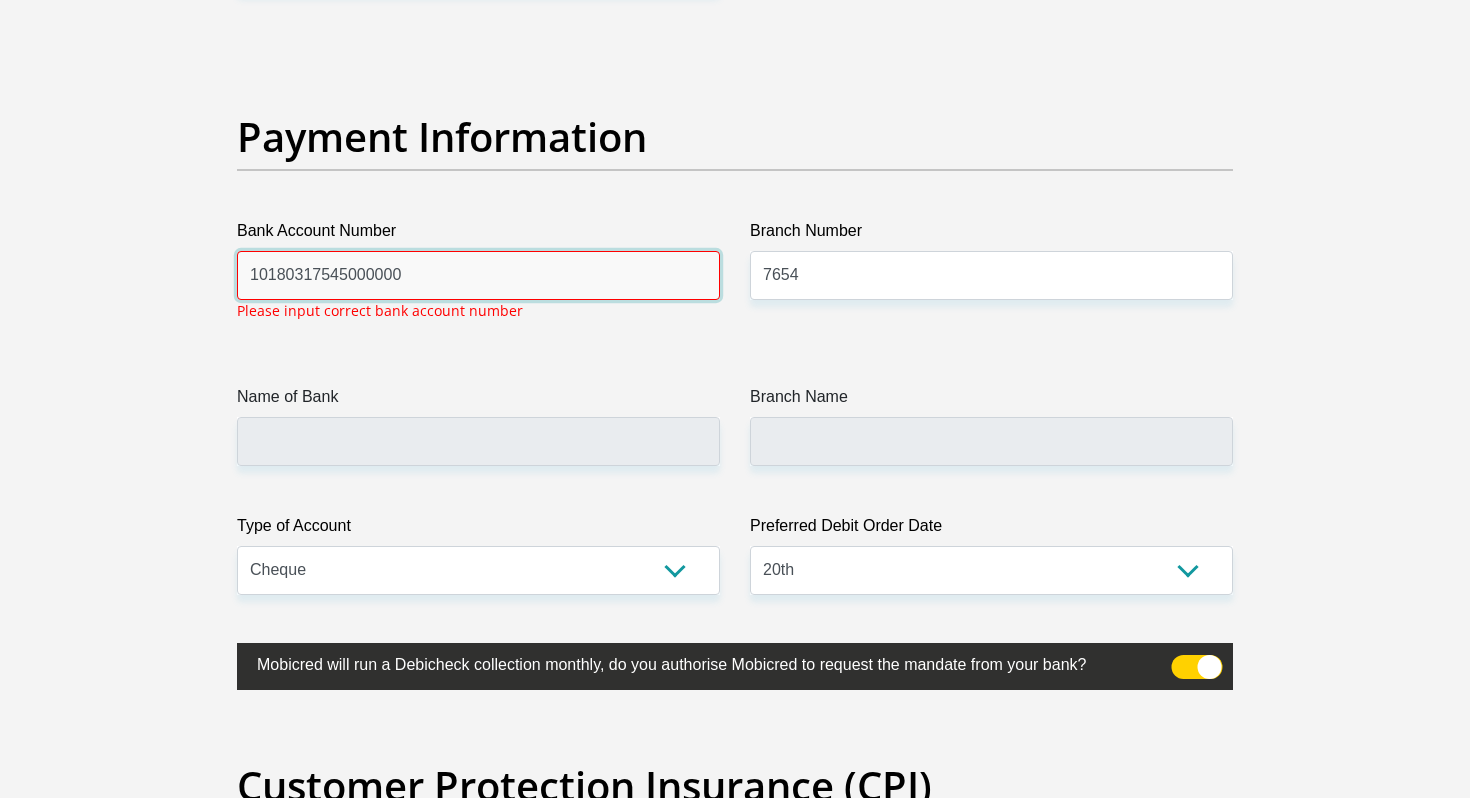drag, startPoint x: 349, startPoint y: 280, endPoint x: 634, endPoint y: 330, distance: 289.35272 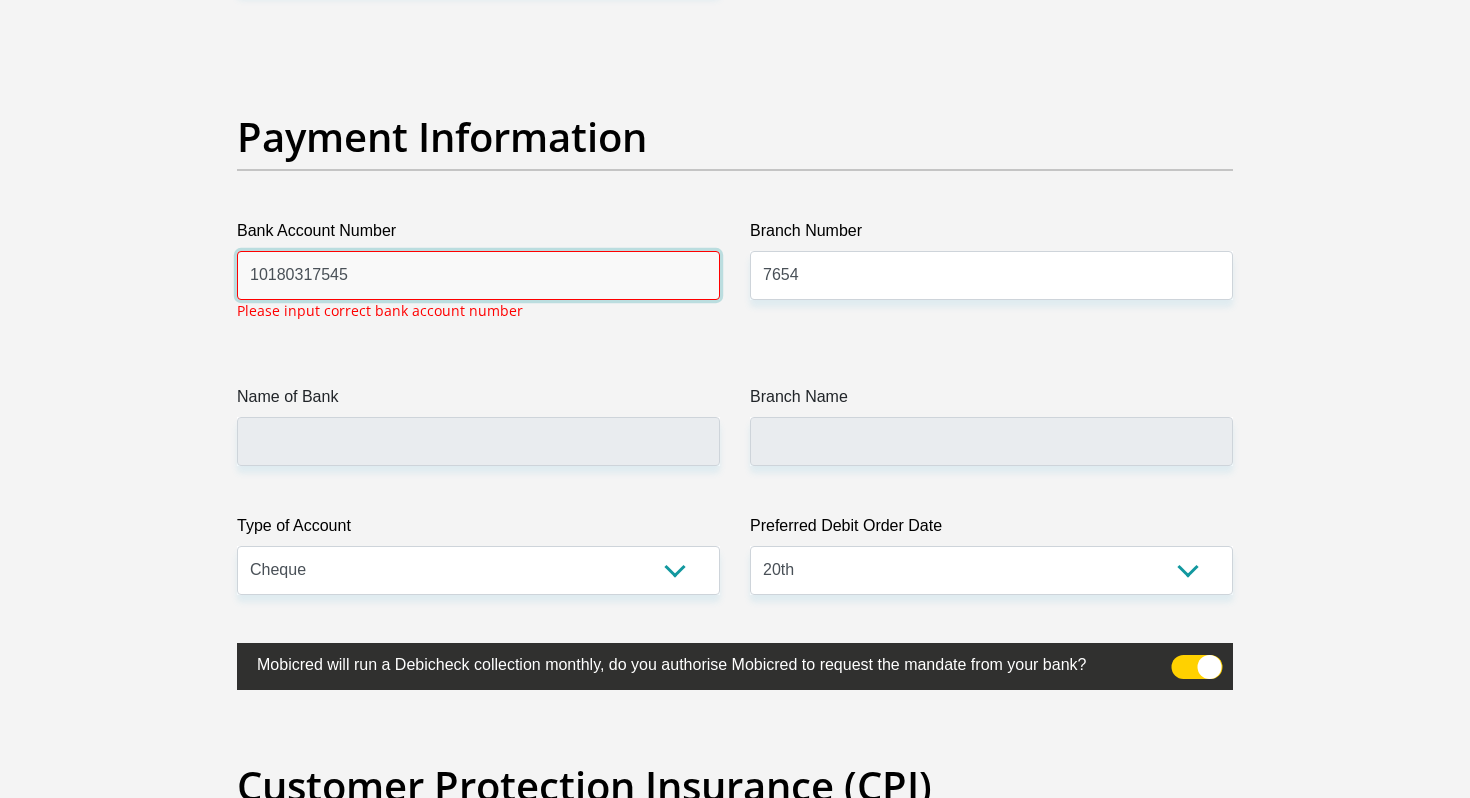 drag, startPoint x: 360, startPoint y: 260, endPoint x: 239, endPoint y: 291, distance: 124.90797 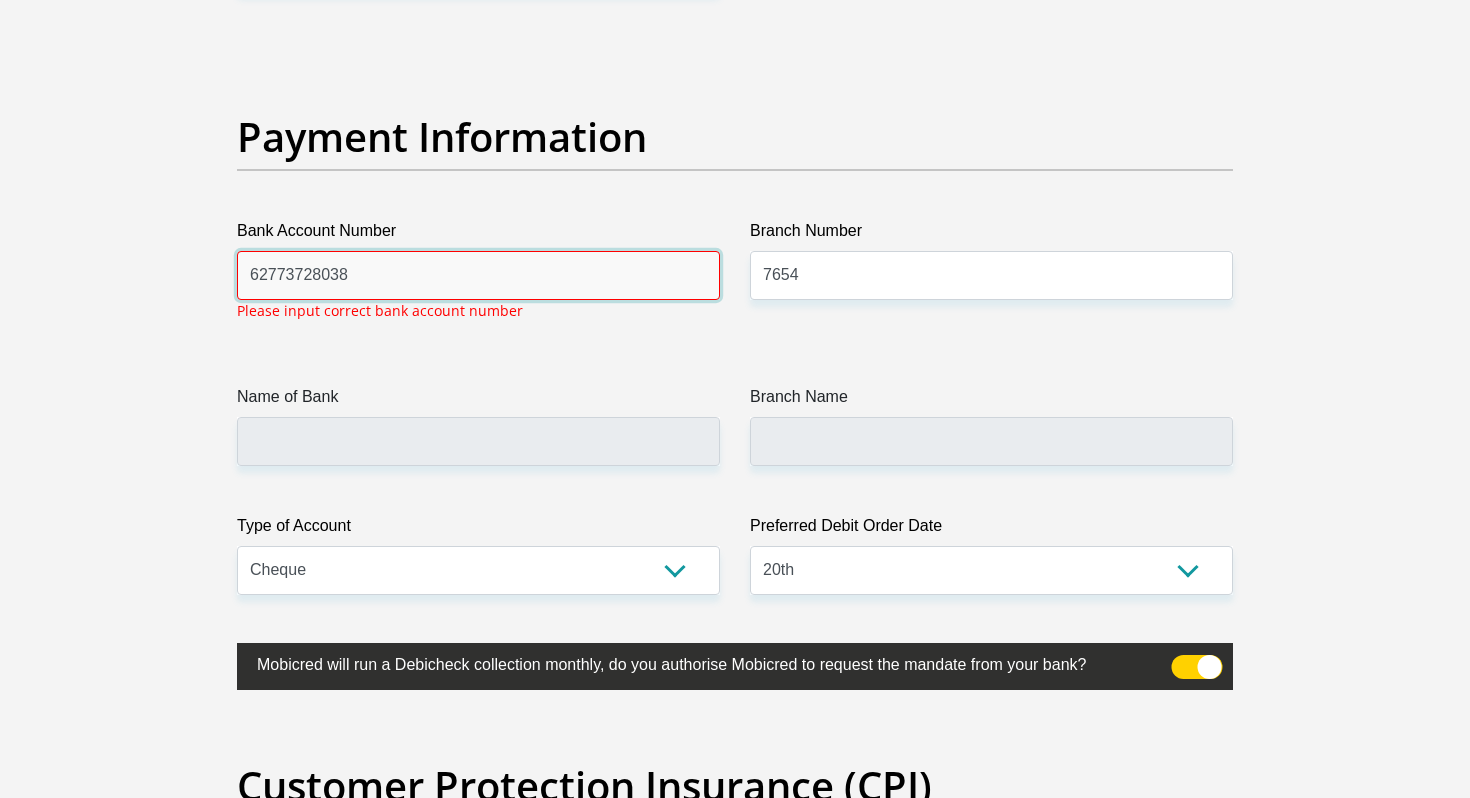 type on "62773728038" 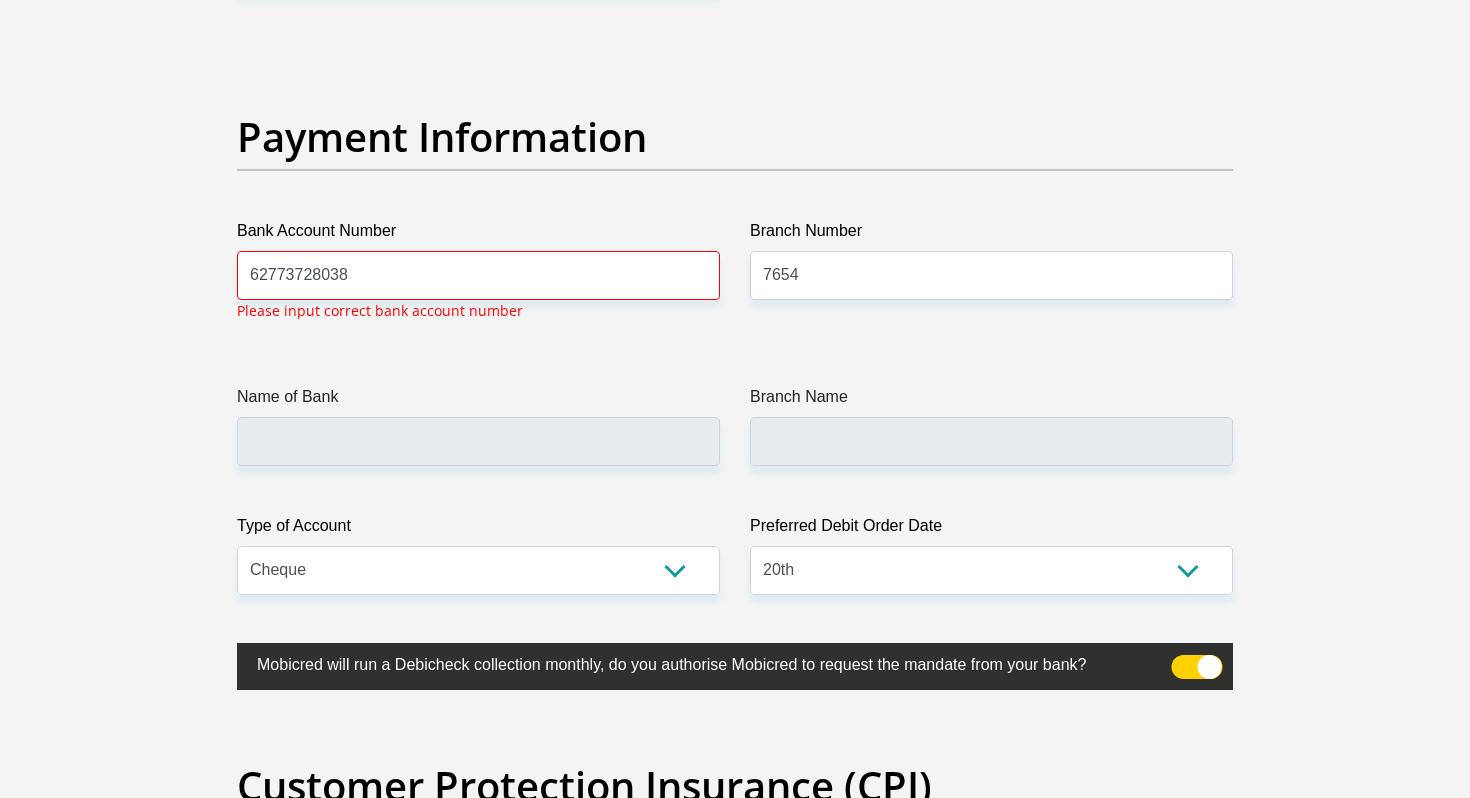 click on "Title
Mr
Ms
Mrs
Dr
Other
First Name
Arnold
Surname
Mashele
ID Number
8312225678086
Please input valid ID number
Race
Black
Coloured
Indian
White
Other
Contact Number
0813002241
Please input valid contact number
Nationality
South Africa
Afghanistan
Aland Islands  Albania  Algeria" at bounding box center [735, -952] 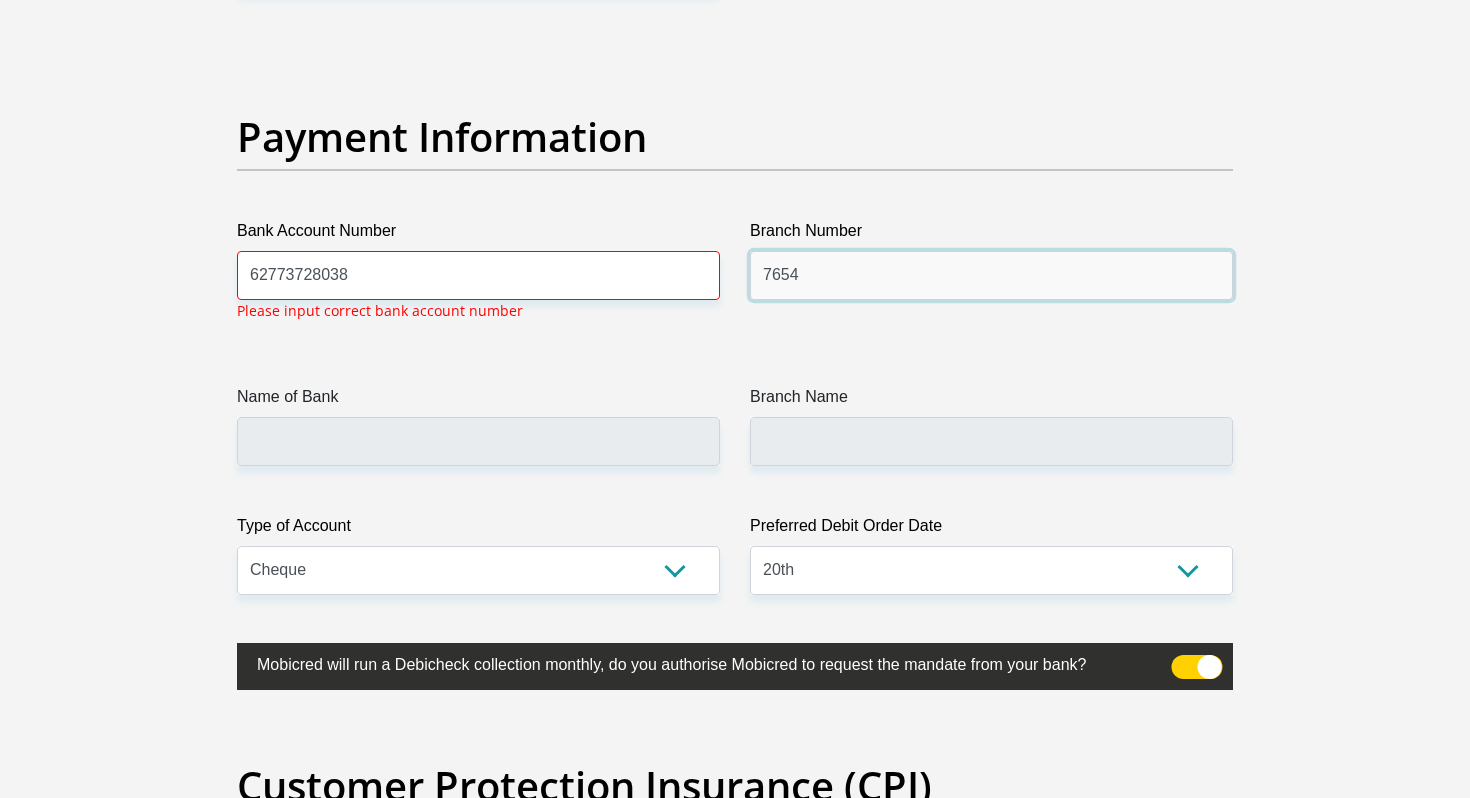 click on "7654" at bounding box center [991, 275] 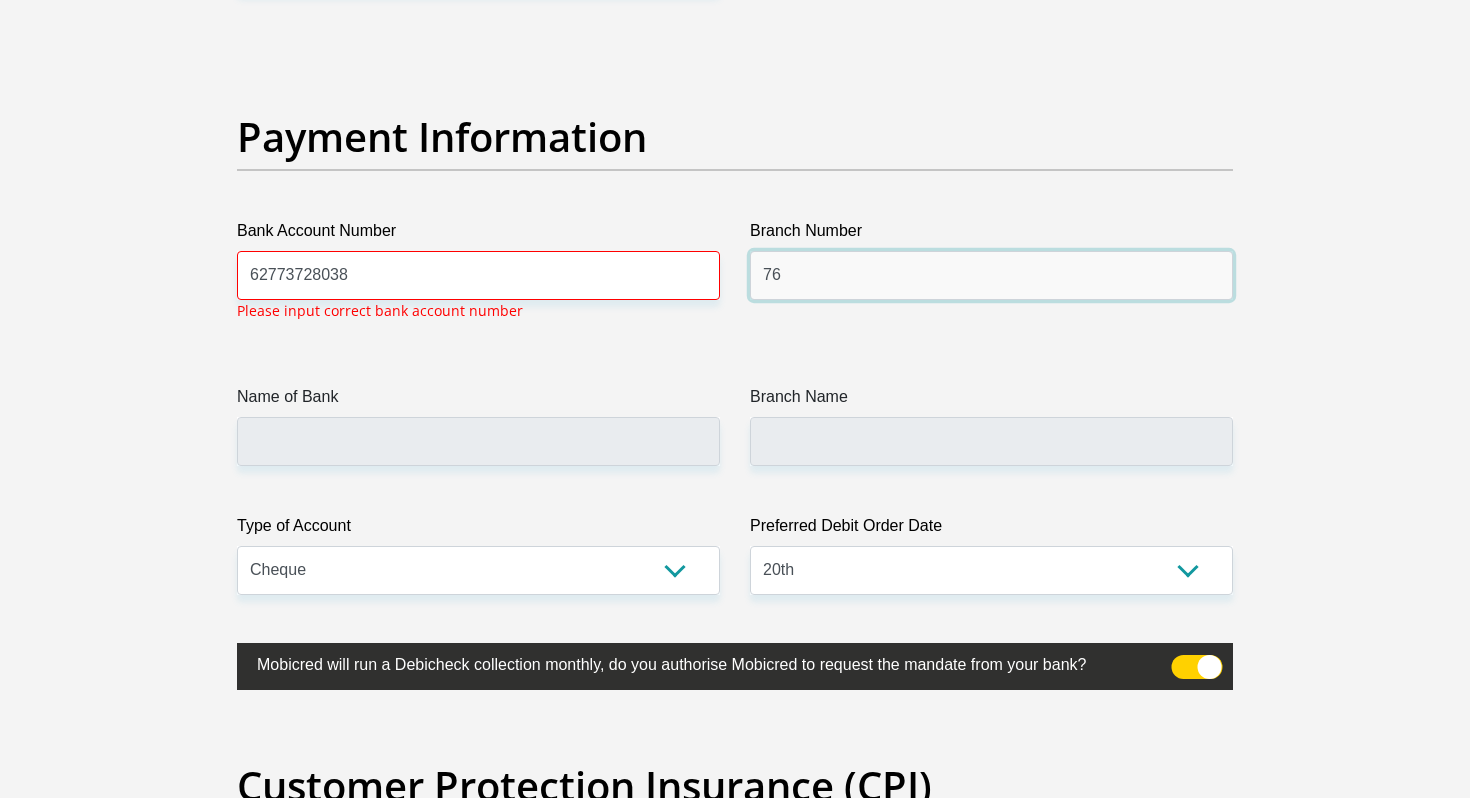 type on "7" 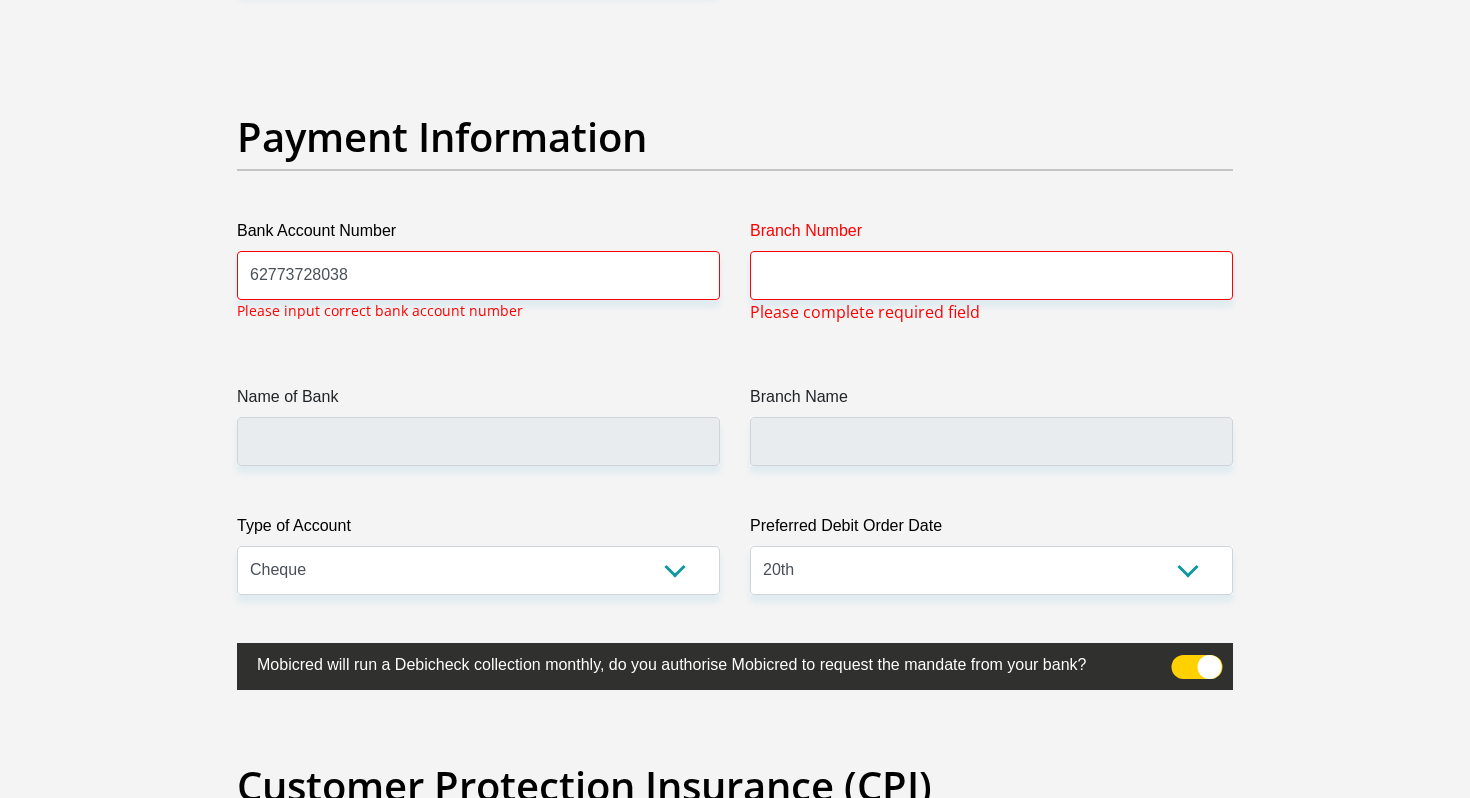 click on "Branch Name" at bounding box center [991, 425] 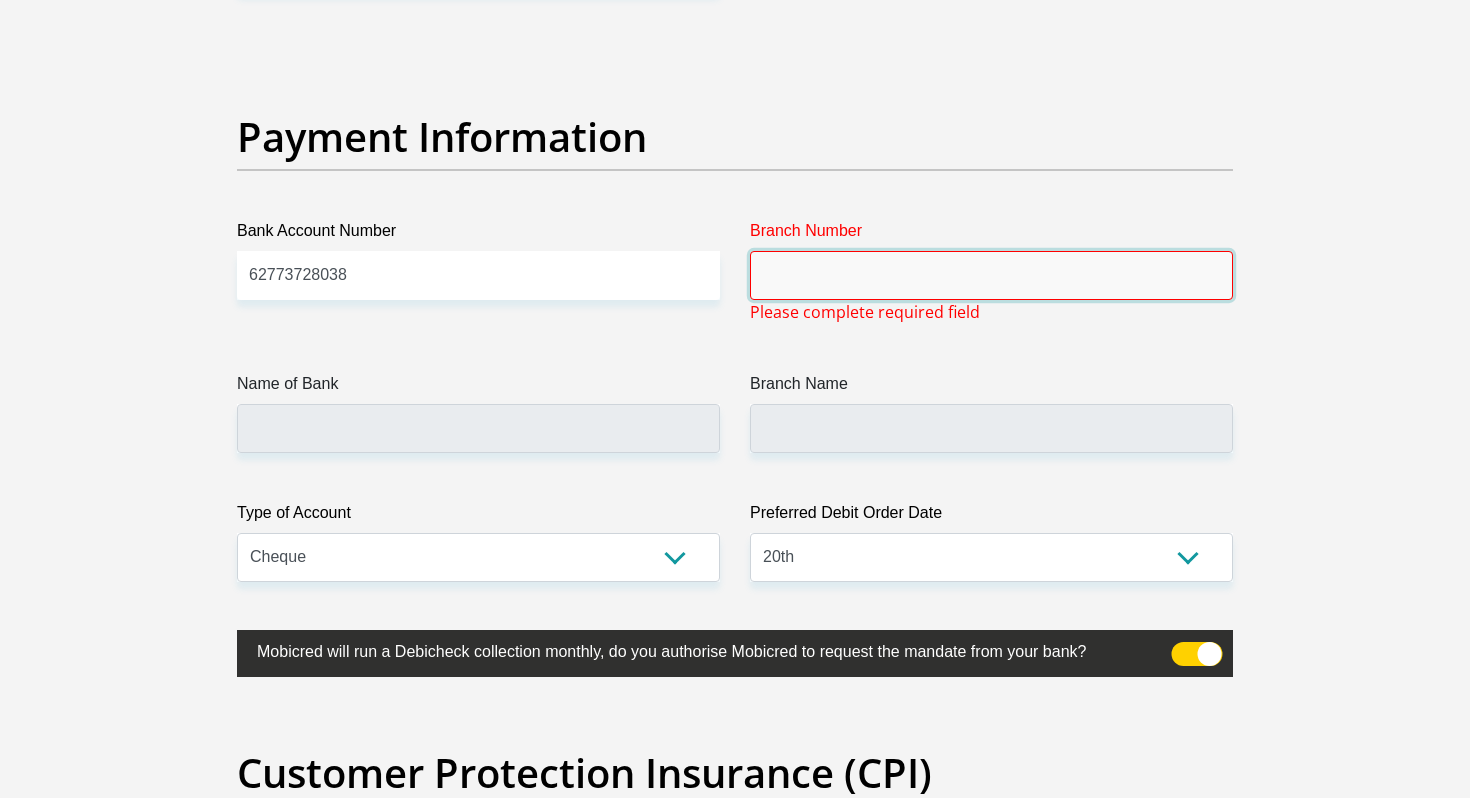 click on "Branch Number" at bounding box center [991, 275] 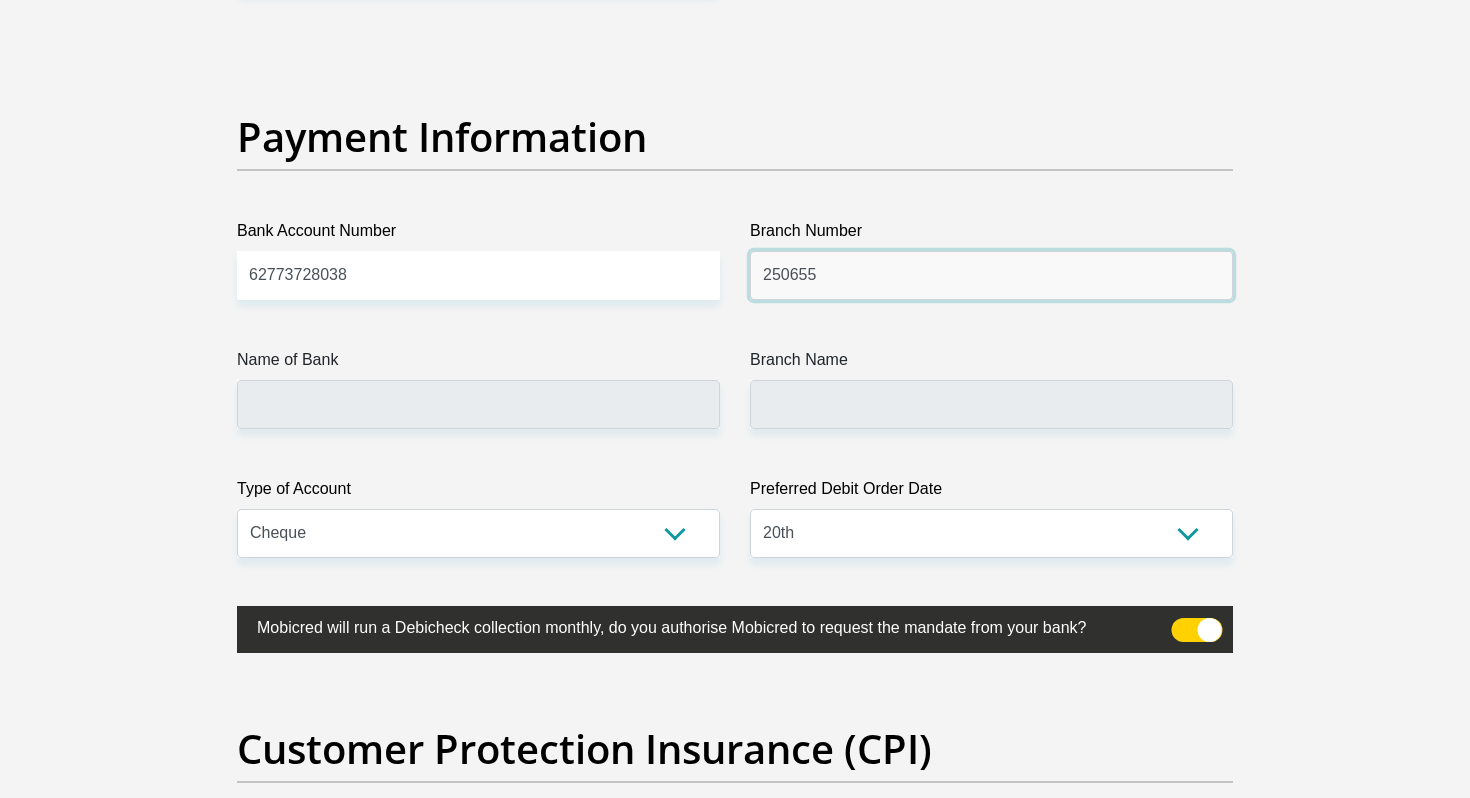 type on "250655" 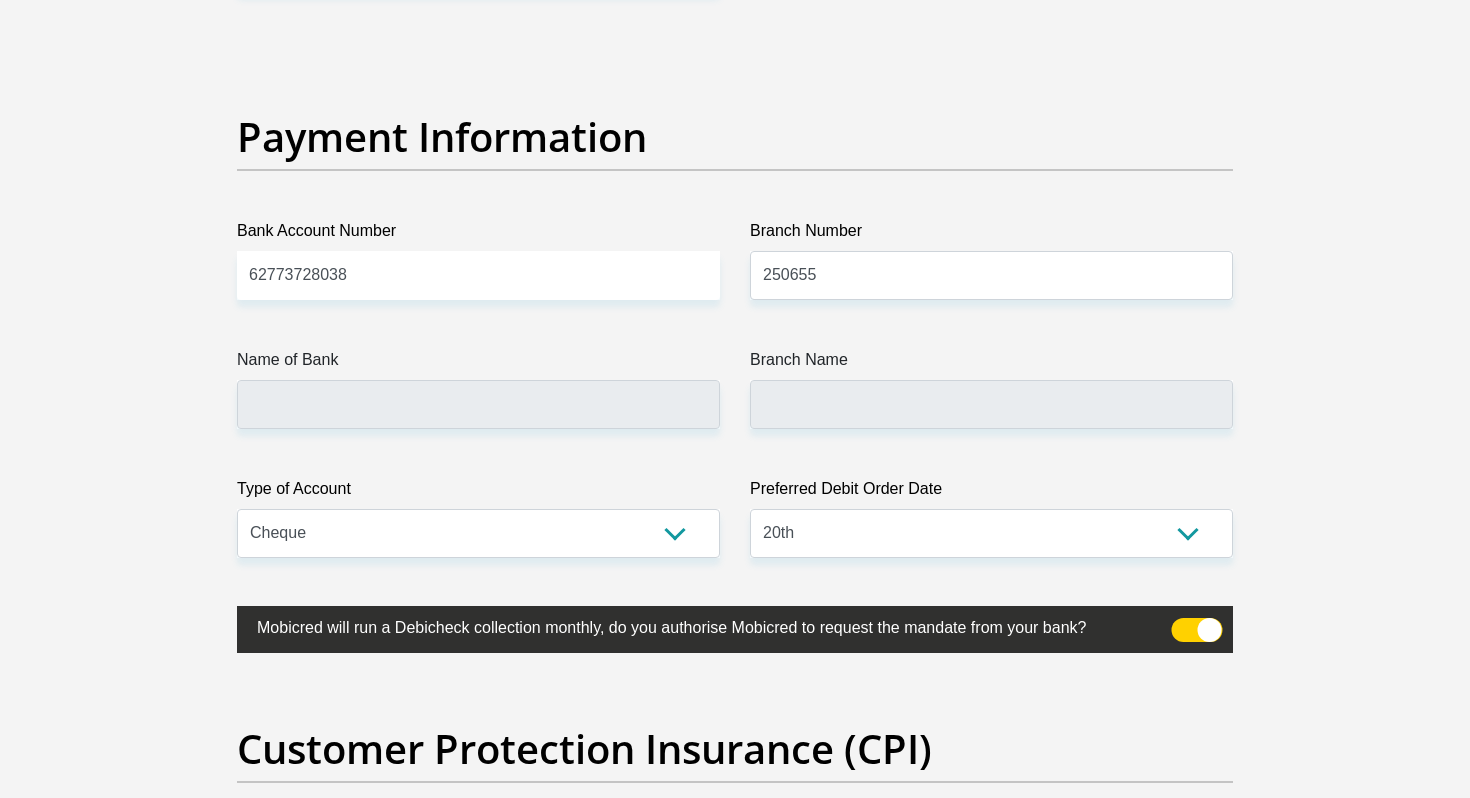 click on "Payment Information" at bounding box center (735, 166) 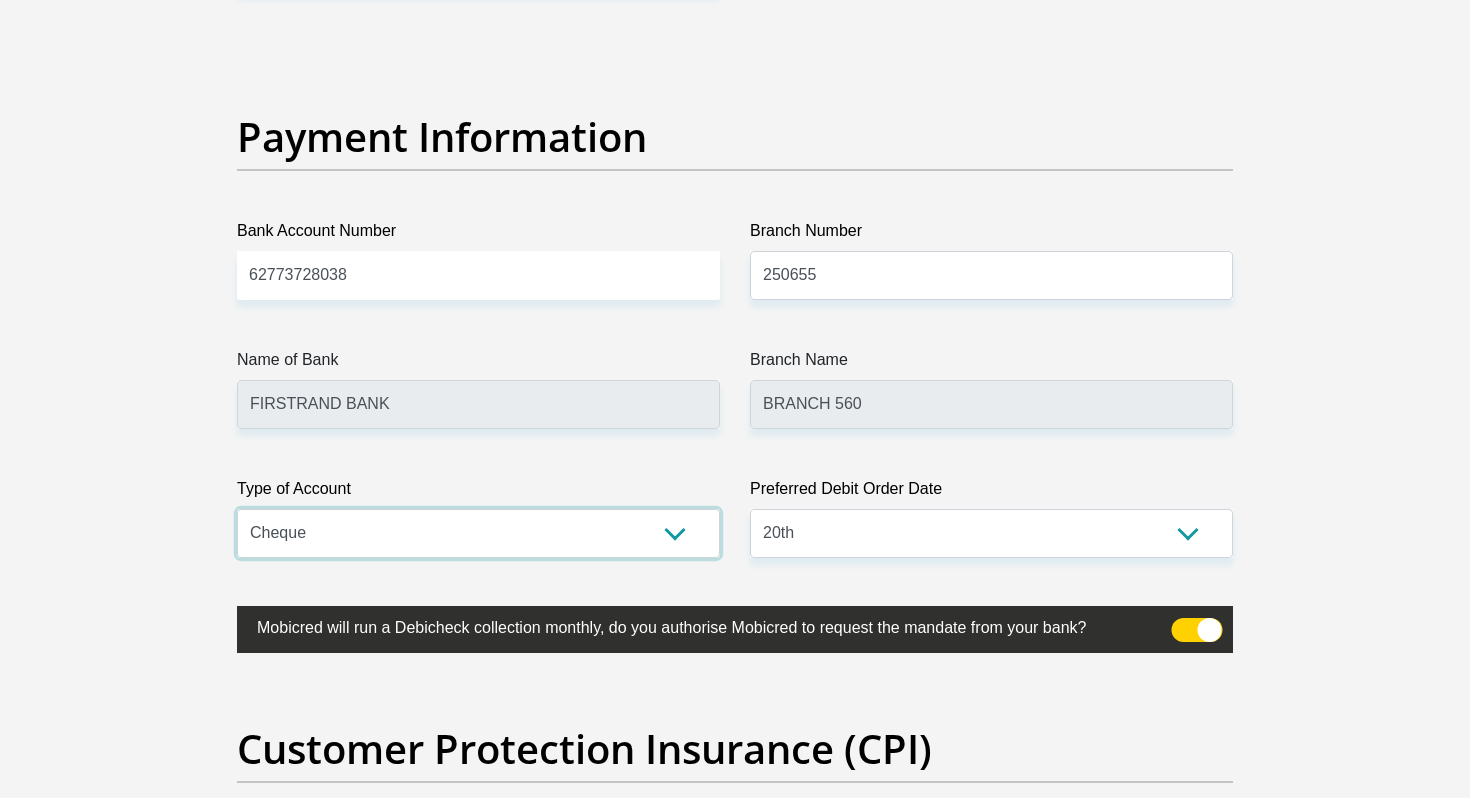 click on "Cheque
Savings" at bounding box center [478, 533] 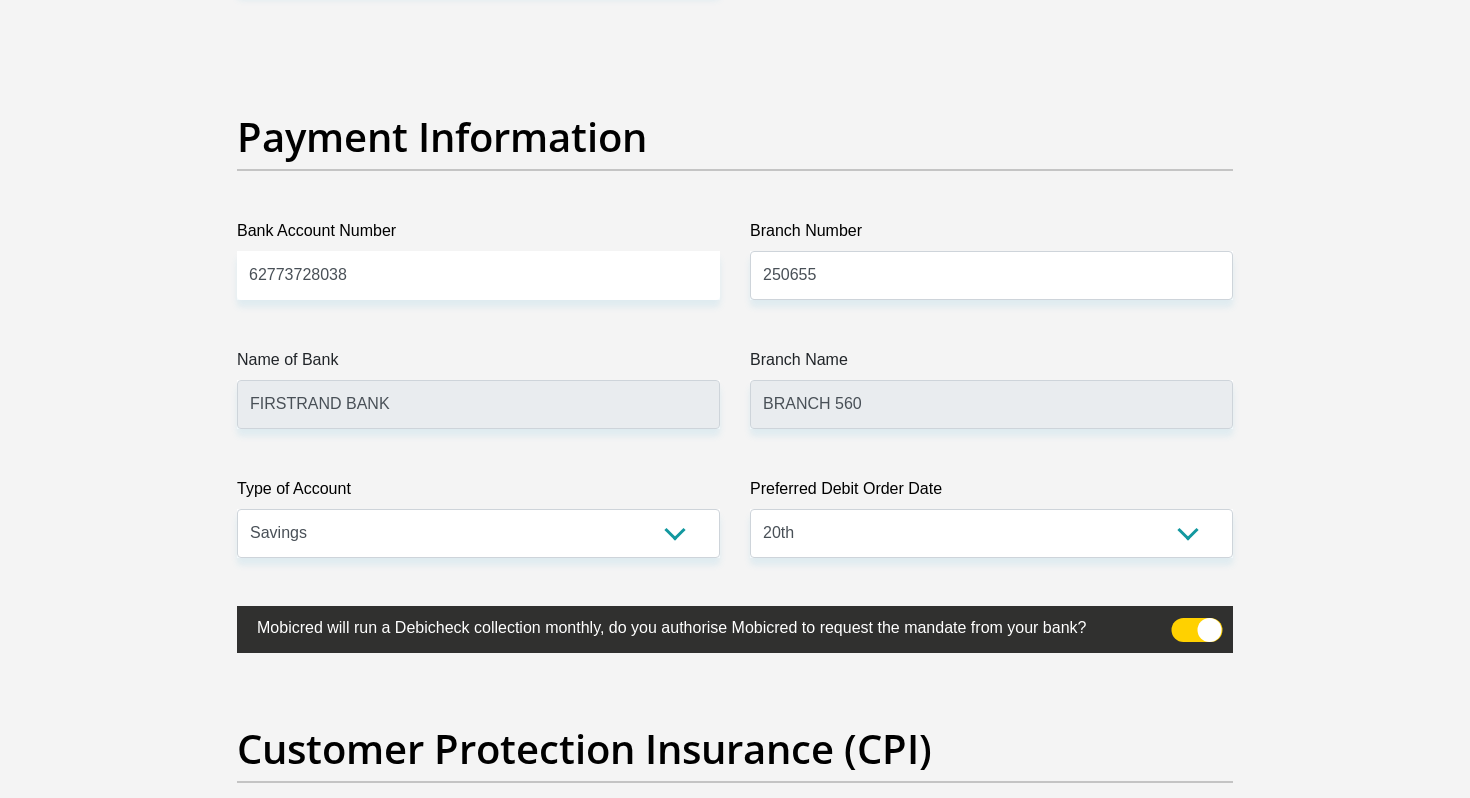 click on "Personal Details
Title
Mr
Ms
Mrs
Dr
Other
First Name
Arnold
Surname
Mashele
ID Number
8312225678086
Please input valid ID number
Race
Black
Coloured
Indian
White
Other
Contact Number
0813002241
Please input valid contact number" at bounding box center [735, -965] 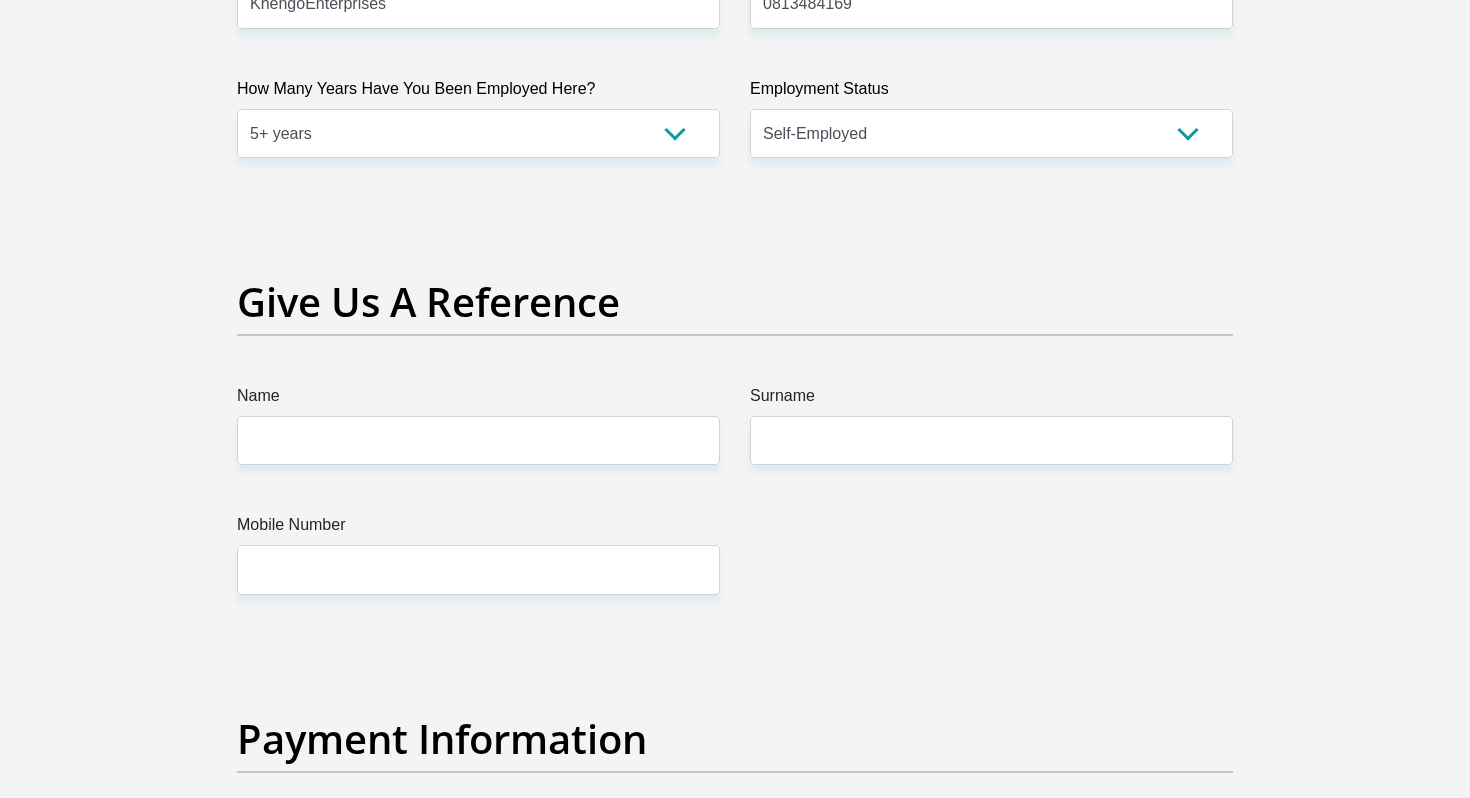 scroll, scrollTop: 3935, scrollLeft: 0, axis: vertical 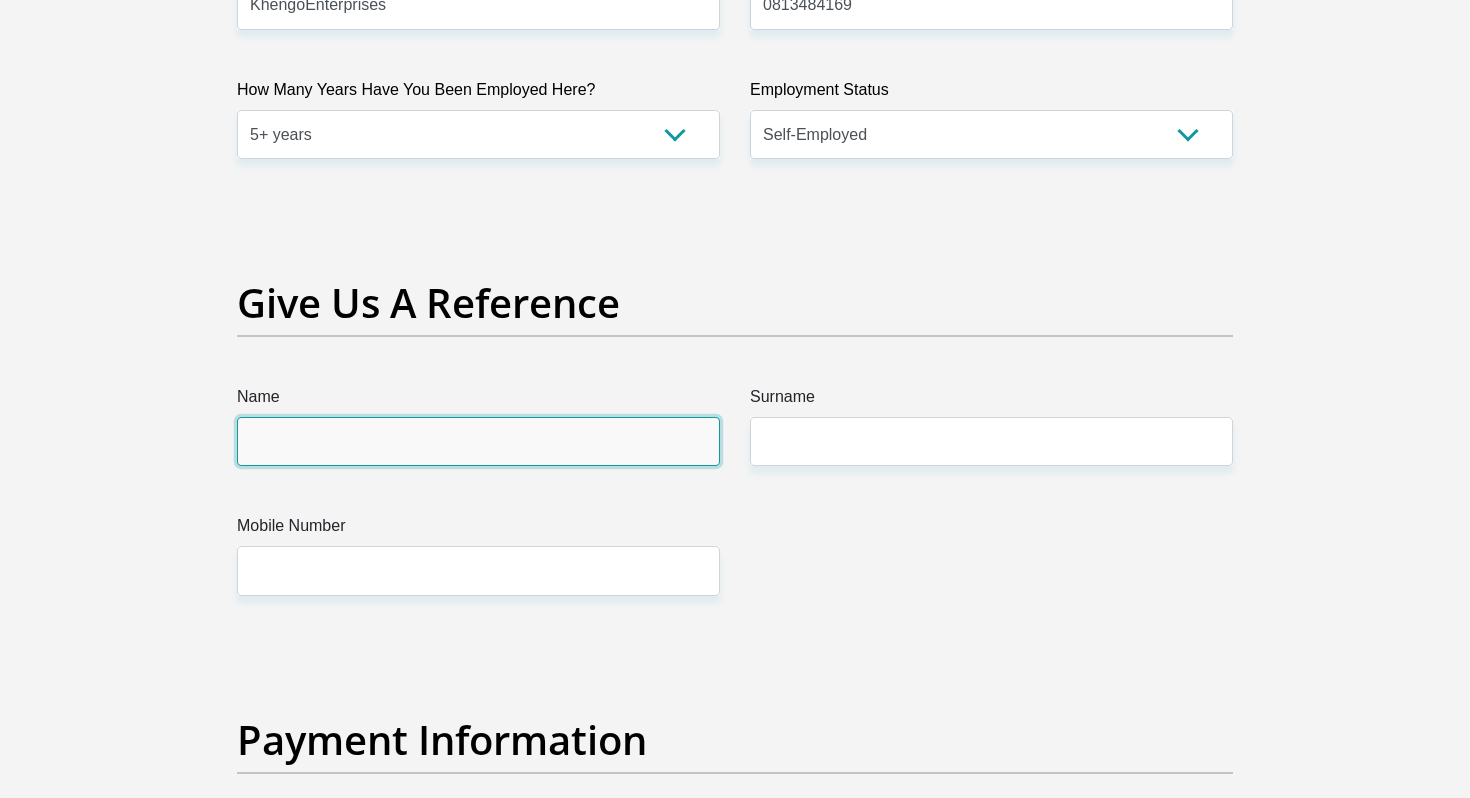 click on "Name" at bounding box center (478, 441) 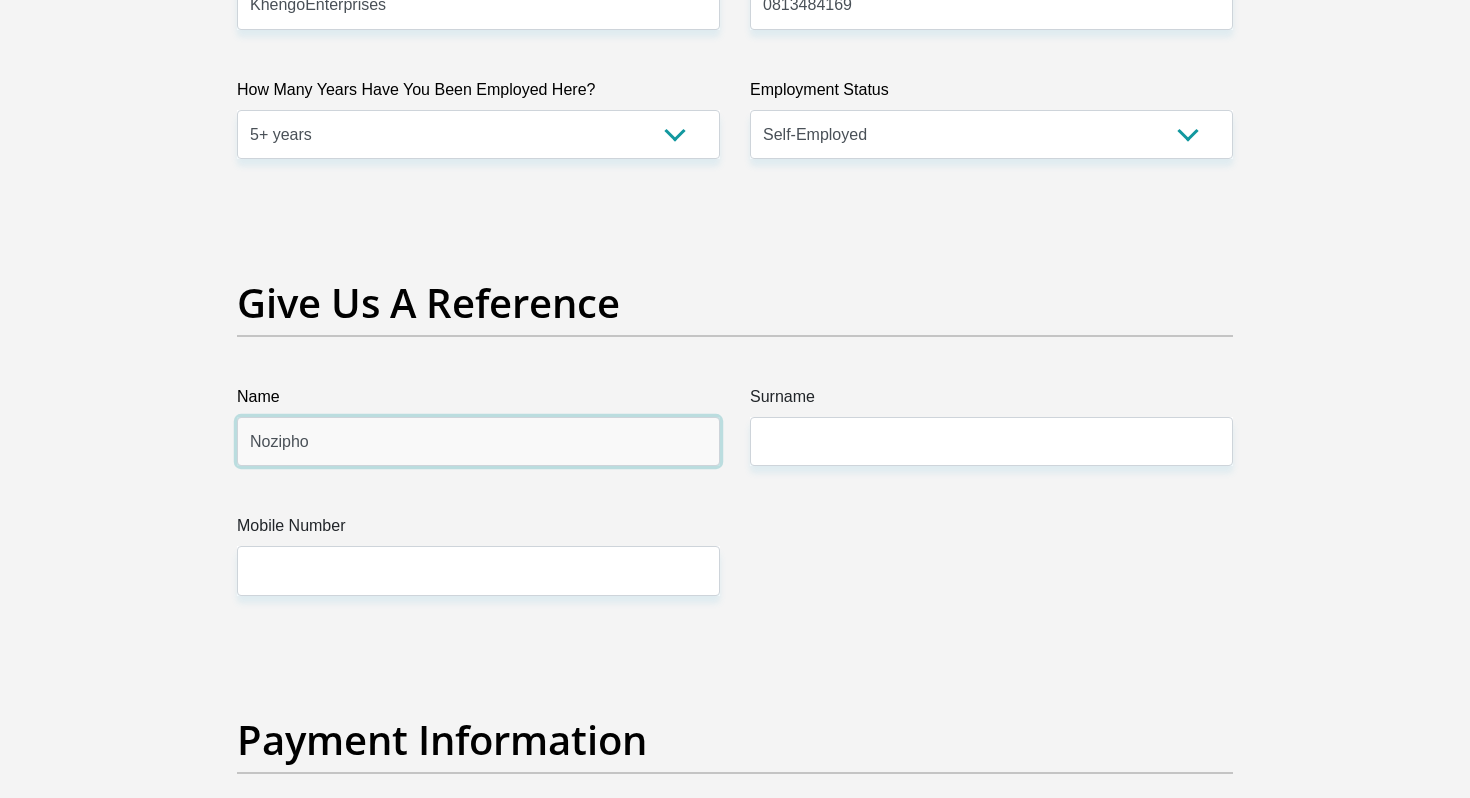 type on "Nozipho" 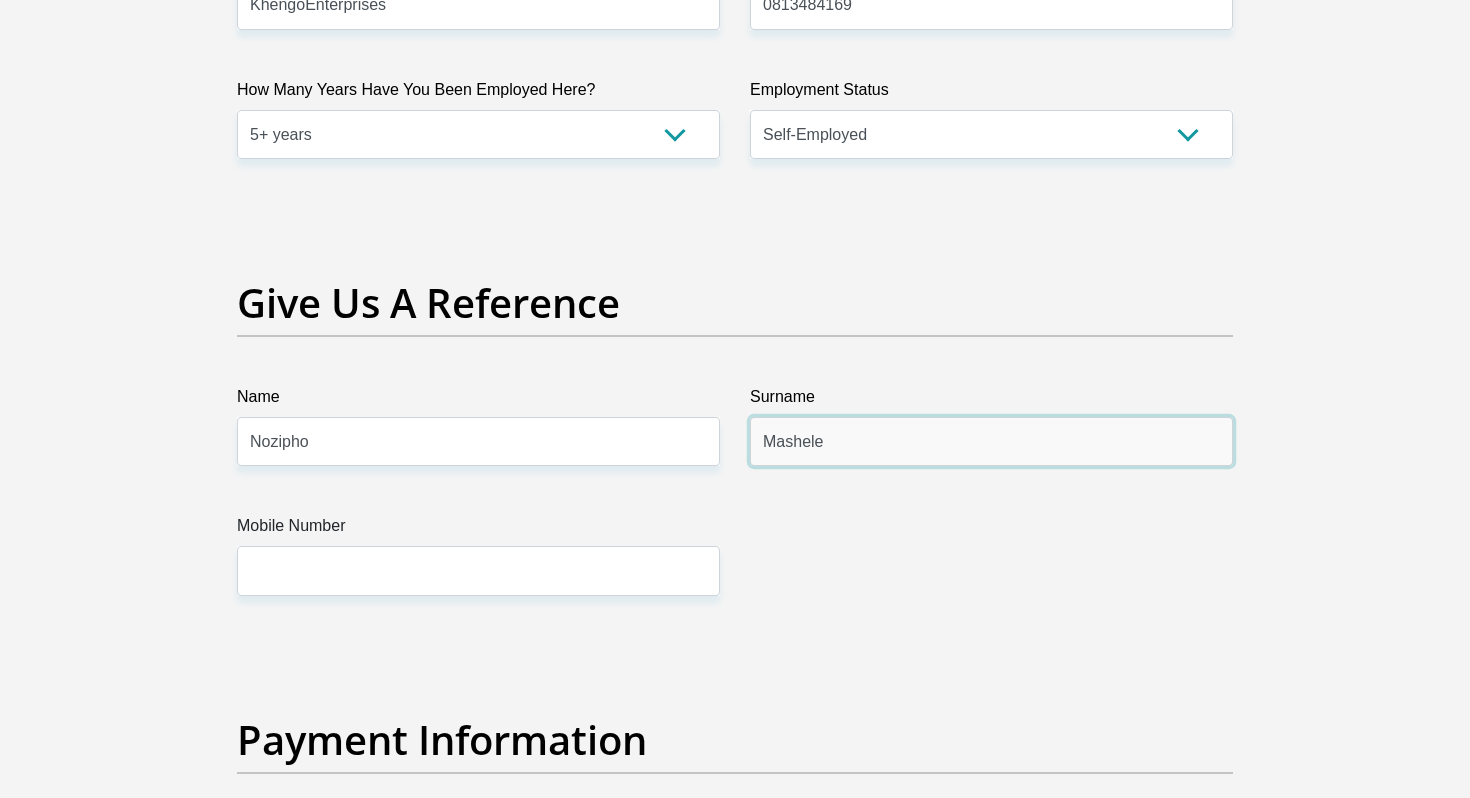 type on "Mashele" 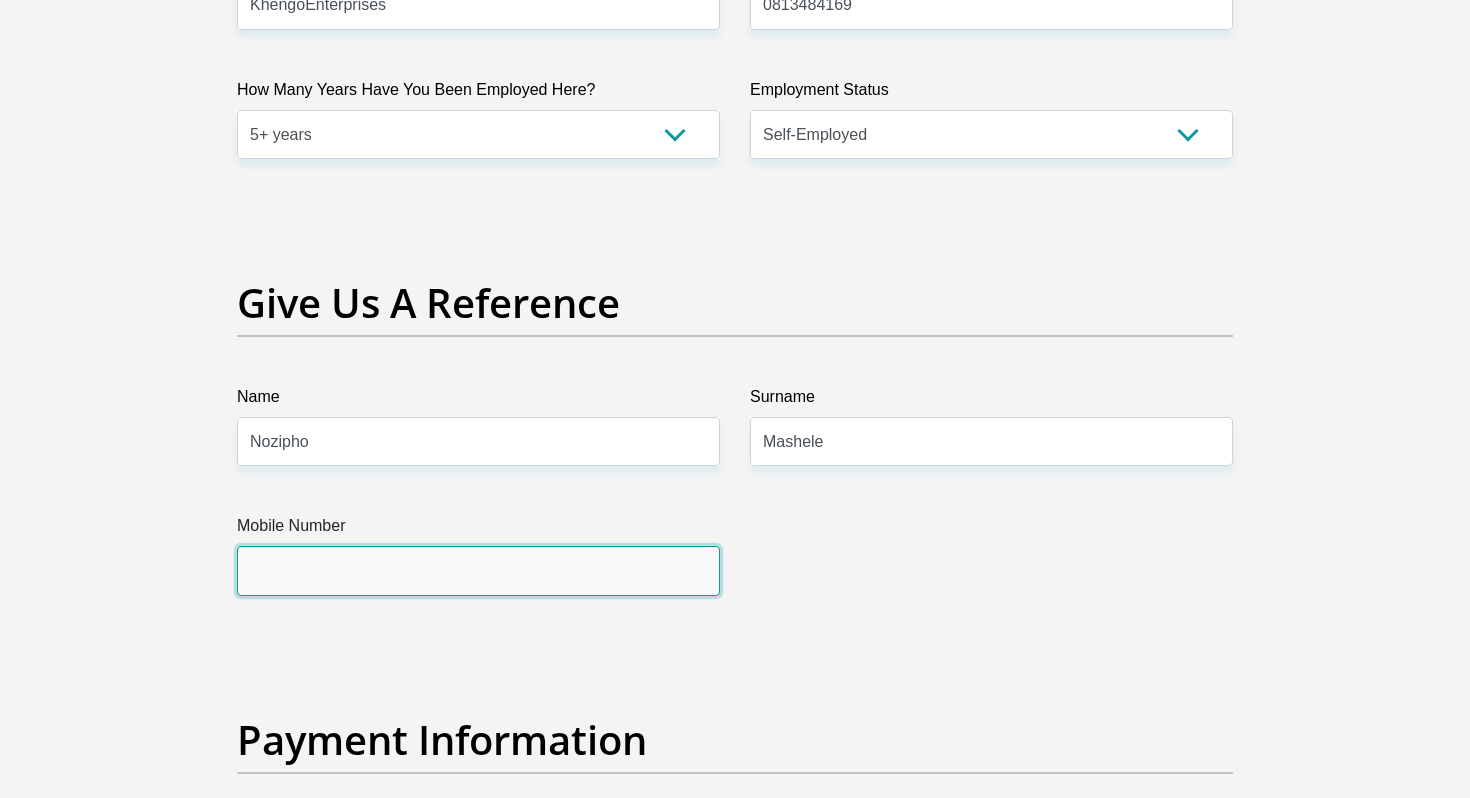click on "Mobile Number" at bounding box center [478, 570] 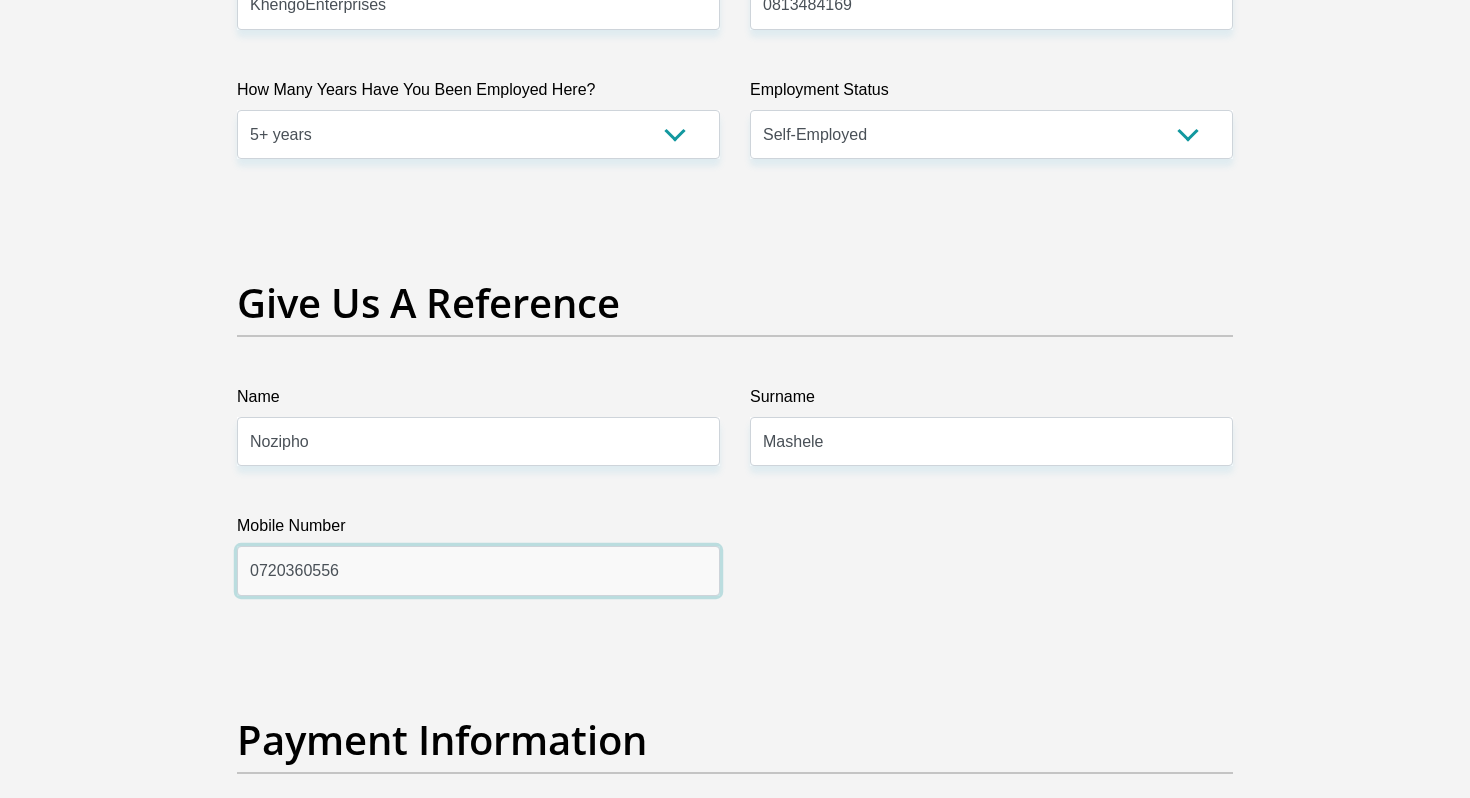 type on "0720360556" 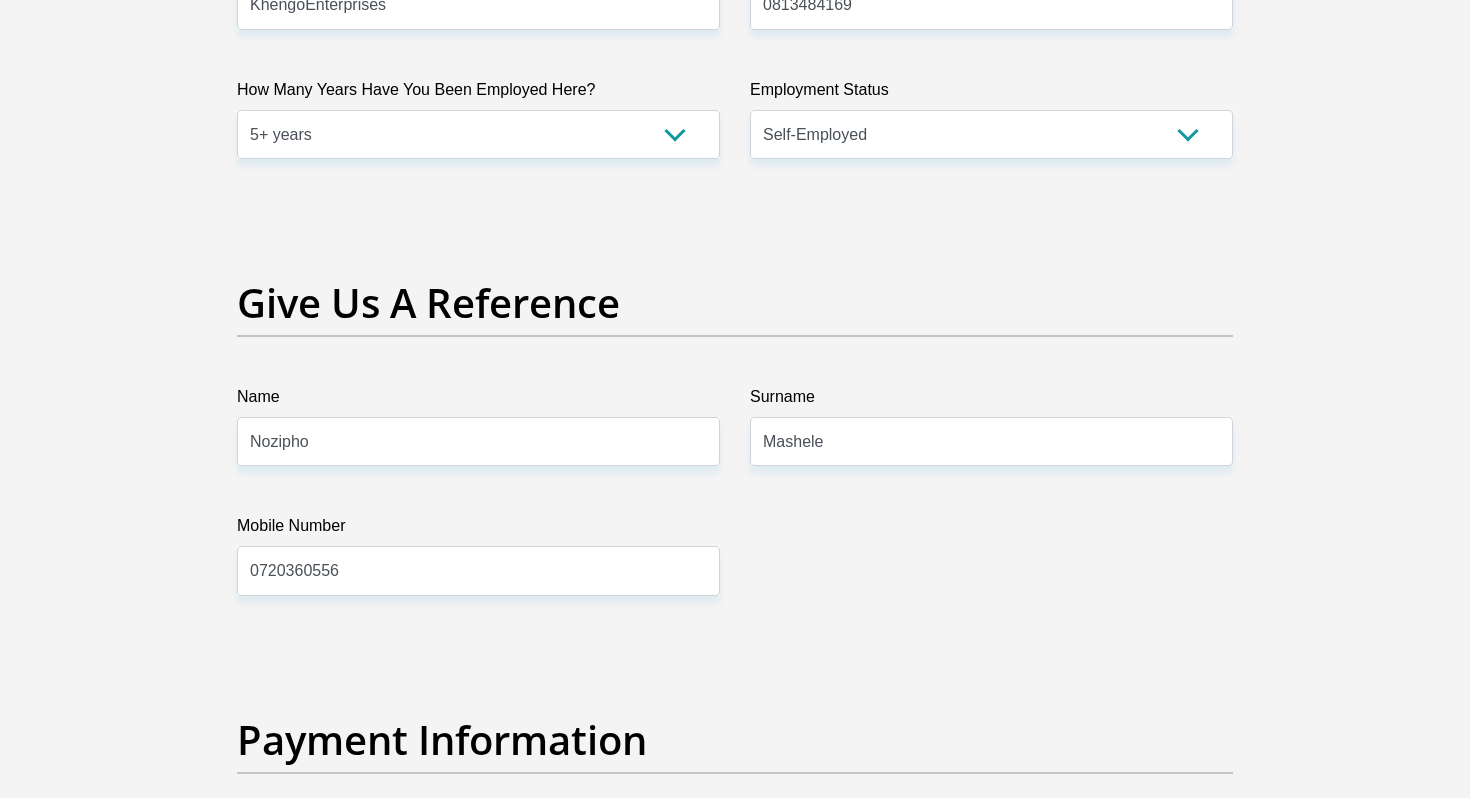 click on "Personal Details
Title
Mr
Ms
Mrs
Dr
Other
First Name
Arnold
Surname
Mashele
ID Number
8312225678086
Please input valid ID number
Race
Black
Coloured
Indian
White
Other
Contact Number
0813002241
Please input valid contact number" at bounding box center [735, -362] 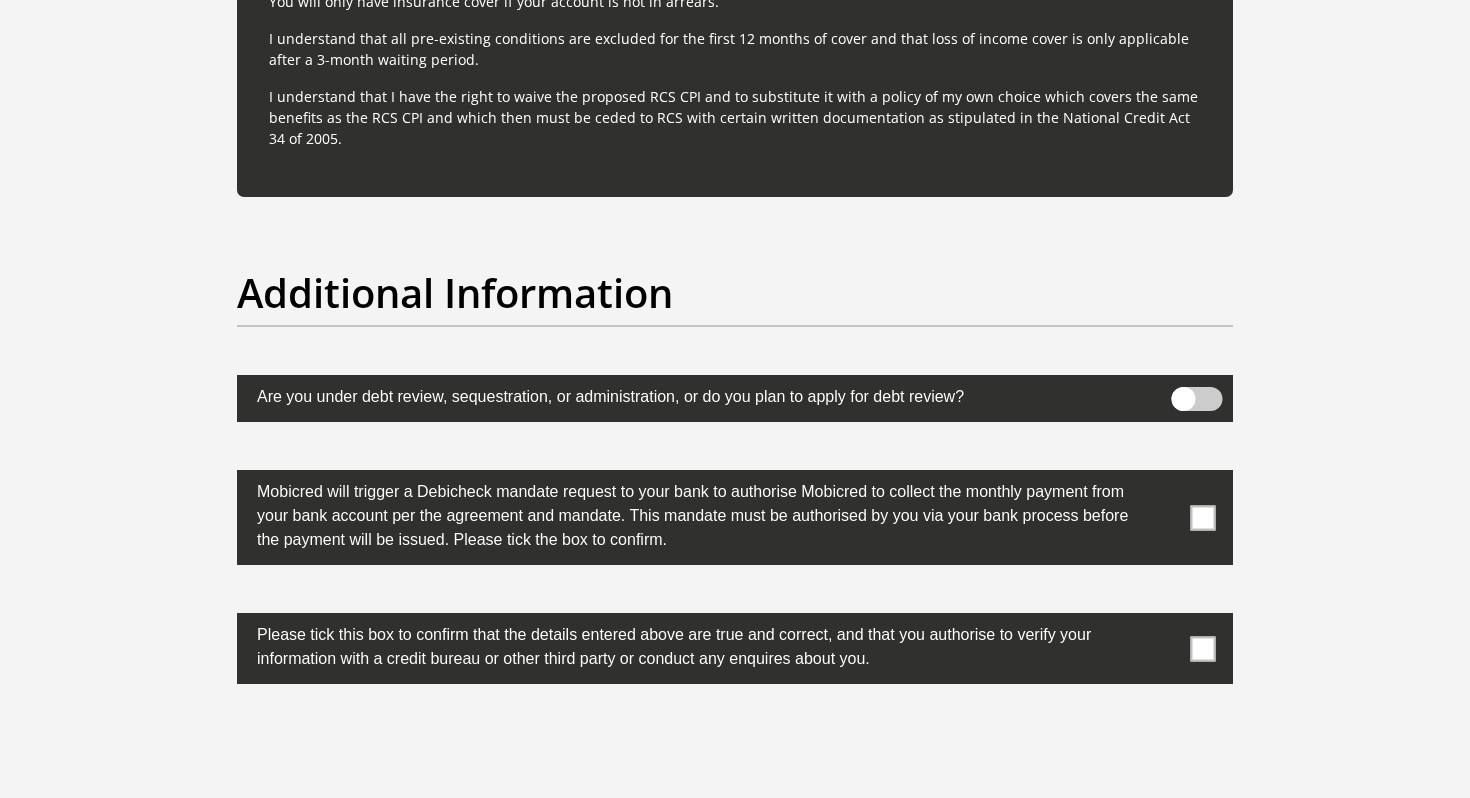 scroll, scrollTop: 6013, scrollLeft: 0, axis: vertical 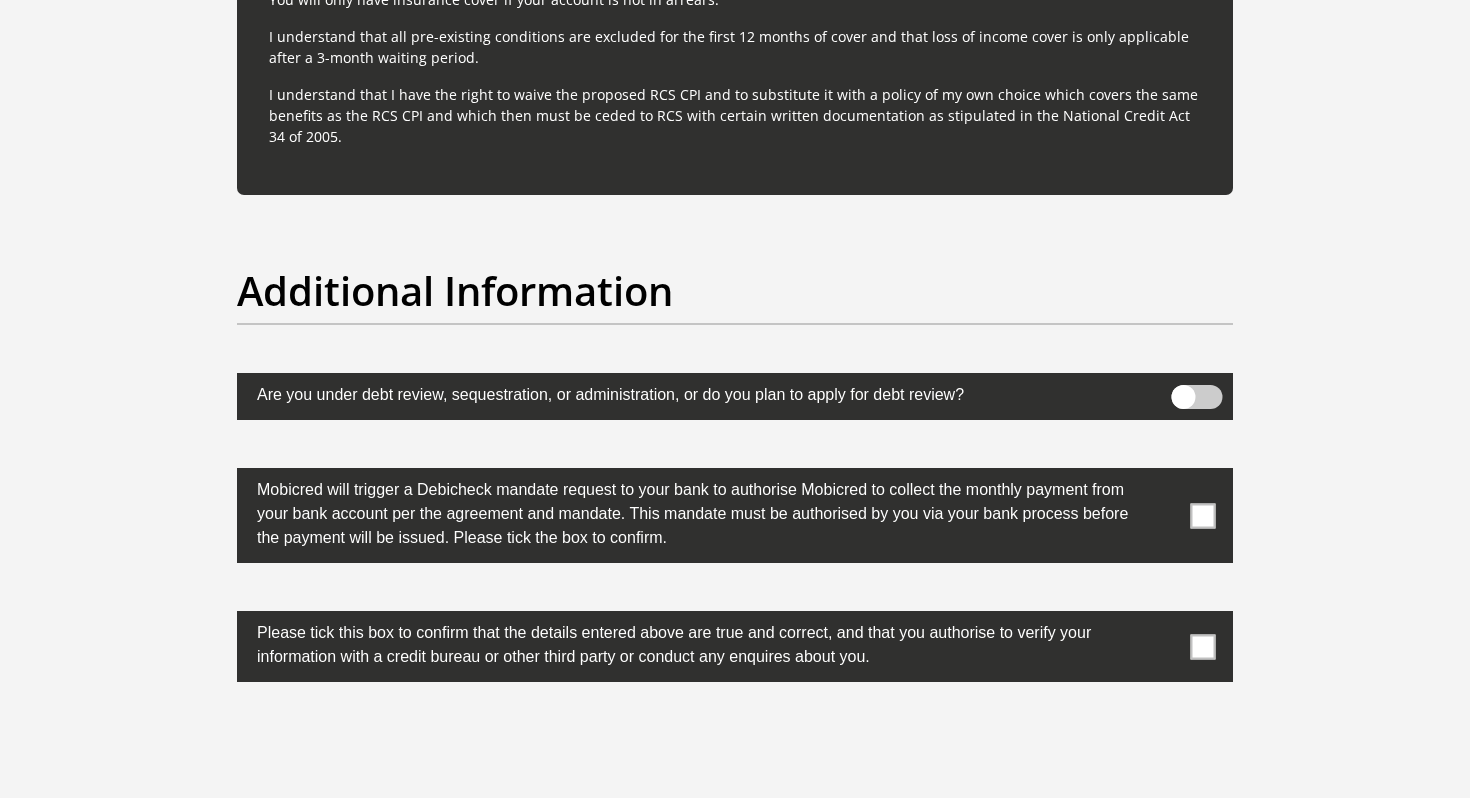 click at bounding box center [1203, 515] 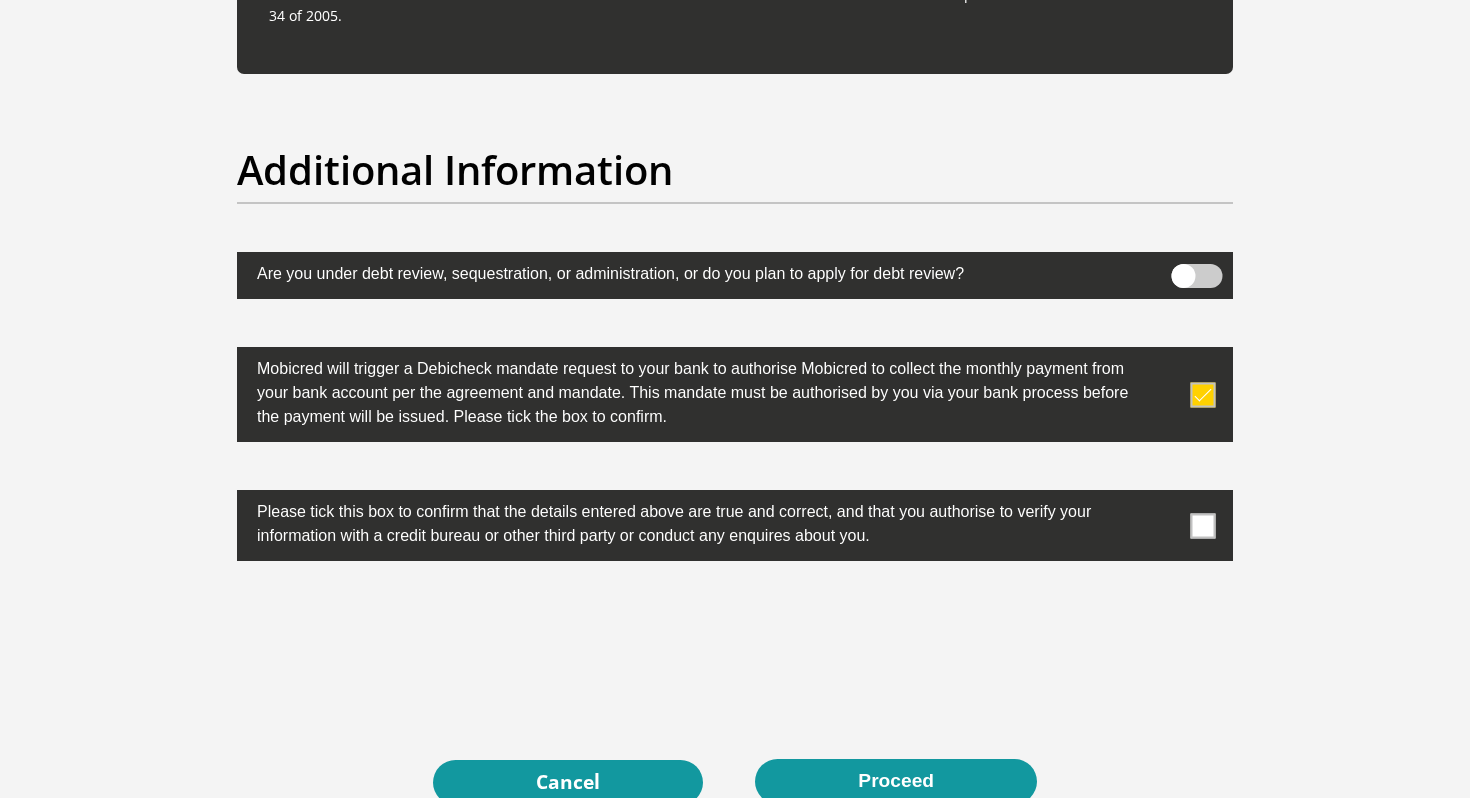 scroll, scrollTop: 6135, scrollLeft: 0, axis: vertical 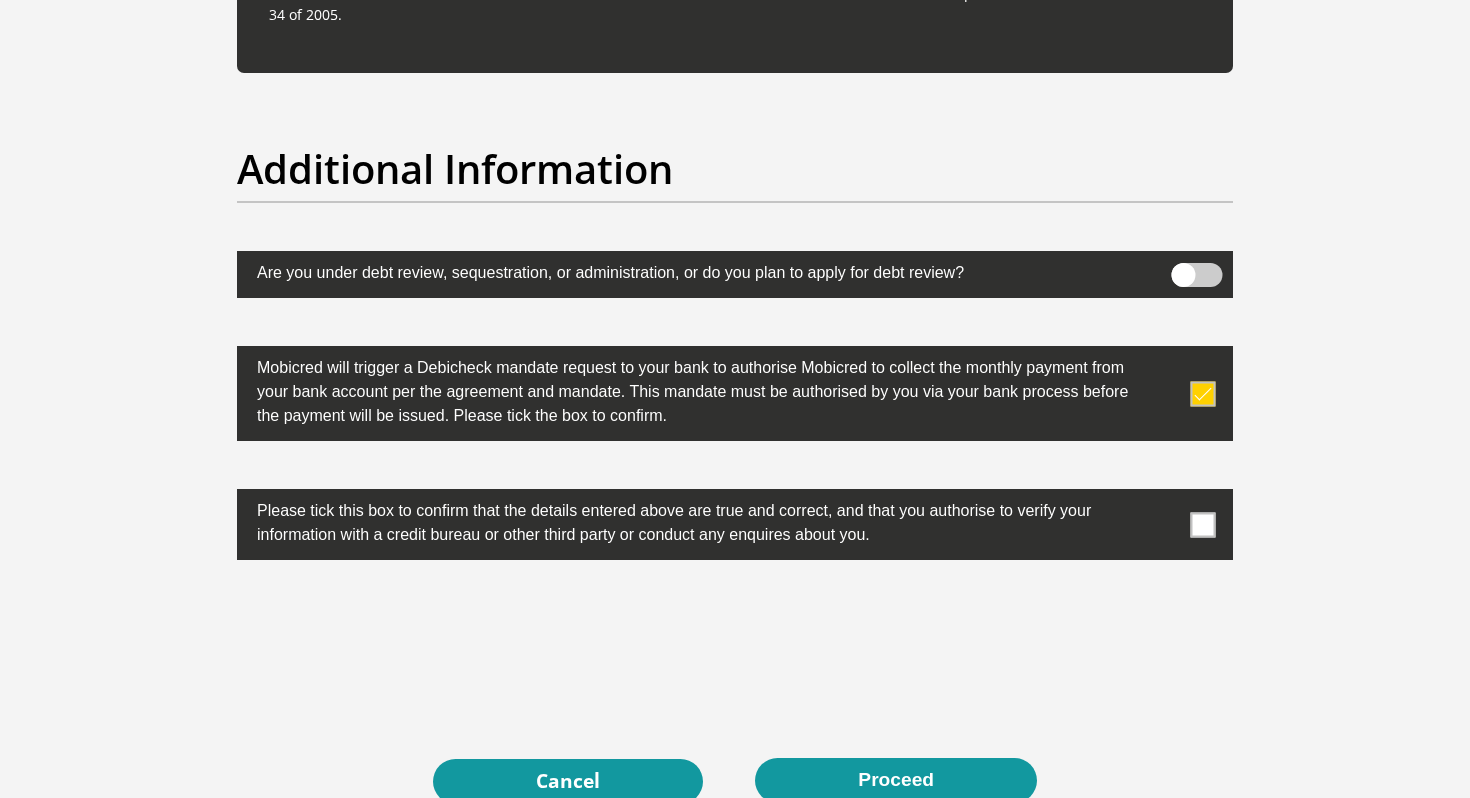 click at bounding box center (1203, 524) 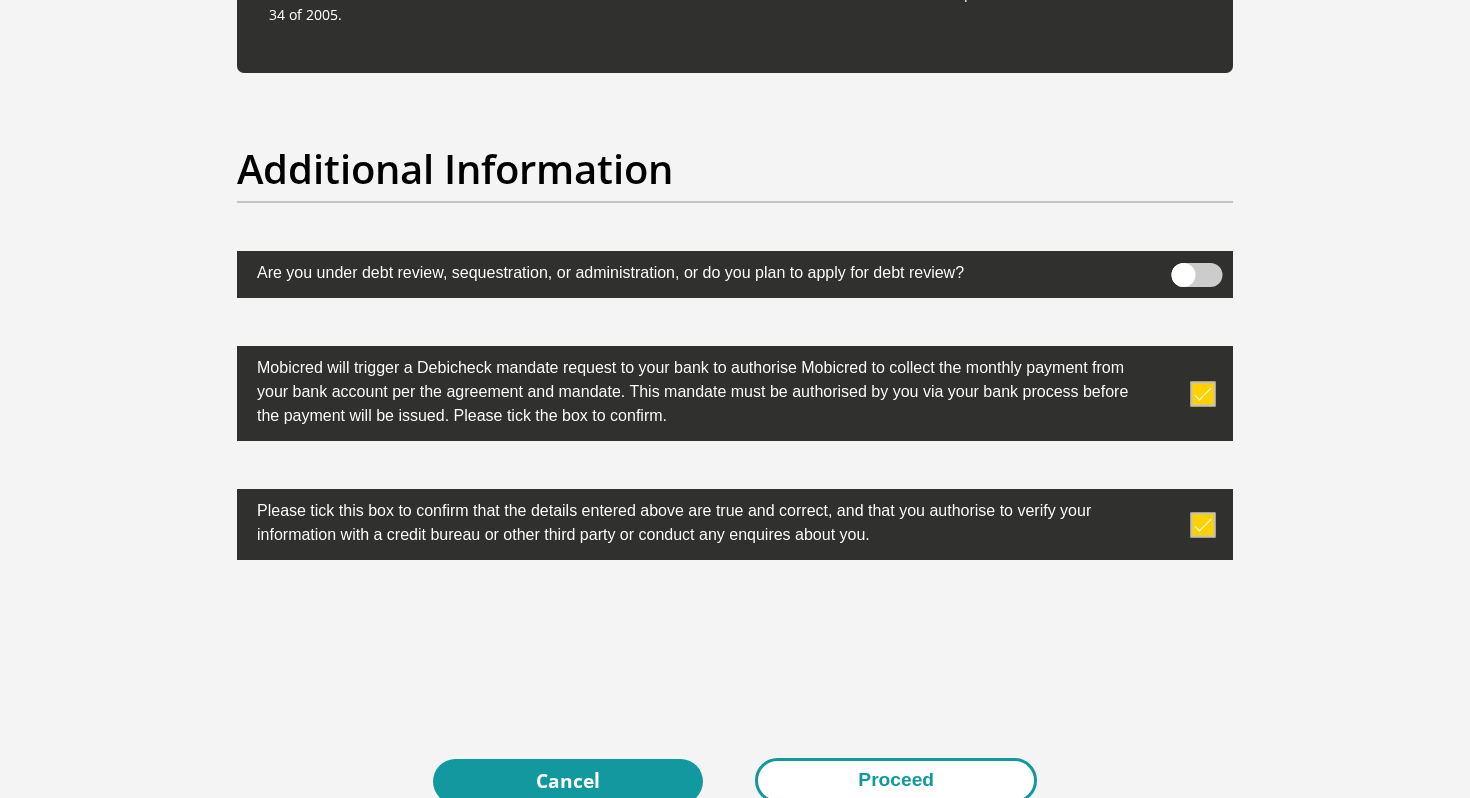 click on "Proceed" at bounding box center (896, 780) 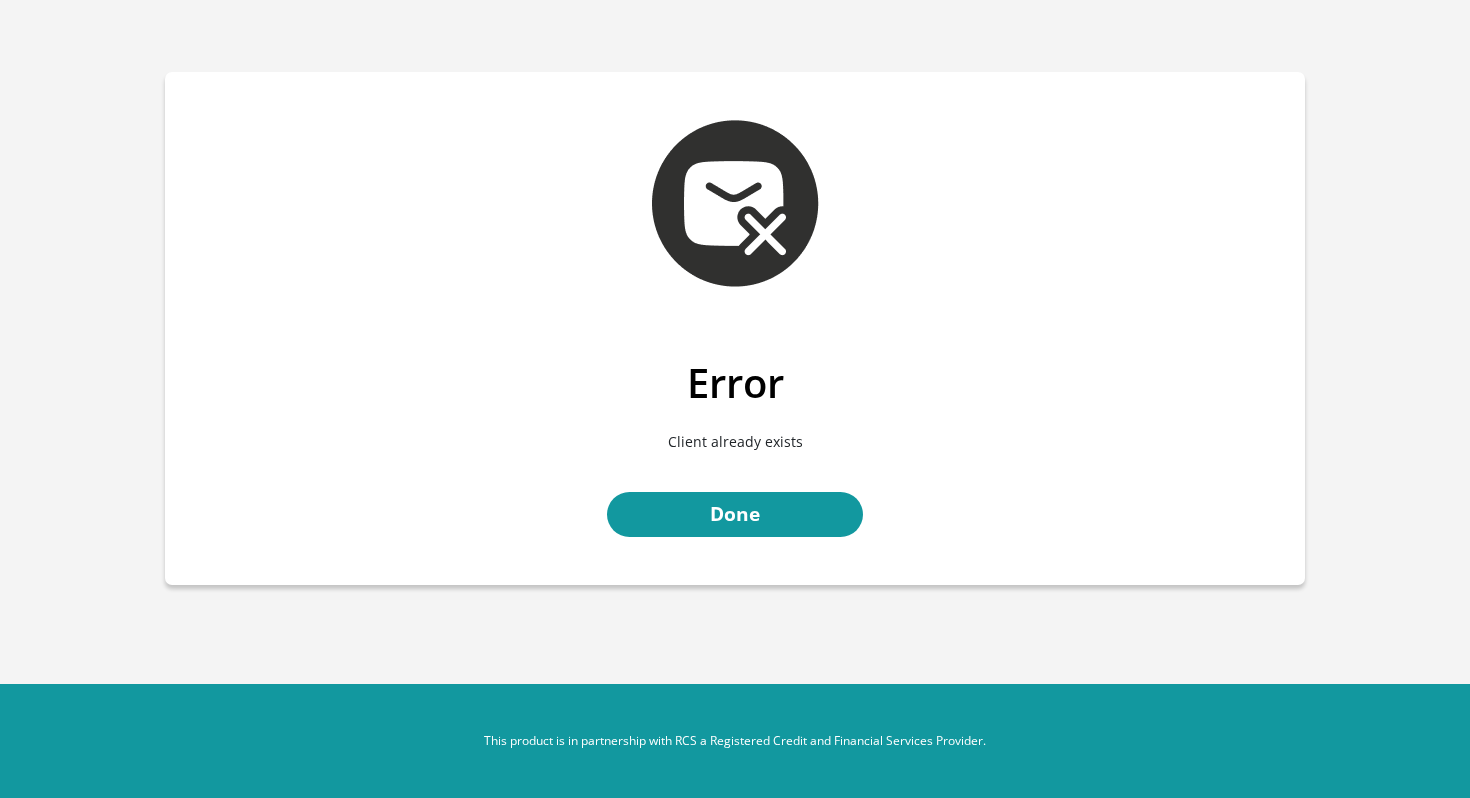 scroll, scrollTop: 0, scrollLeft: 0, axis: both 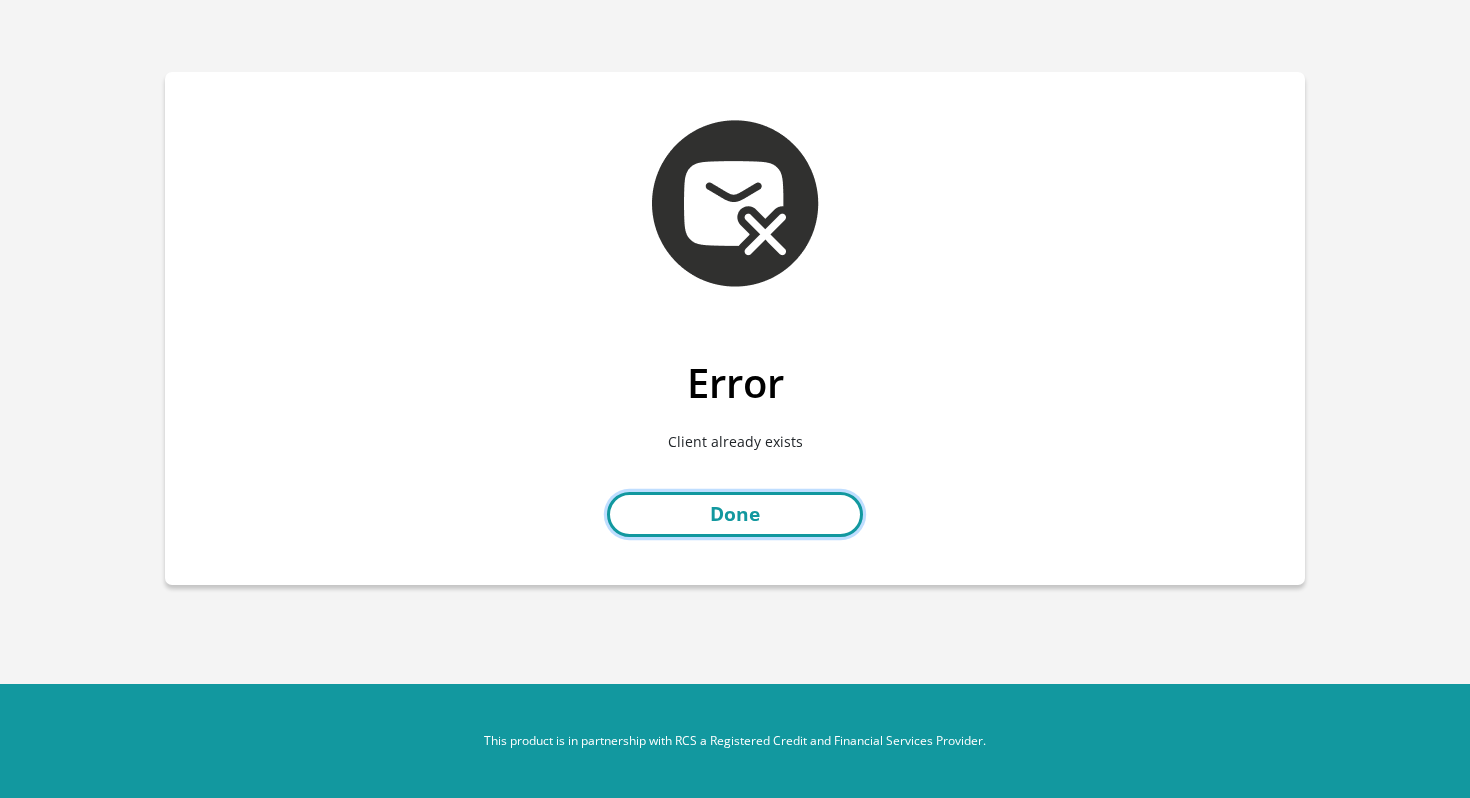 click on "Done" at bounding box center (735, 514) 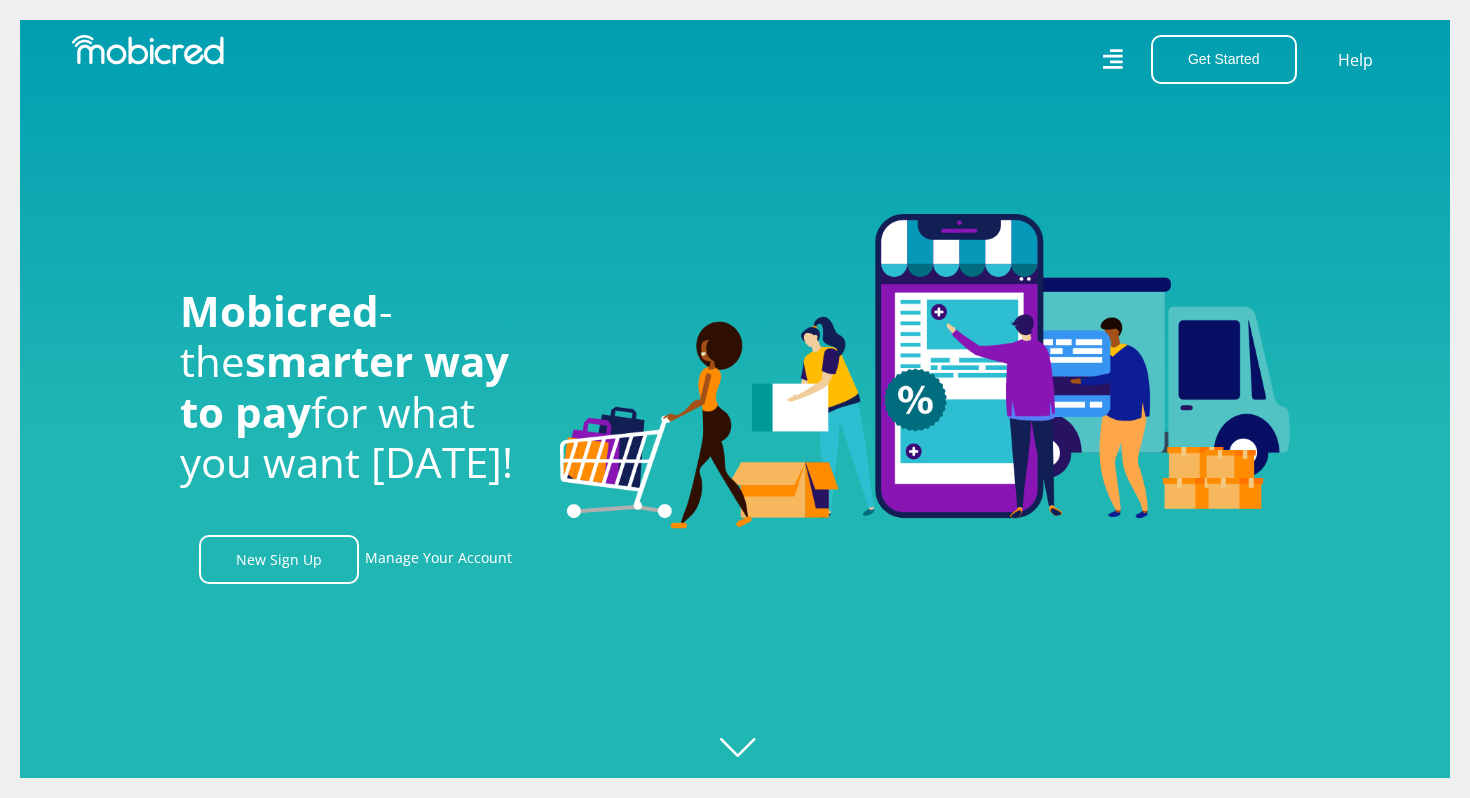 scroll, scrollTop: 0, scrollLeft: 0, axis: both 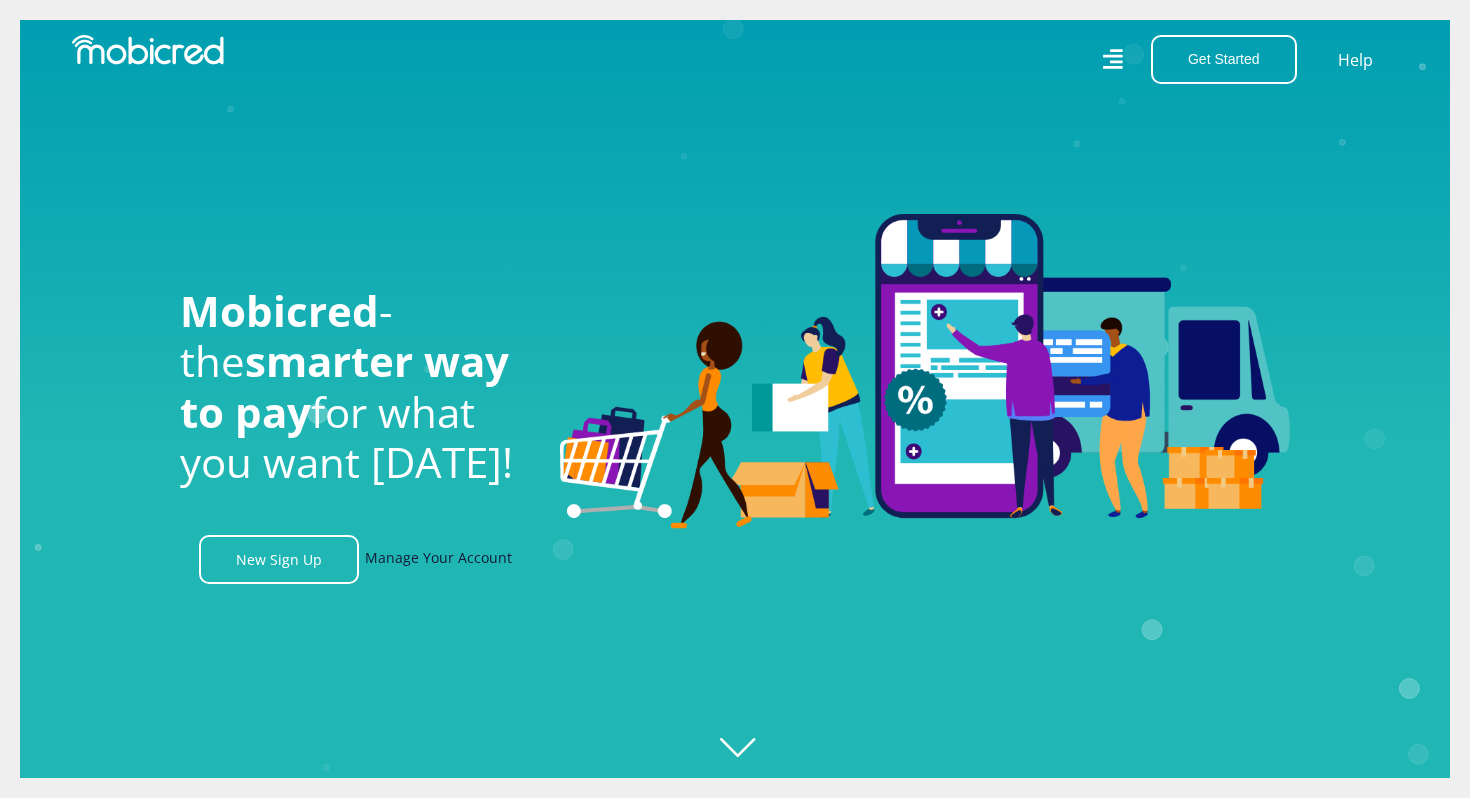 click on "Manage Your Account" at bounding box center (438, 559) 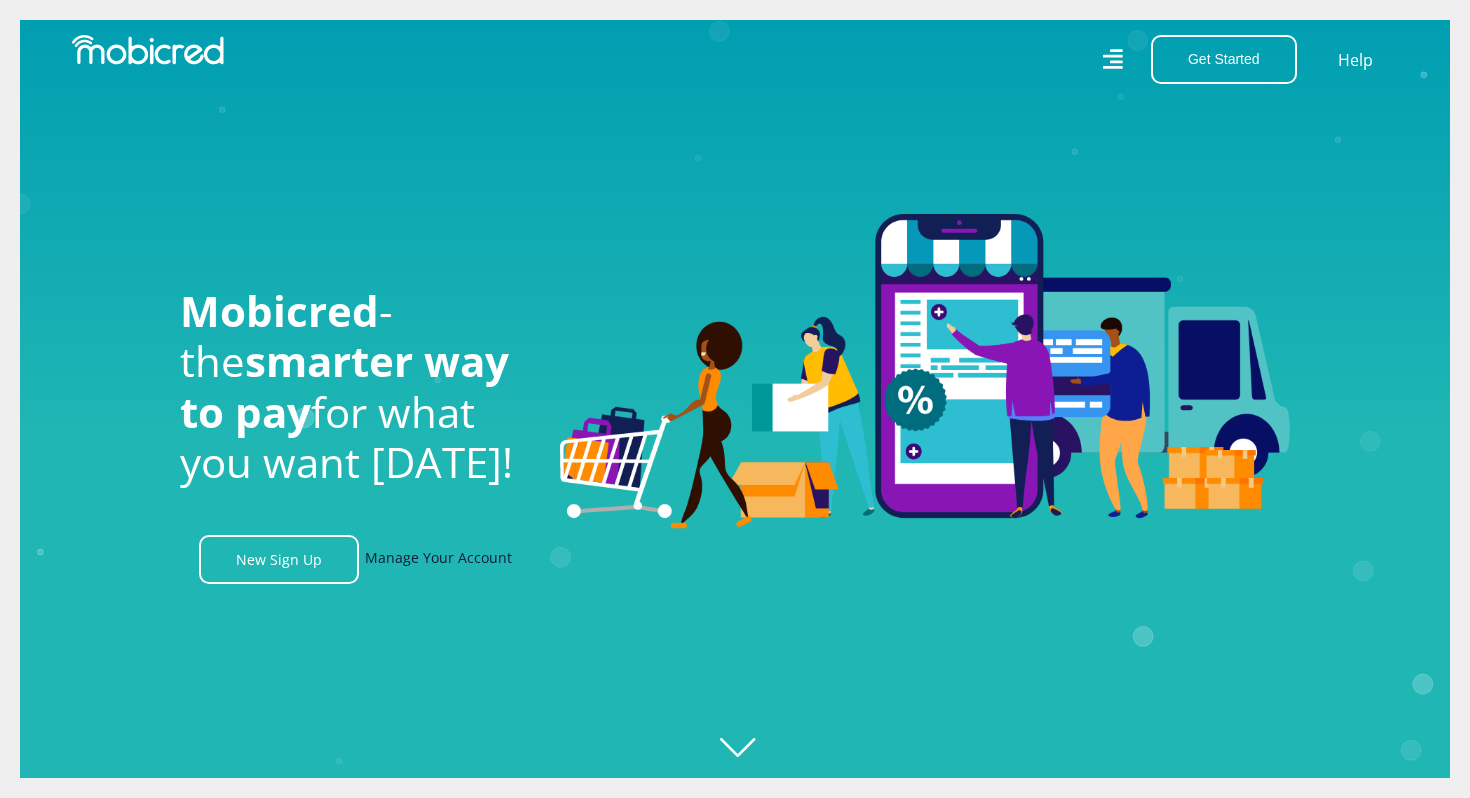 scroll, scrollTop: 0, scrollLeft: 1421, axis: horizontal 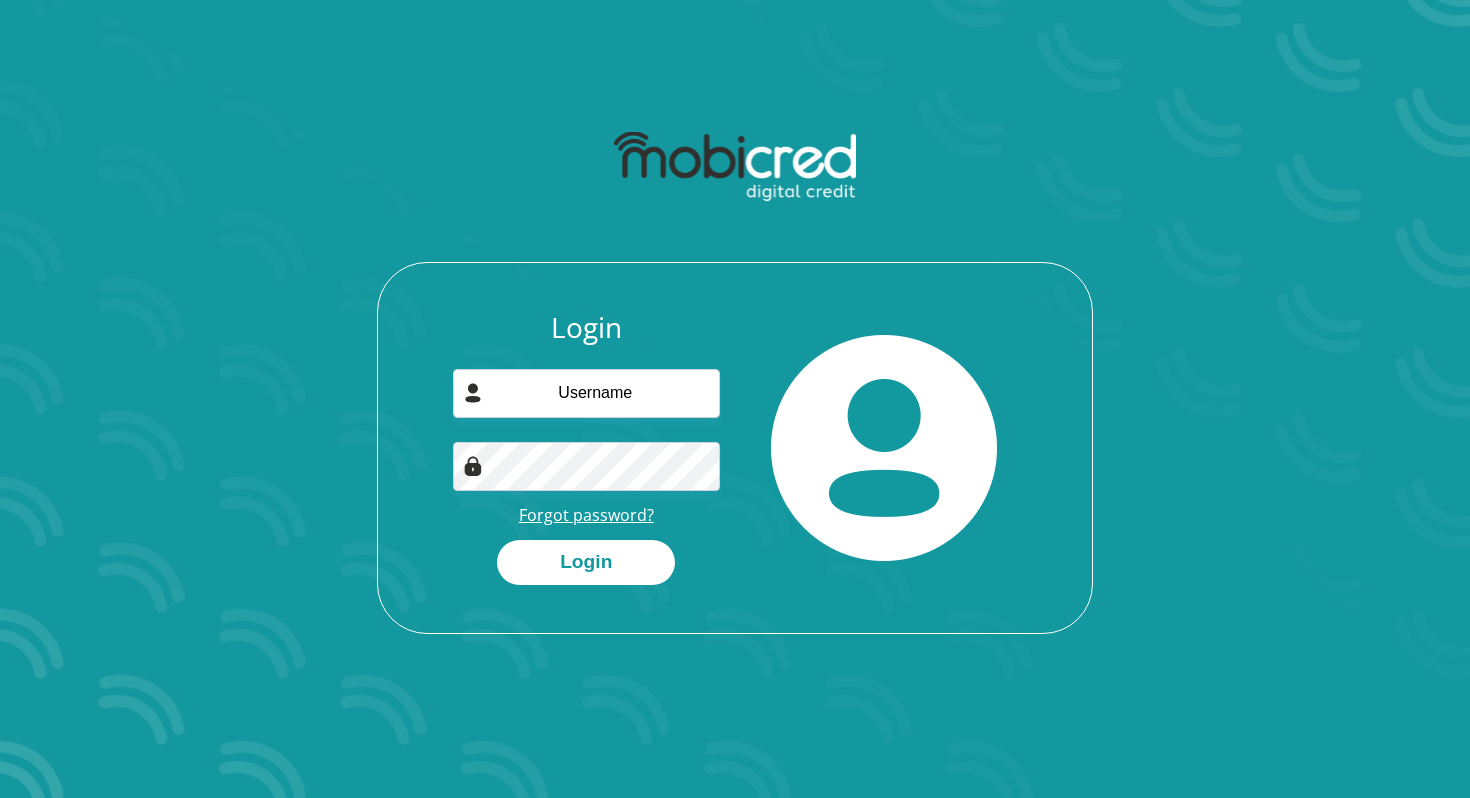 click on "Forgot password?" at bounding box center (586, 515) 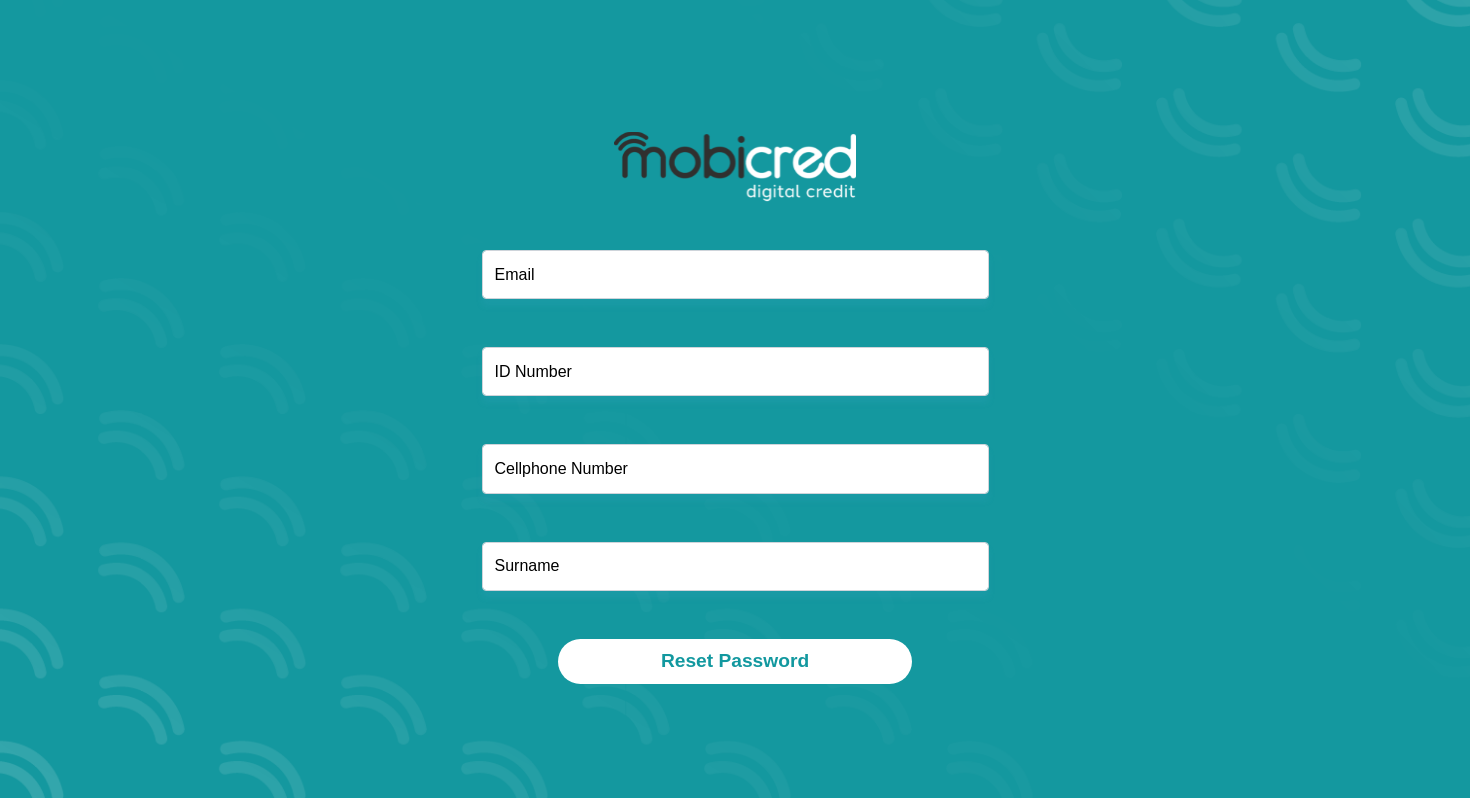 scroll, scrollTop: 0, scrollLeft: 0, axis: both 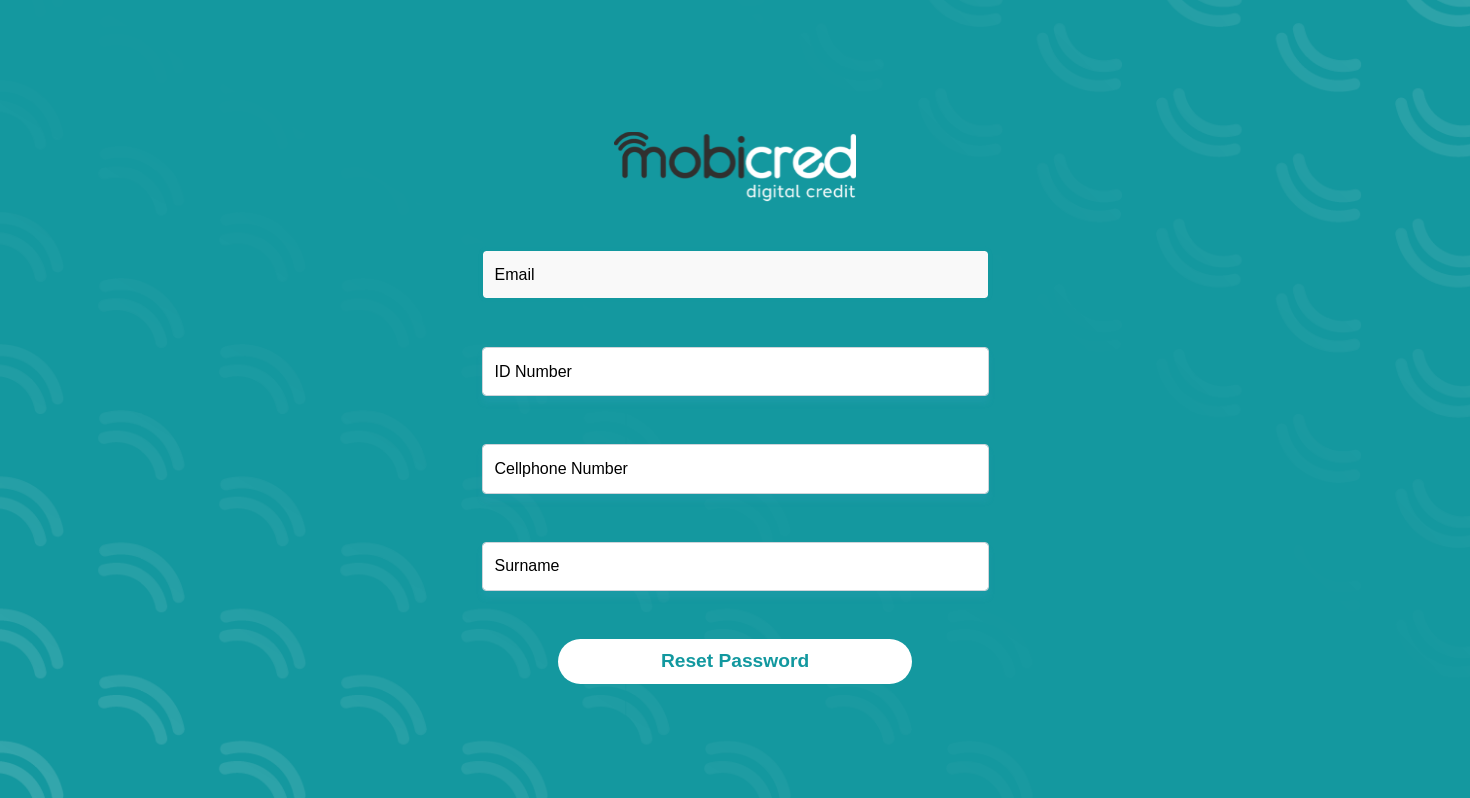 click at bounding box center [735, 274] 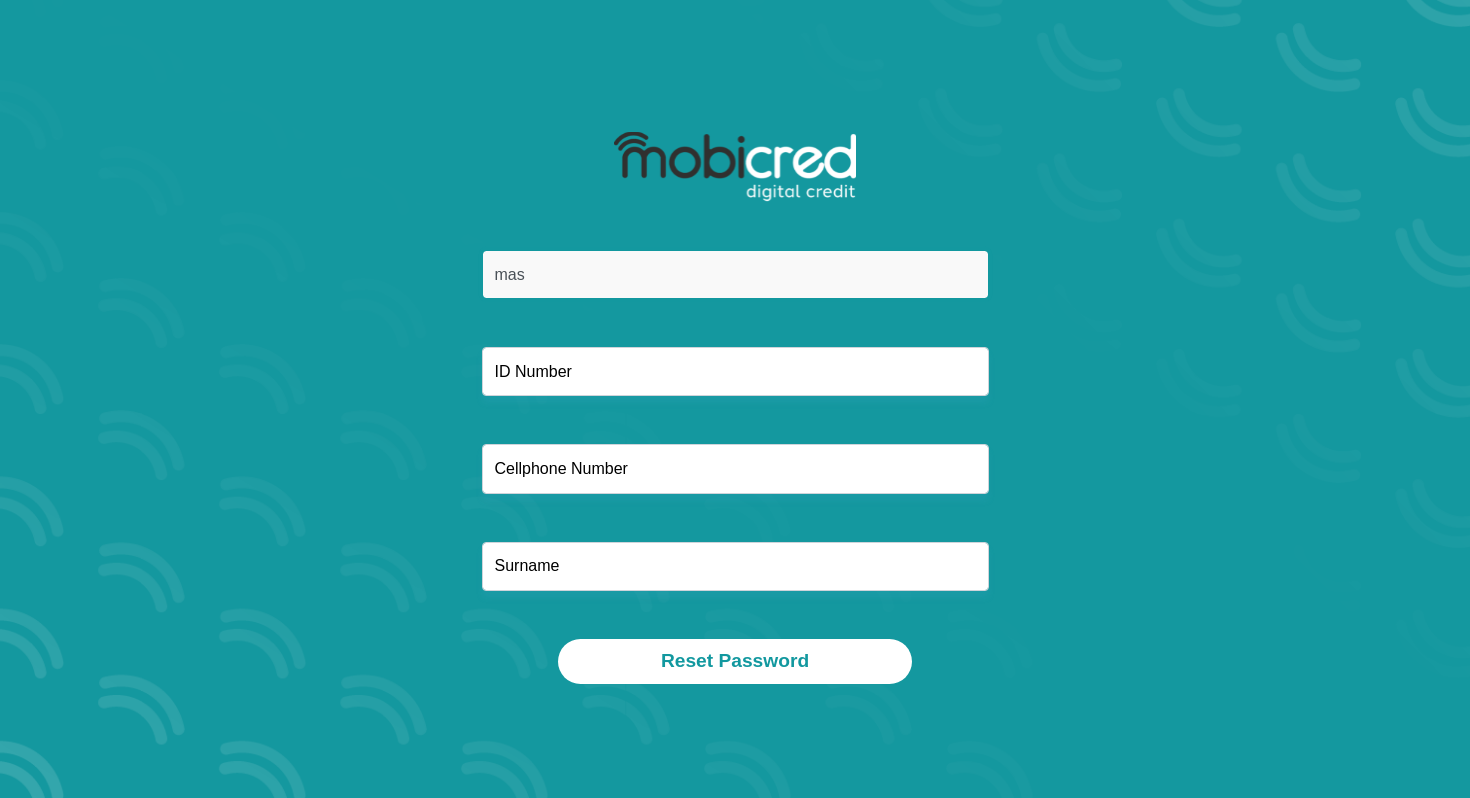 type on "mas@khengo.co.za" 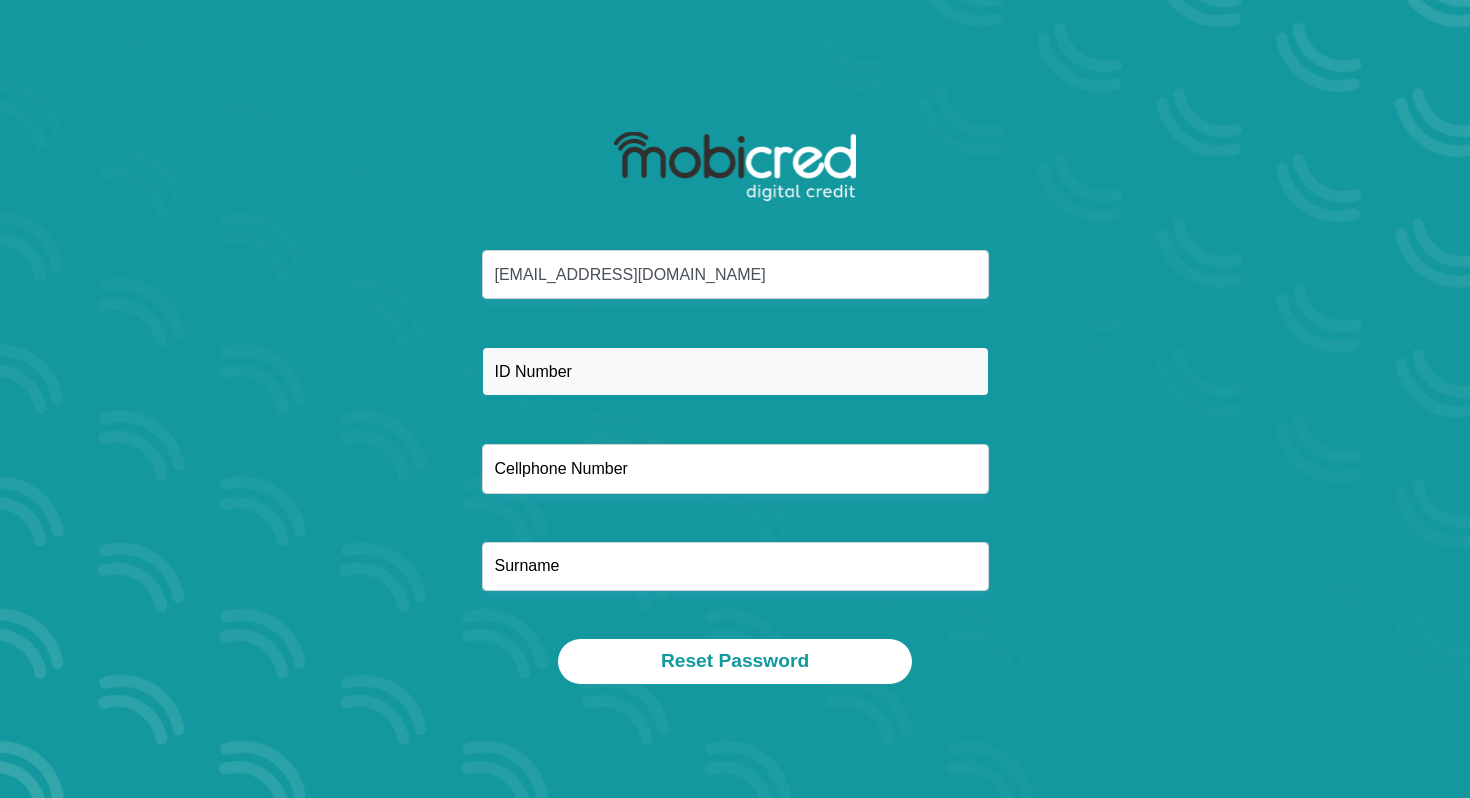 click at bounding box center [735, 371] 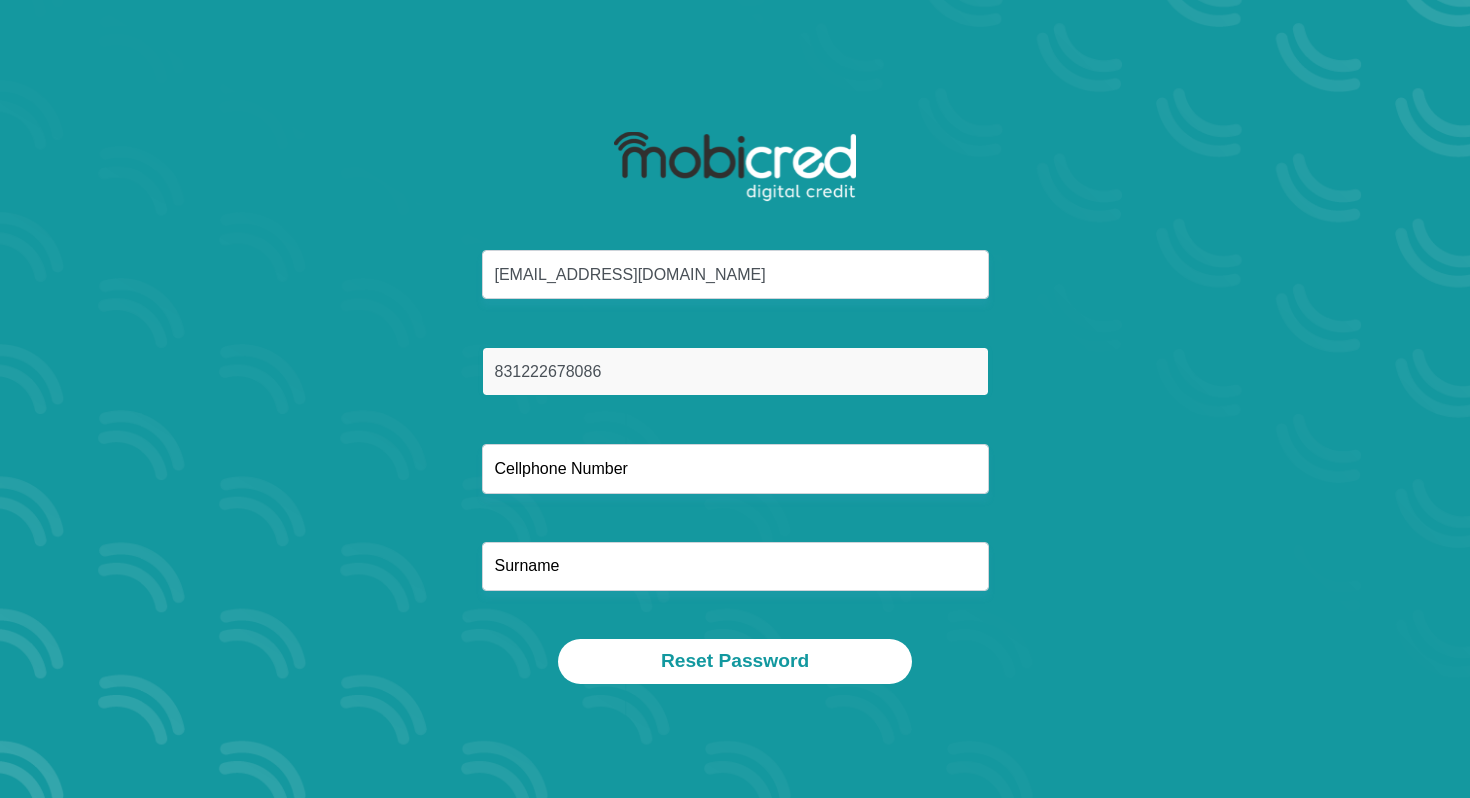 type on "831222678086" 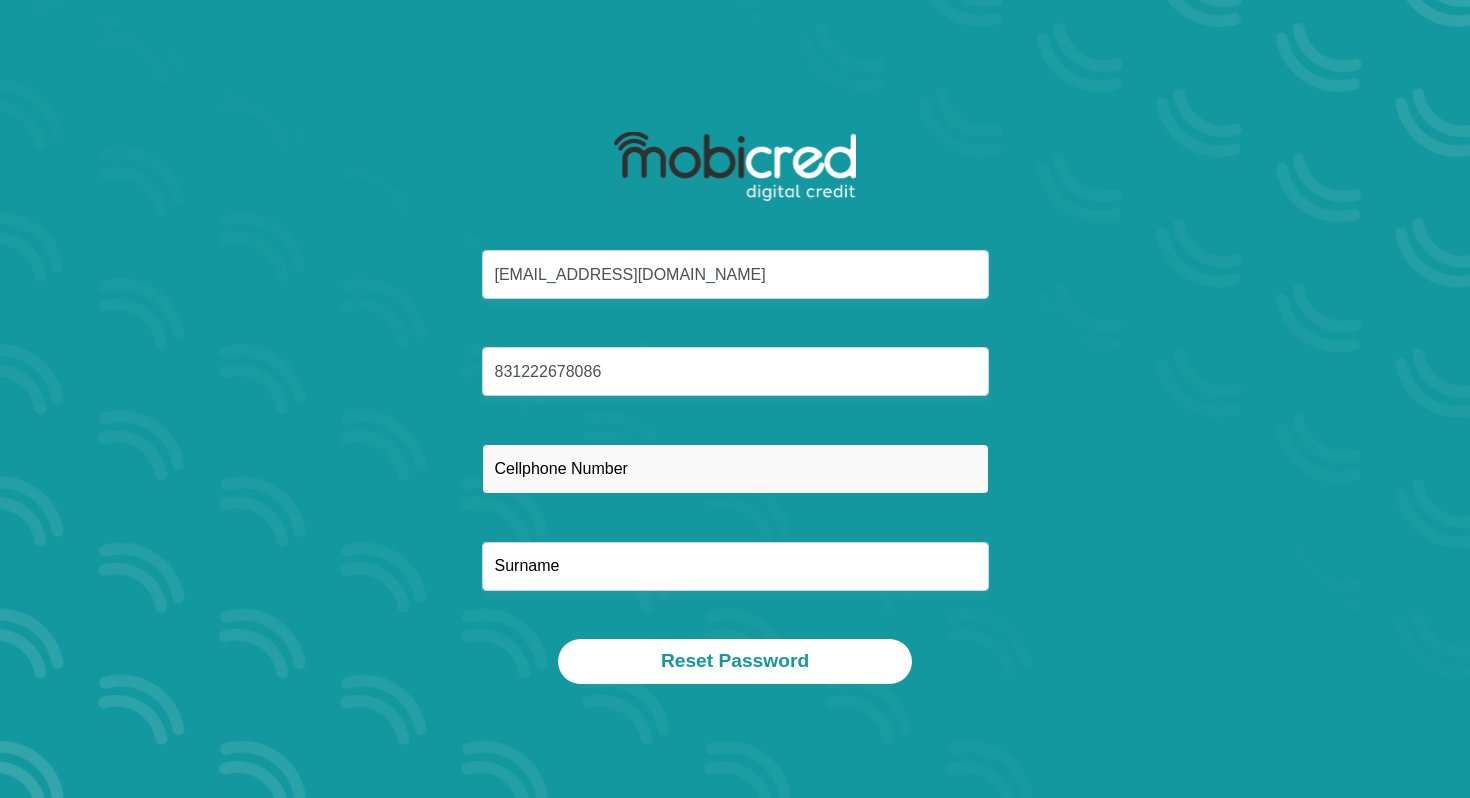 click at bounding box center (735, 468) 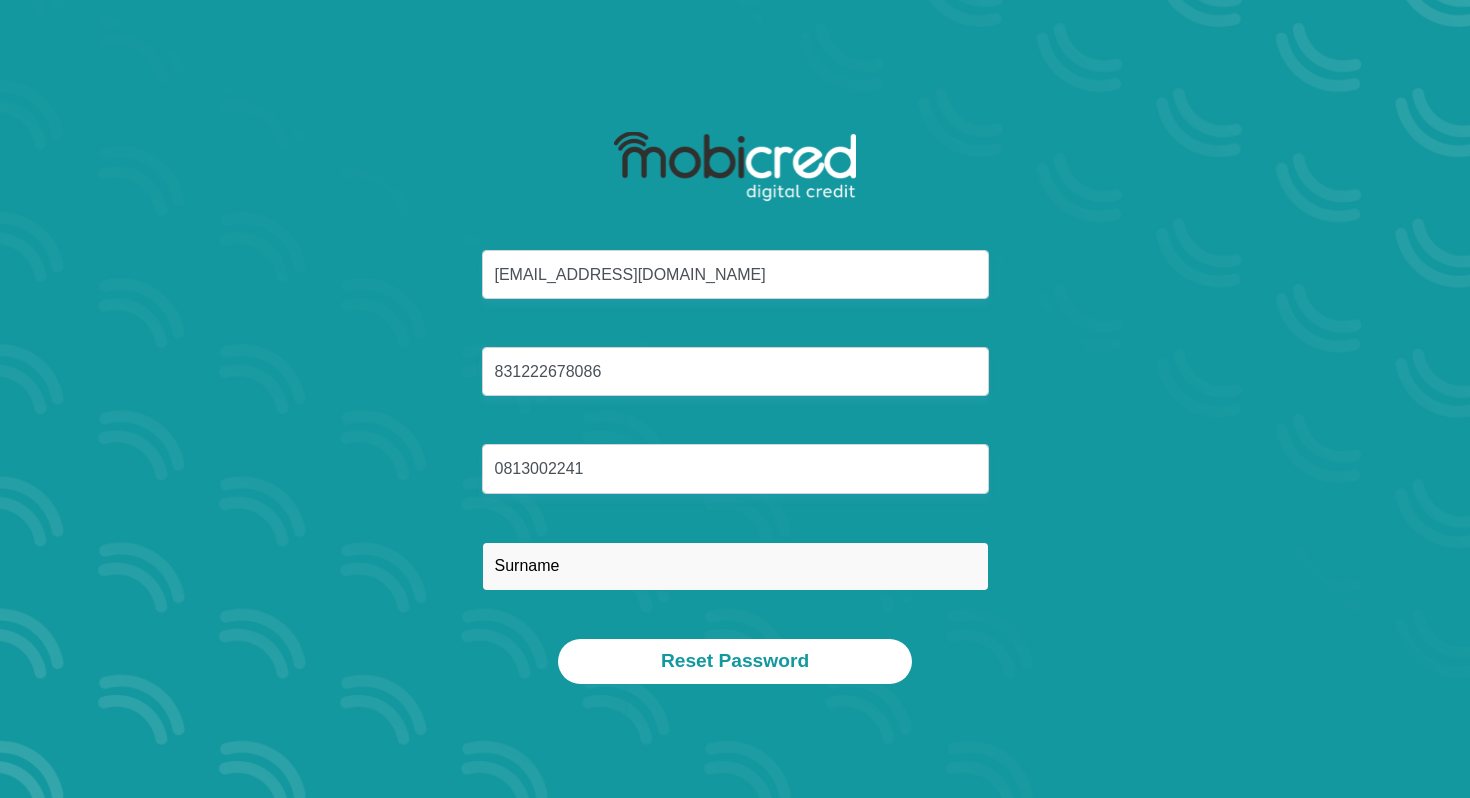 type on "Mashele" 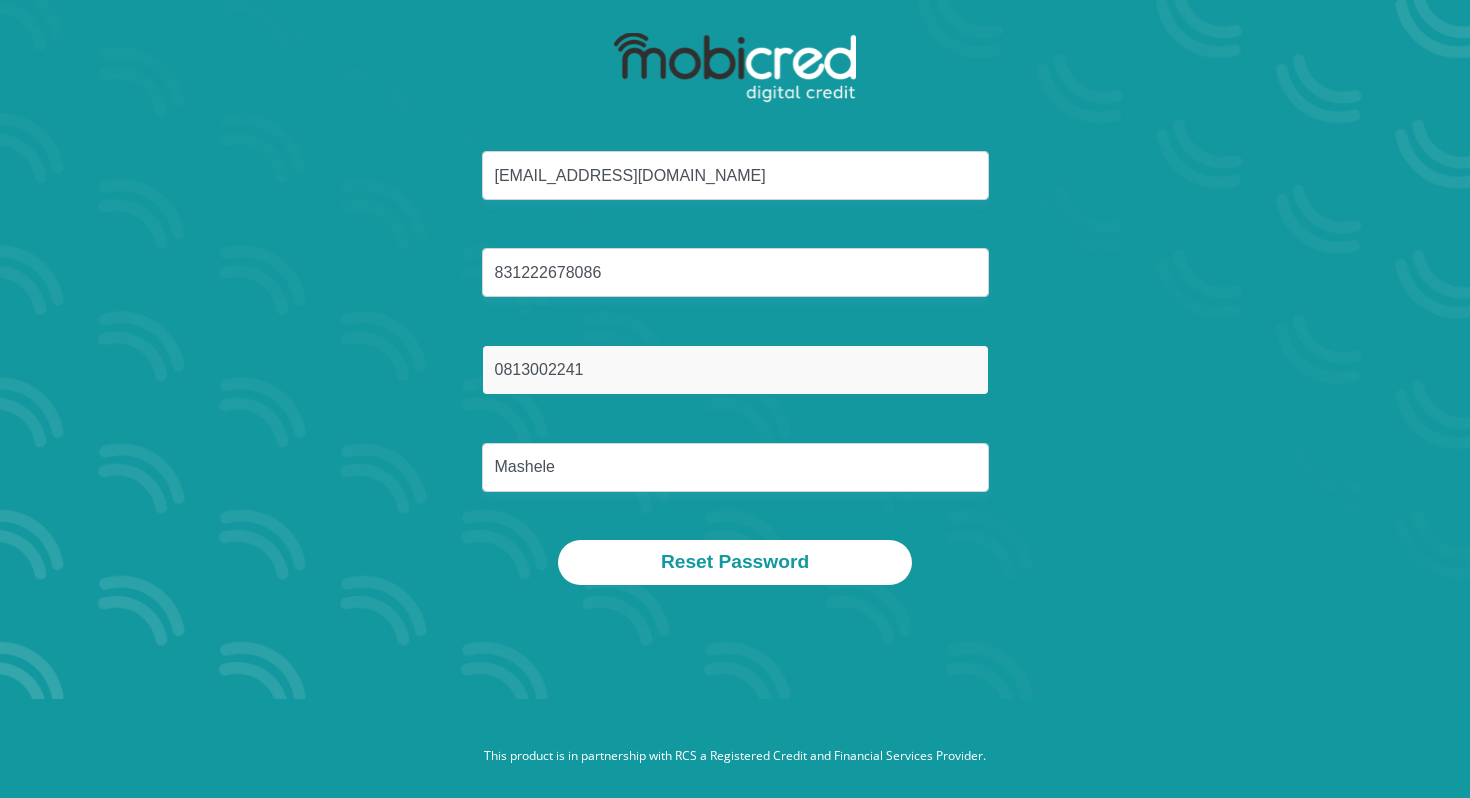 scroll, scrollTop: 114, scrollLeft: 0, axis: vertical 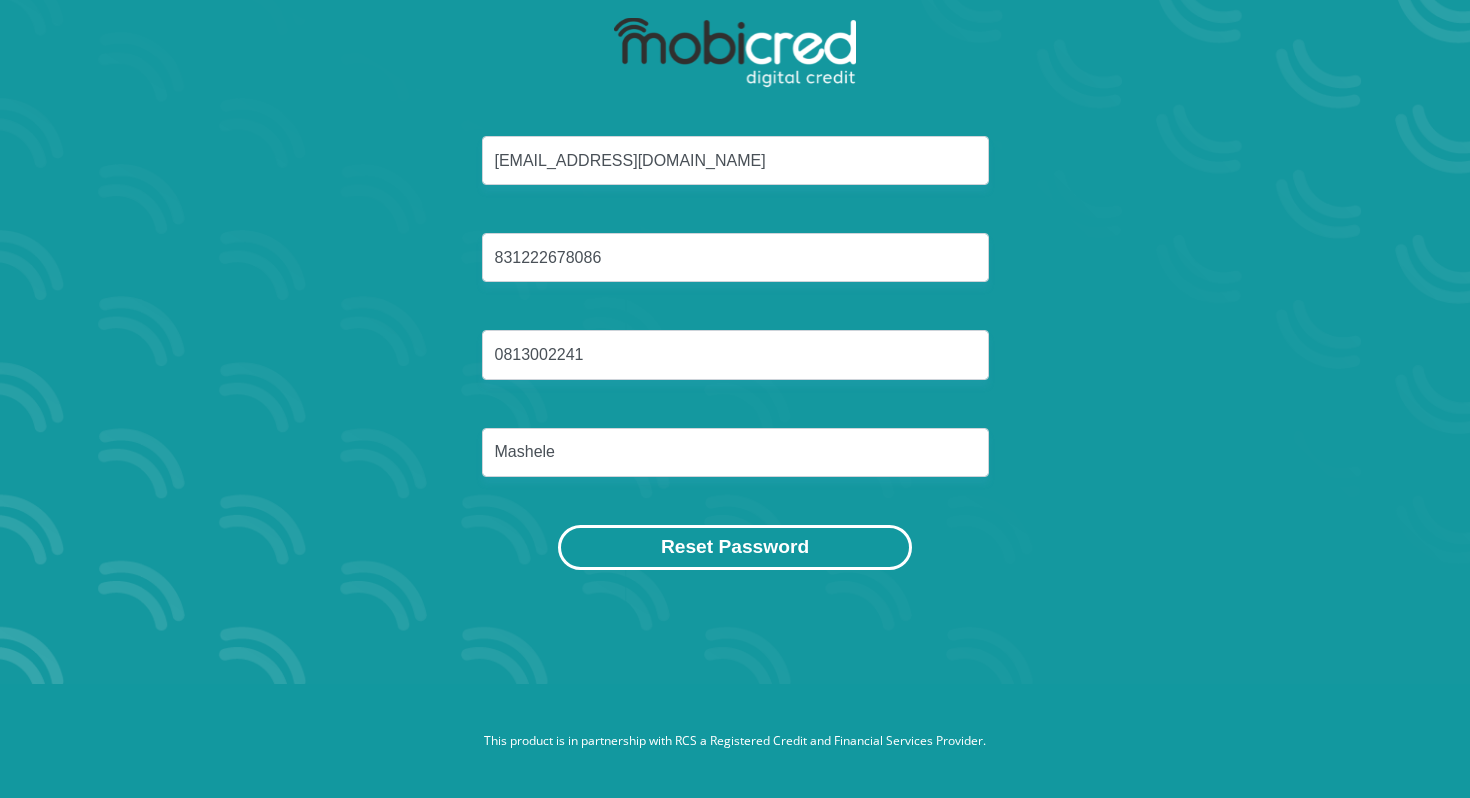 click on "Reset Password" at bounding box center [735, 547] 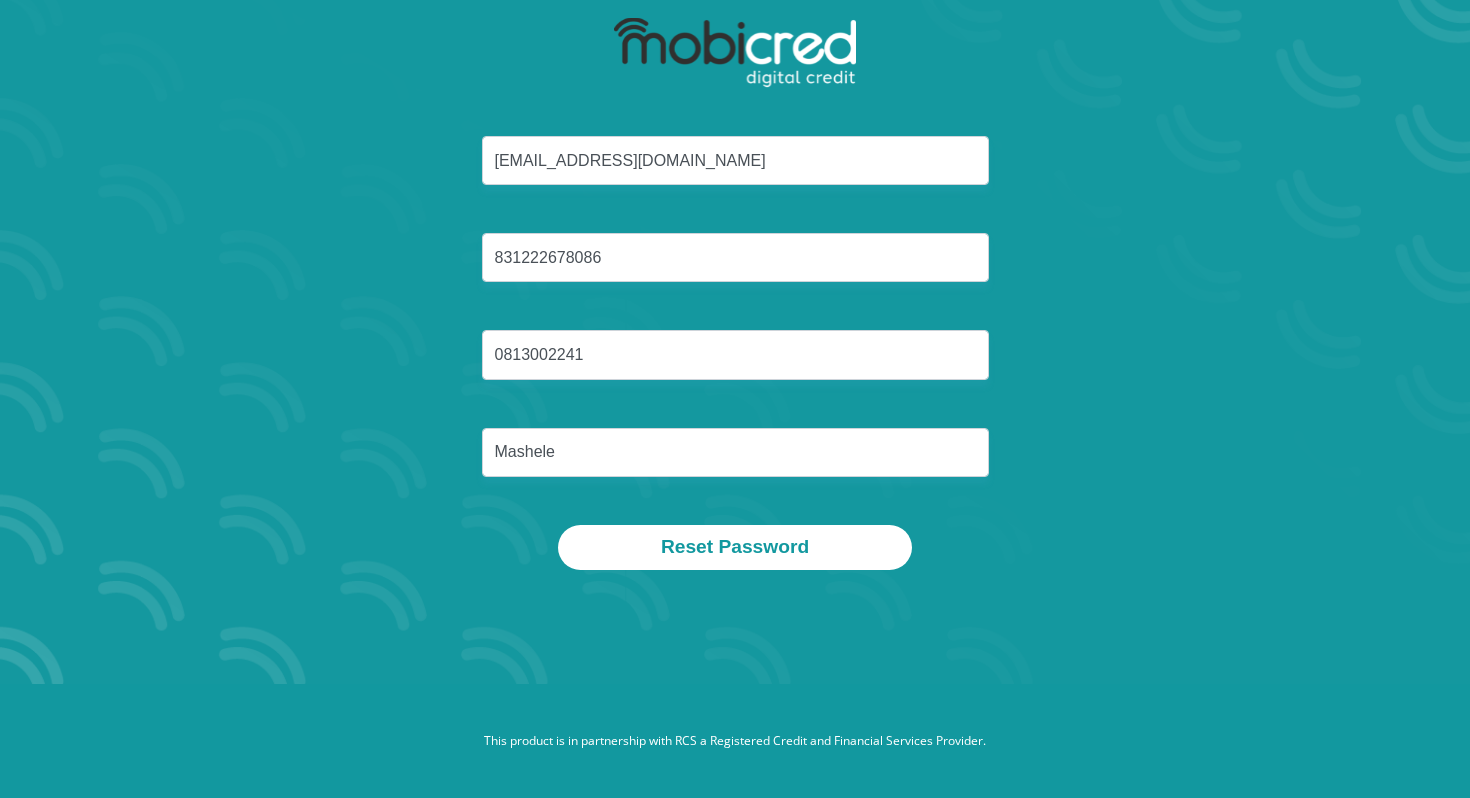 click on "mas@khengo.co.za
831222678086
0813002241
Mashele" at bounding box center (735, 330) 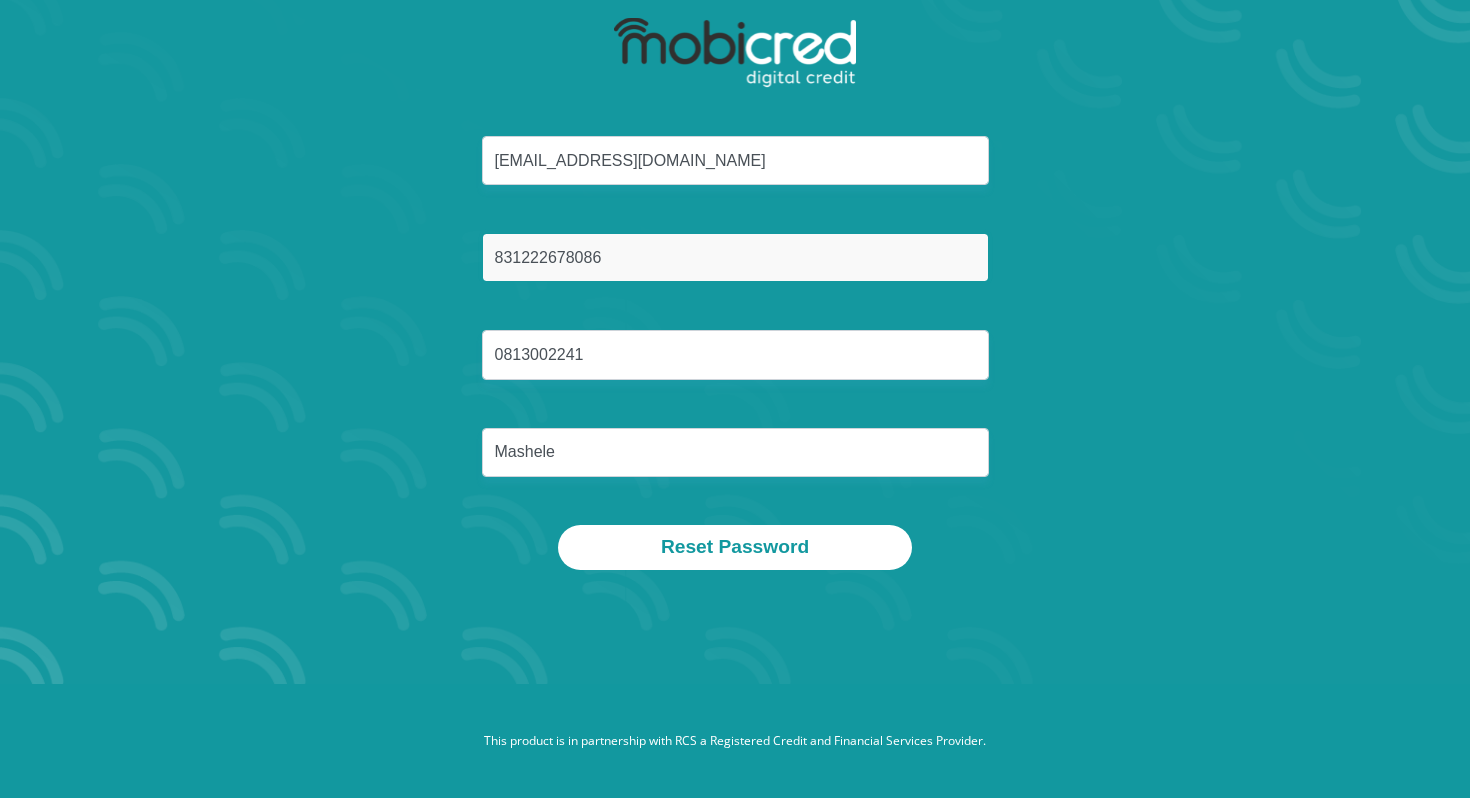 drag, startPoint x: 675, startPoint y: 250, endPoint x: 342, endPoint y: 232, distance: 333.48615 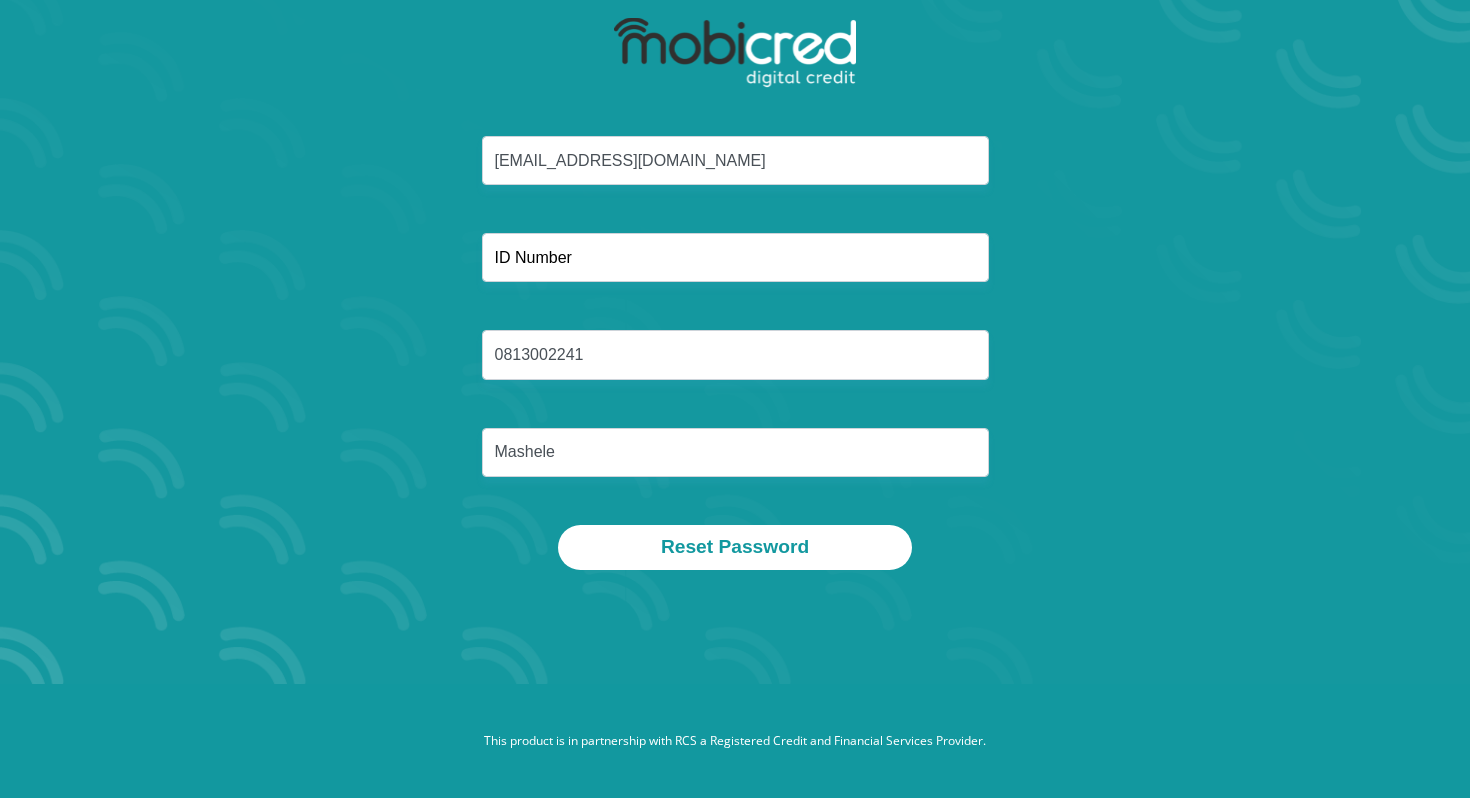 click on "mas@khengo.co.za
0813002241
Mashele" at bounding box center (735, 330) 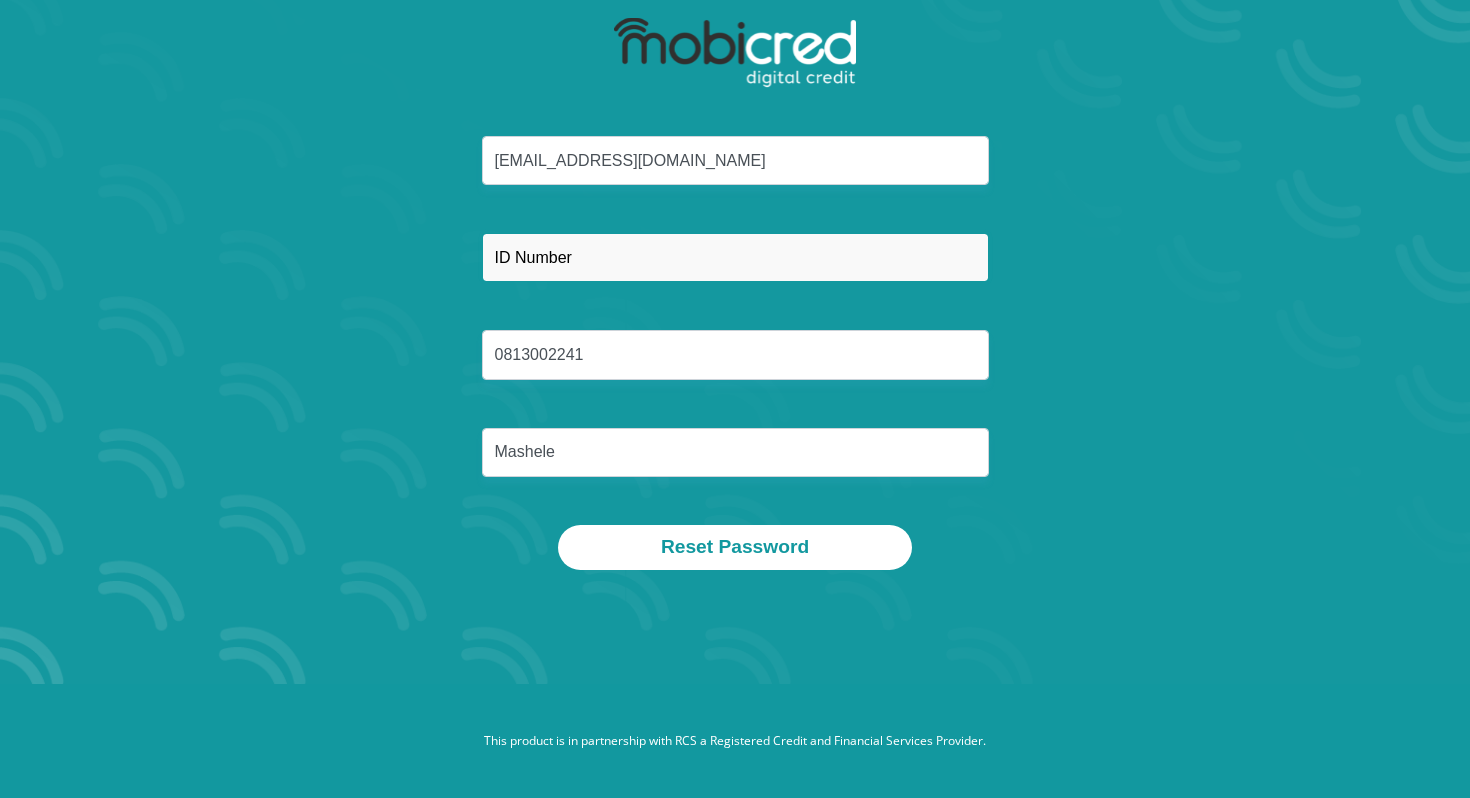 click at bounding box center (735, 257) 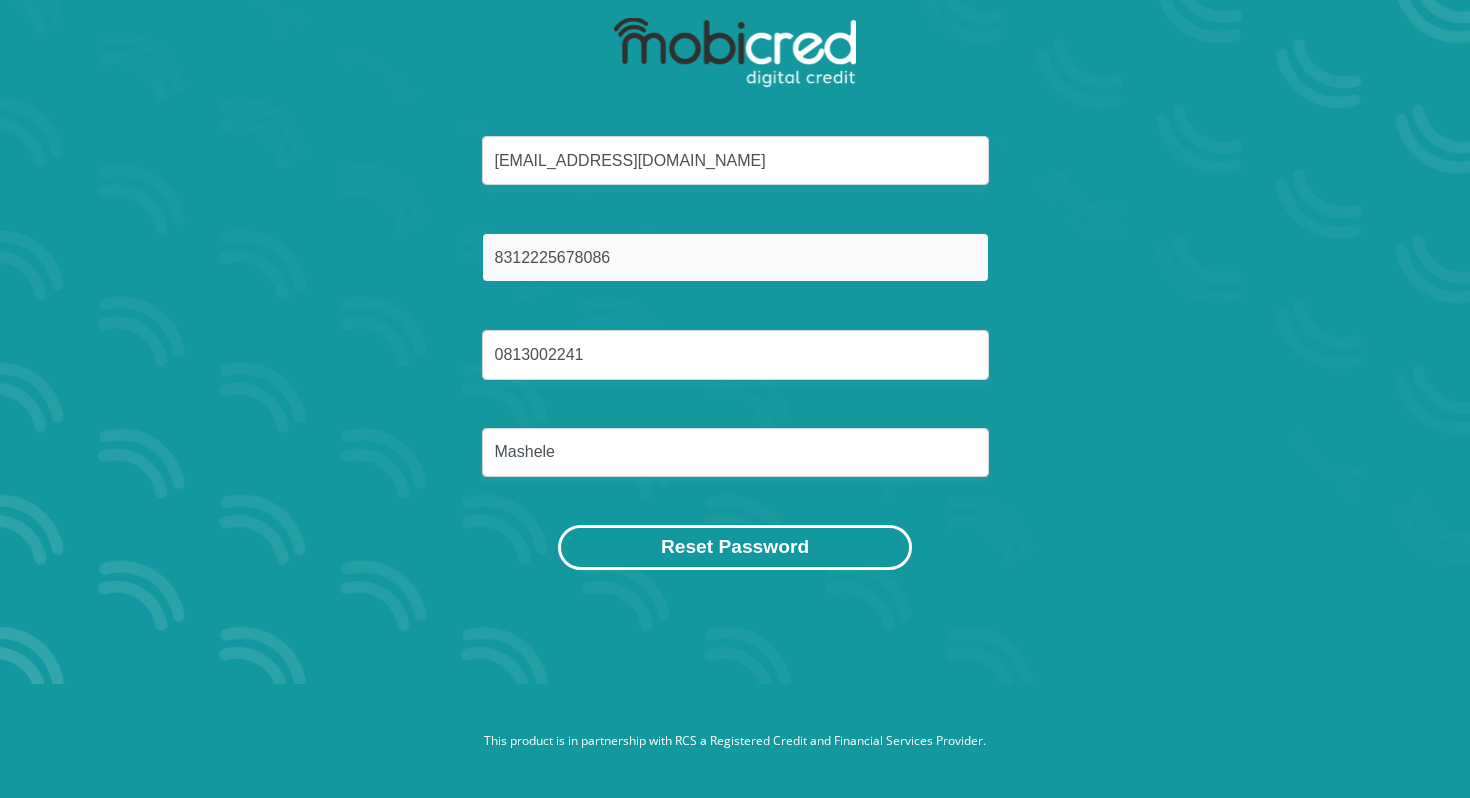 type on "8312225678086" 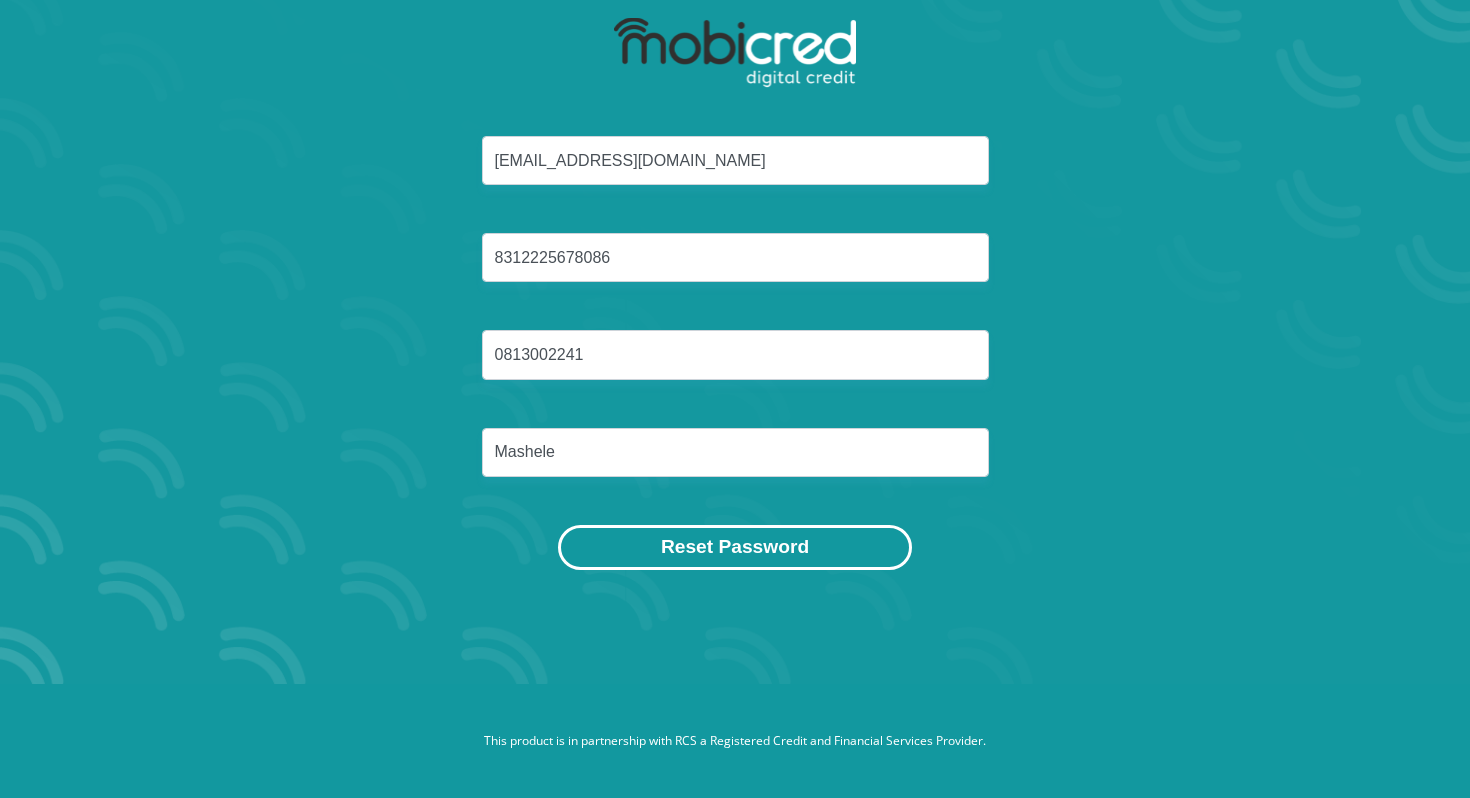 click on "Reset Password" at bounding box center [735, 547] 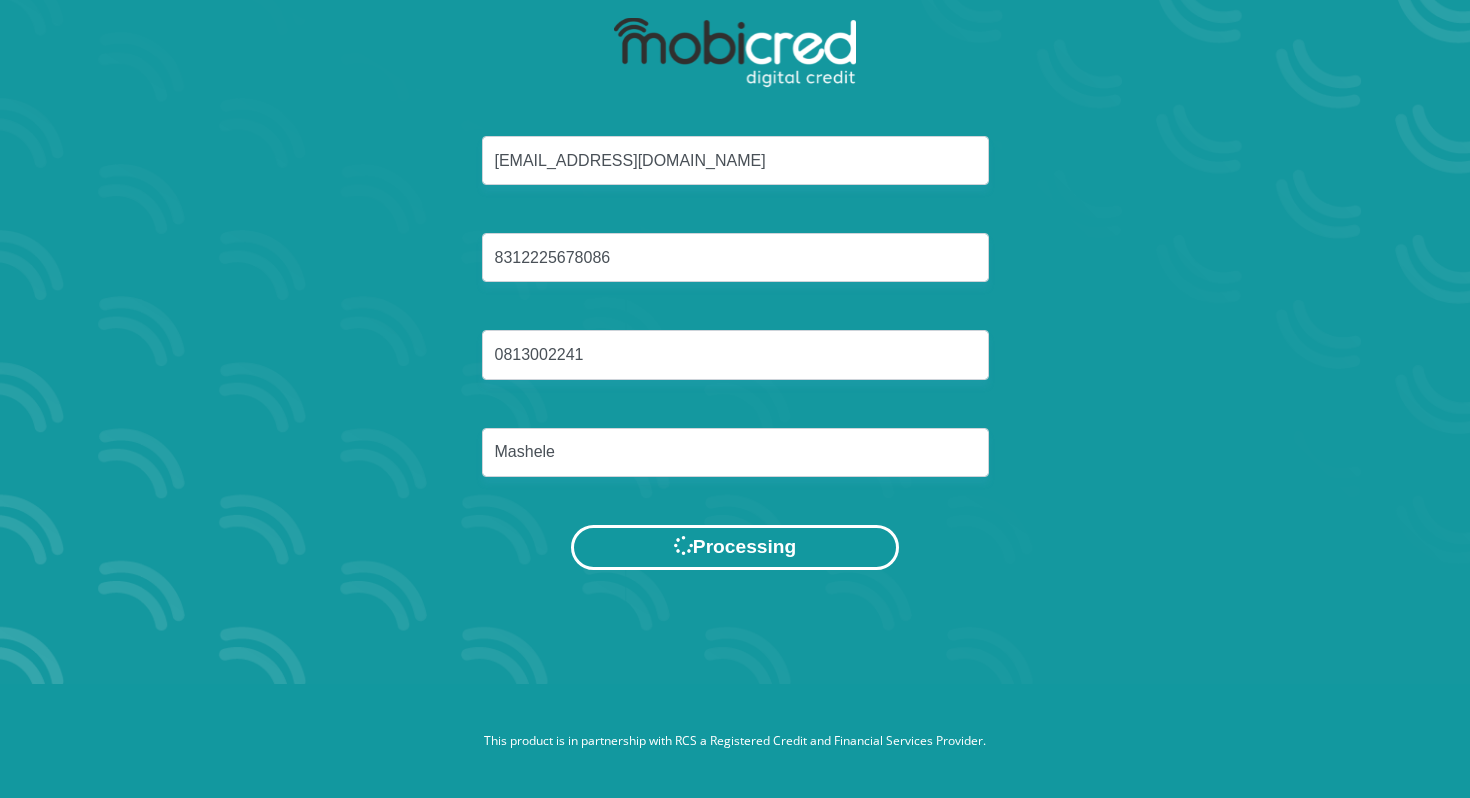scroll, scrollTop: 0, scrollLeft: 0, axis: both 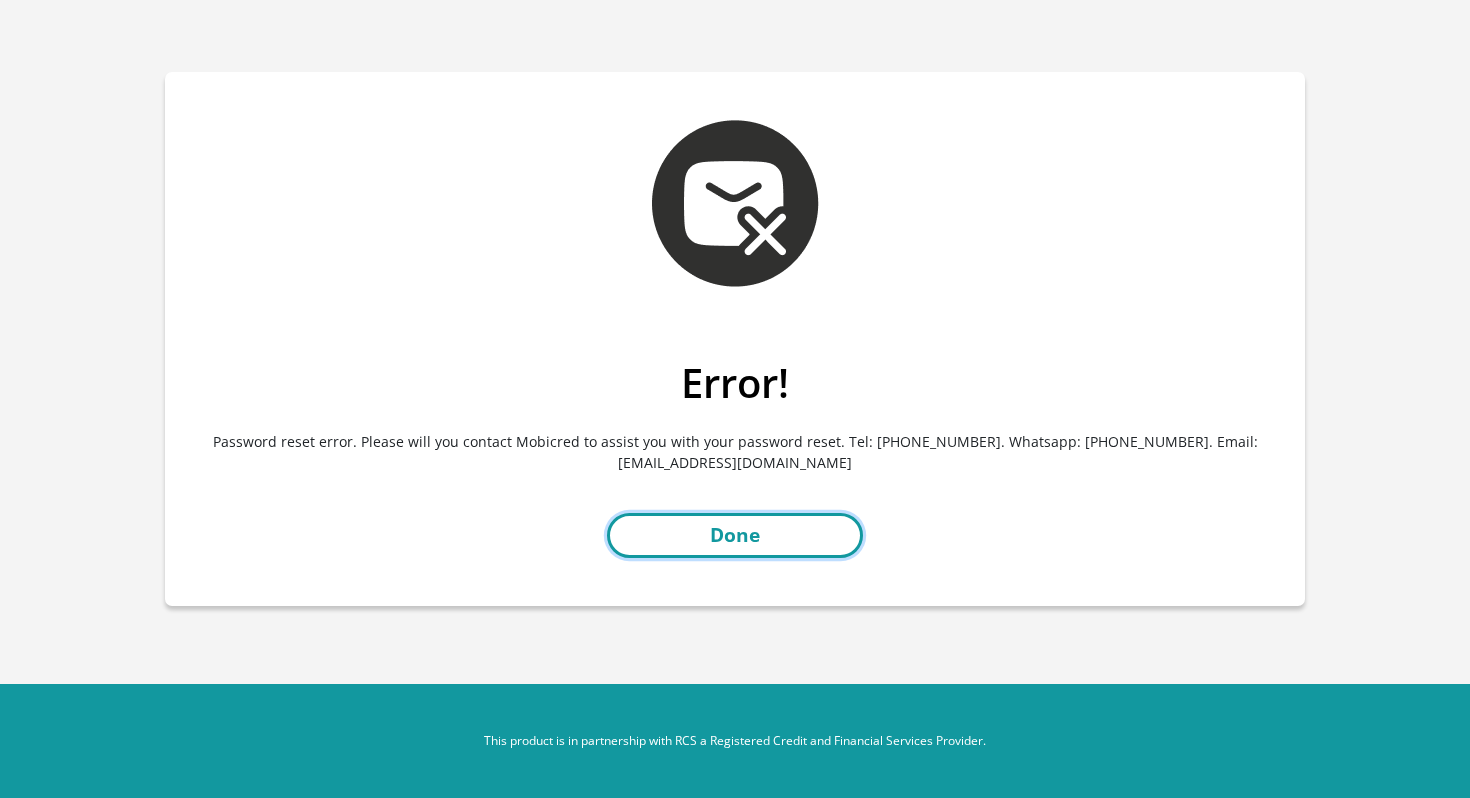 click on "Done" at bounding box center (735, 535) 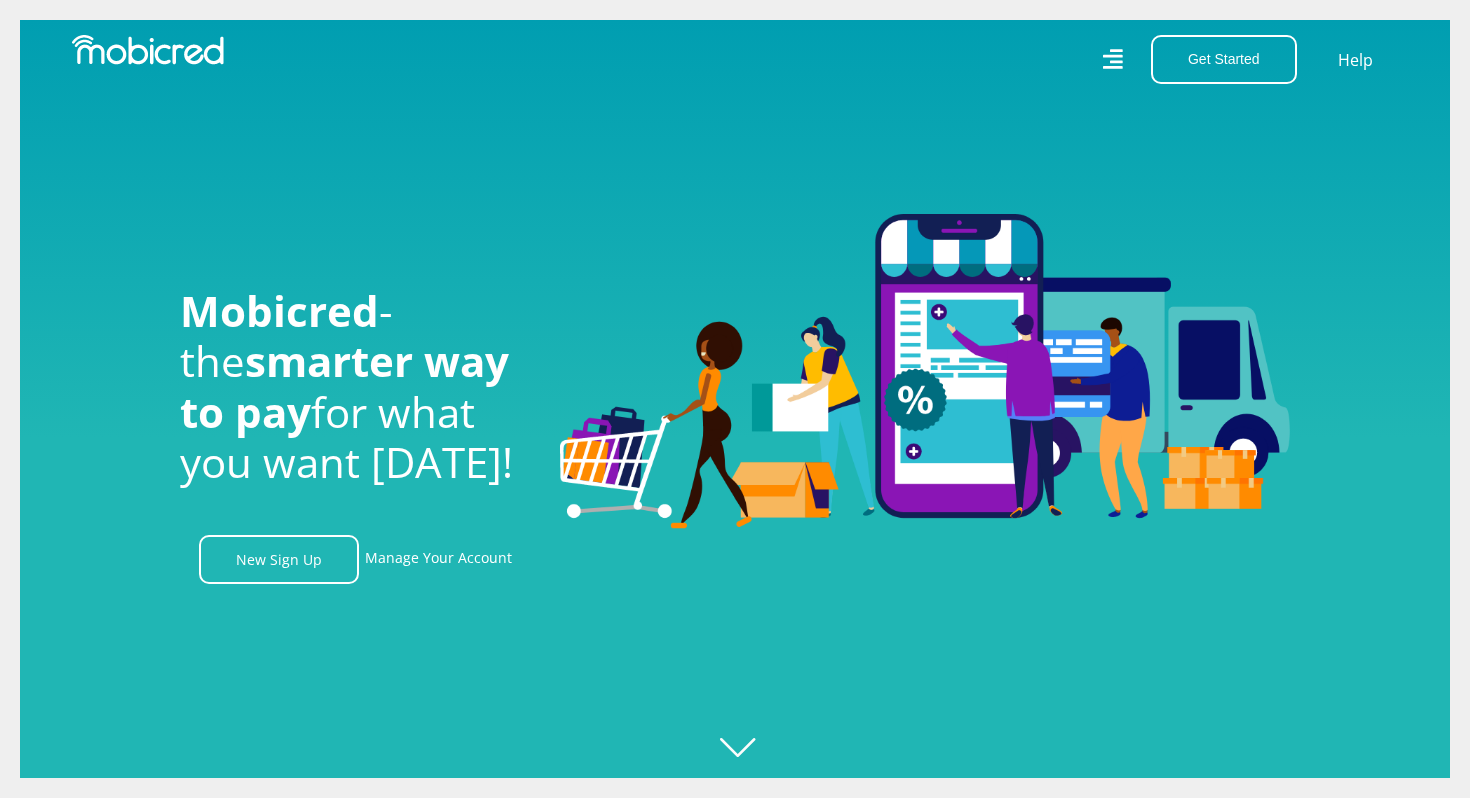 scroll, scrollTop: 0, scrollLeft: 0, axis: both 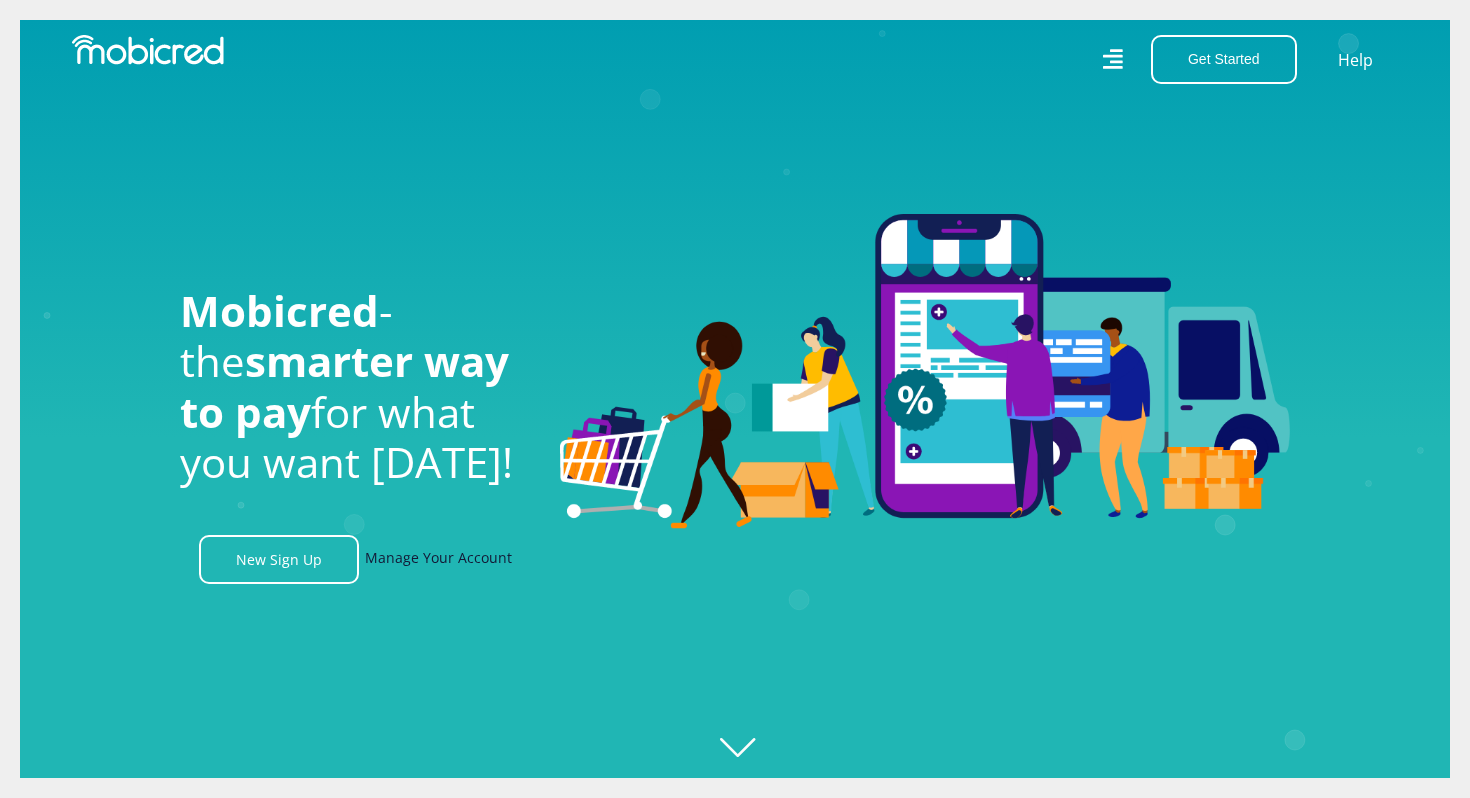 click on "Manage Your Account" at bounding box center [438, 559] 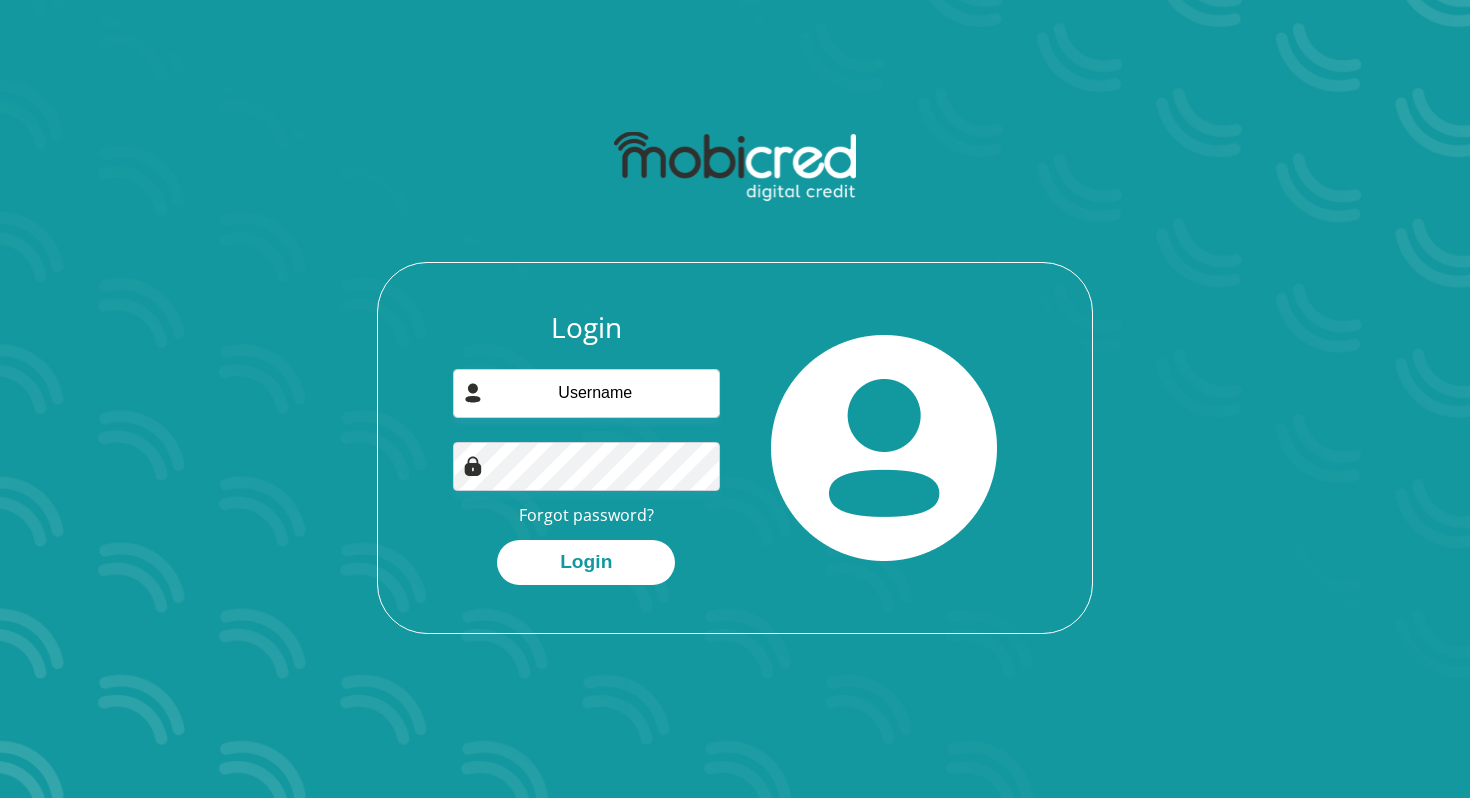 scroll, scrollTop: 0, scrollLeft: 0, axis: both 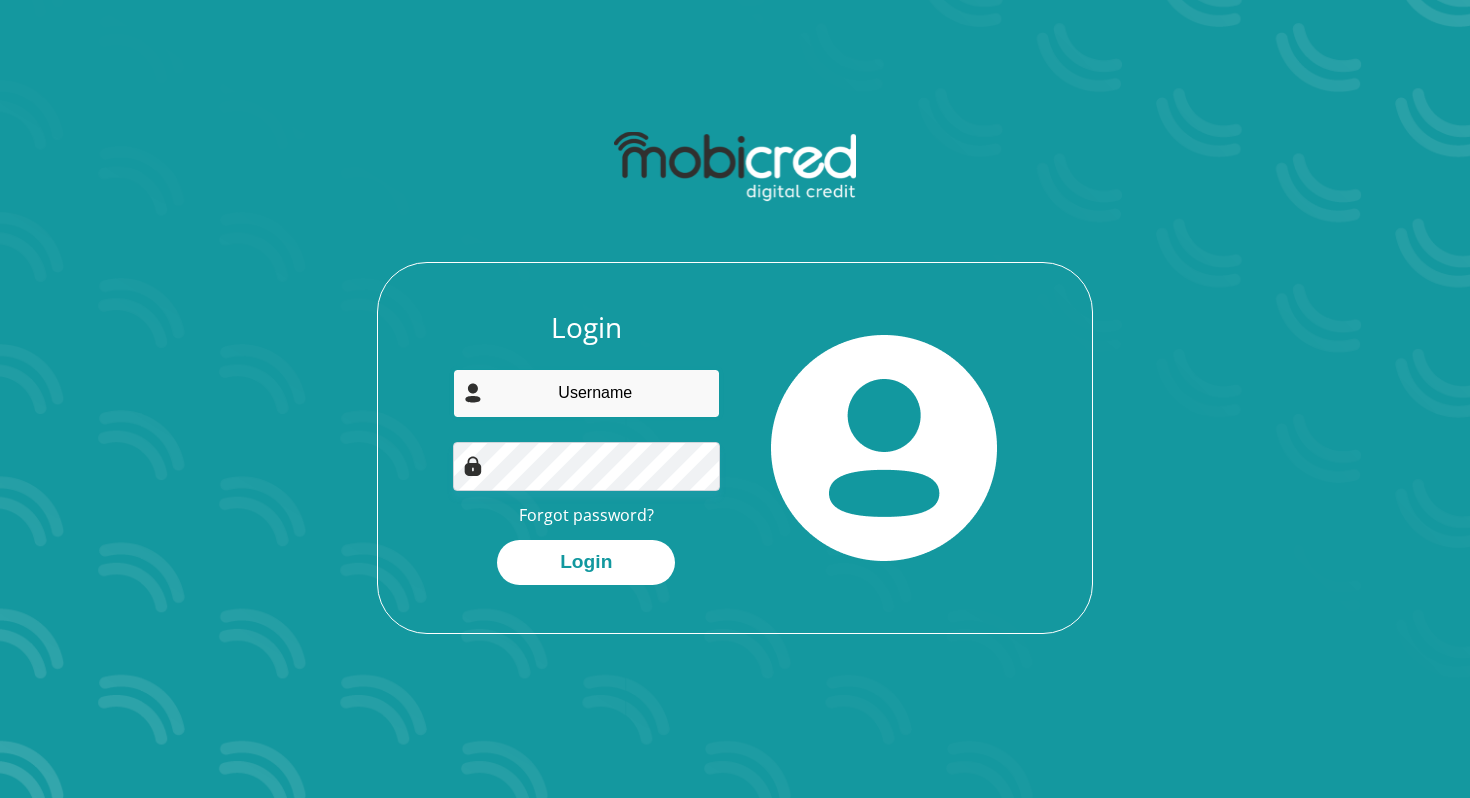 click at bounding box center [587, 393] 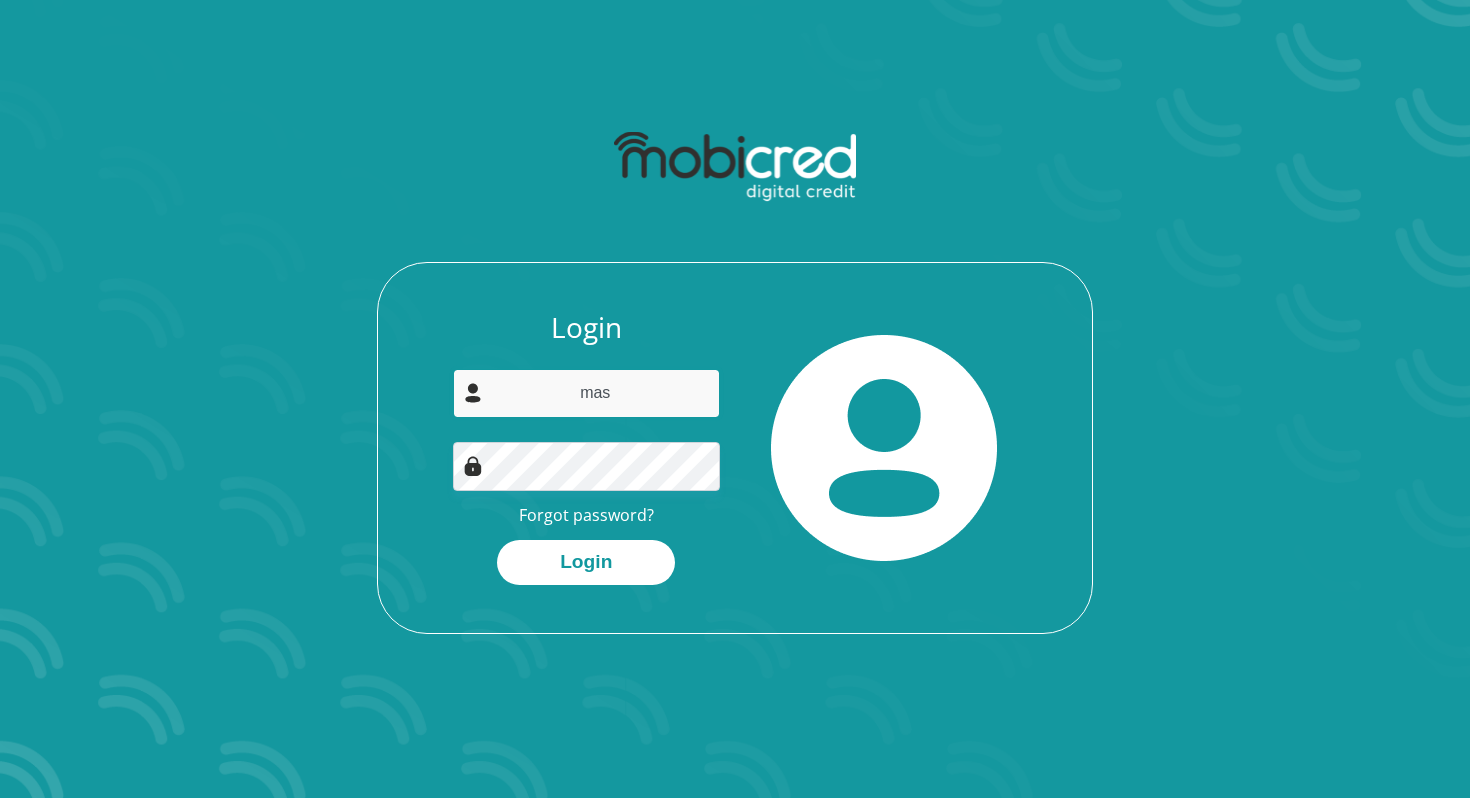 type on "mas@khengo.co.za" 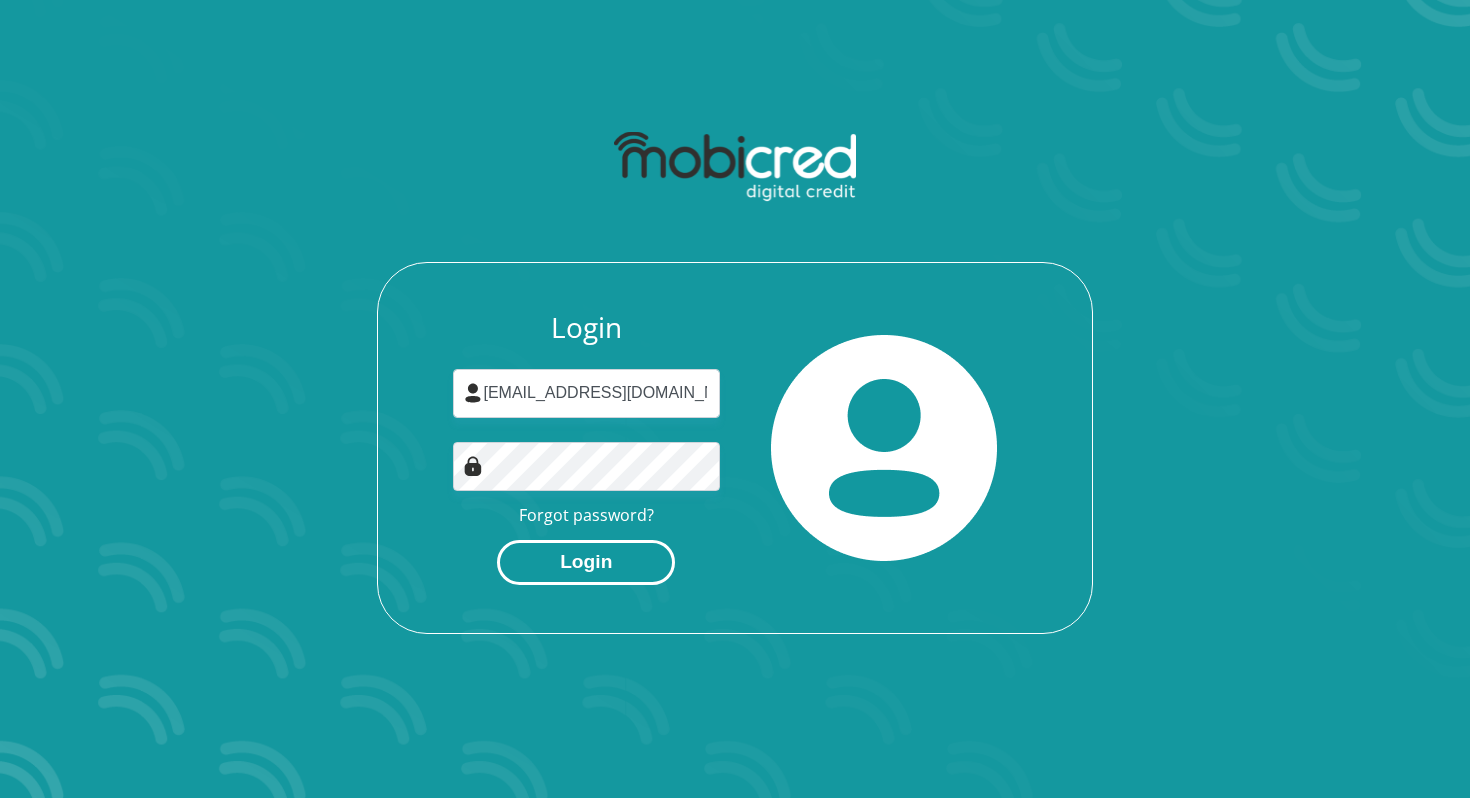 click on "Login" at bounding box center (586, 562) 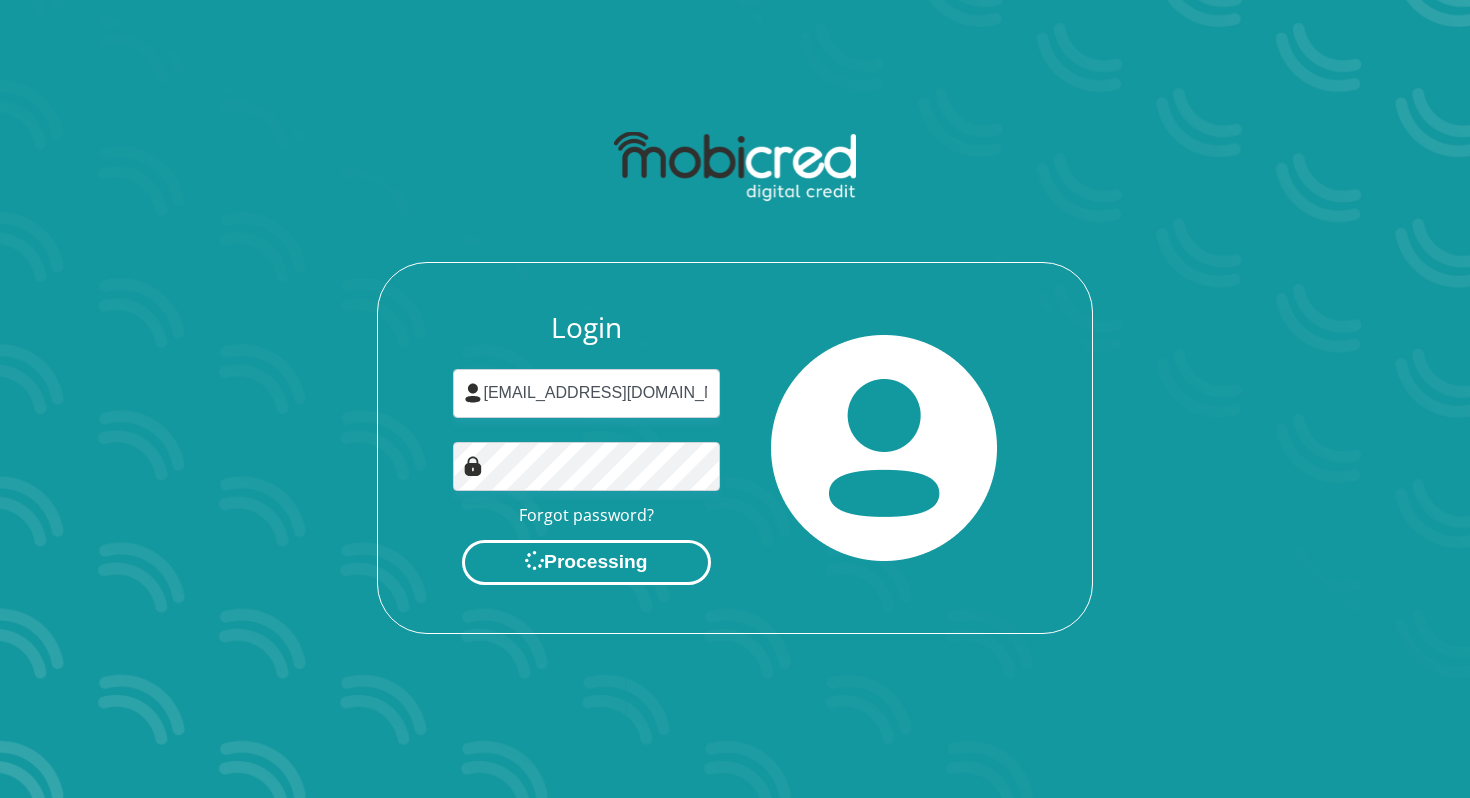scroll, scrollTop: 0, scrollLeft: 0, axis: both 